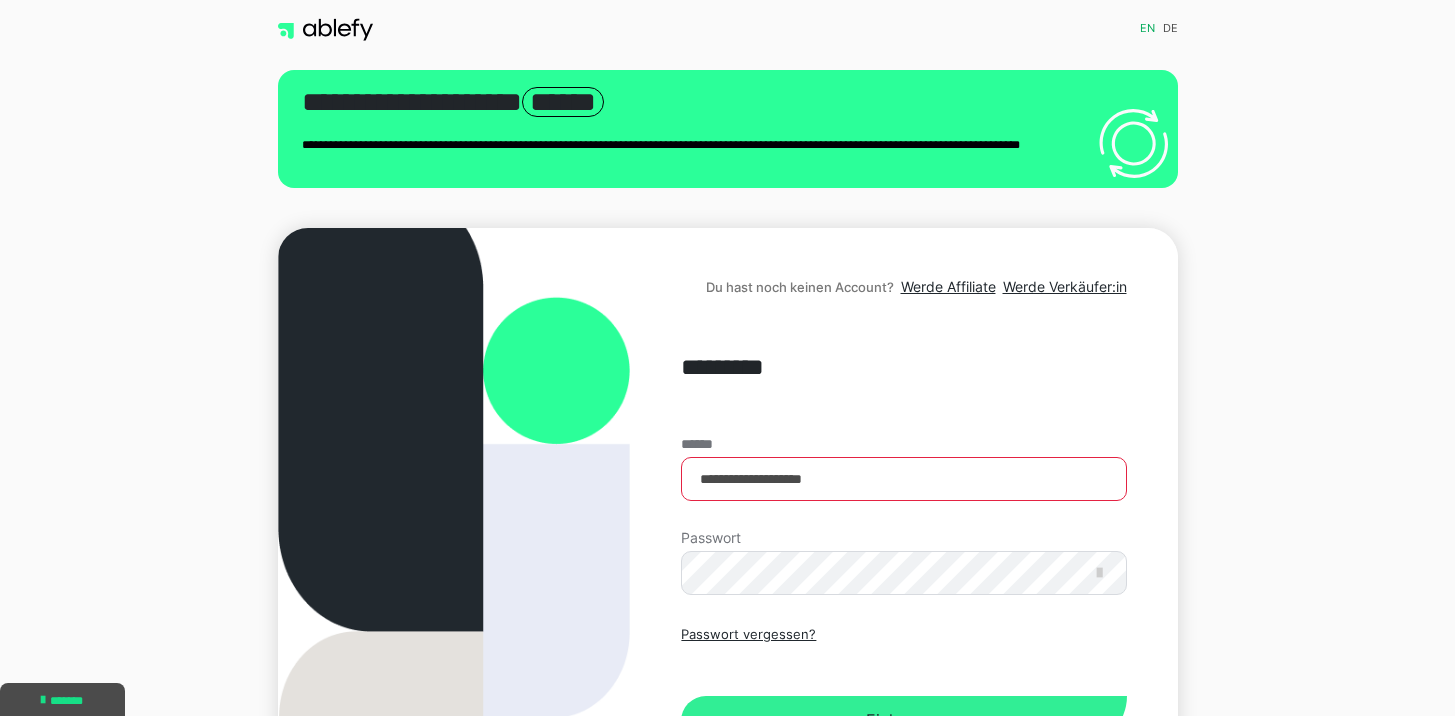 scroll, scrollTop: 201, scrollLeft: 0, axis: vertical 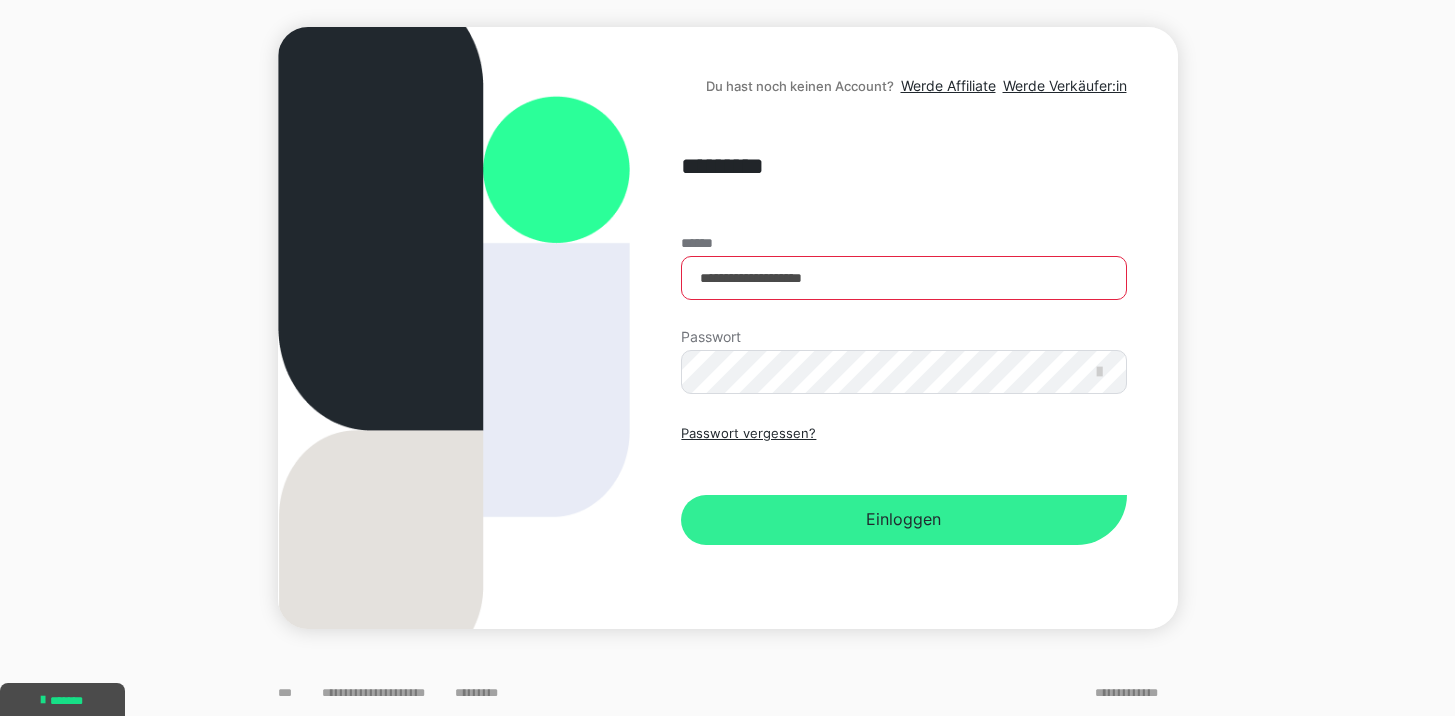 click on "Einloggen" at bounding box center [903, 520] 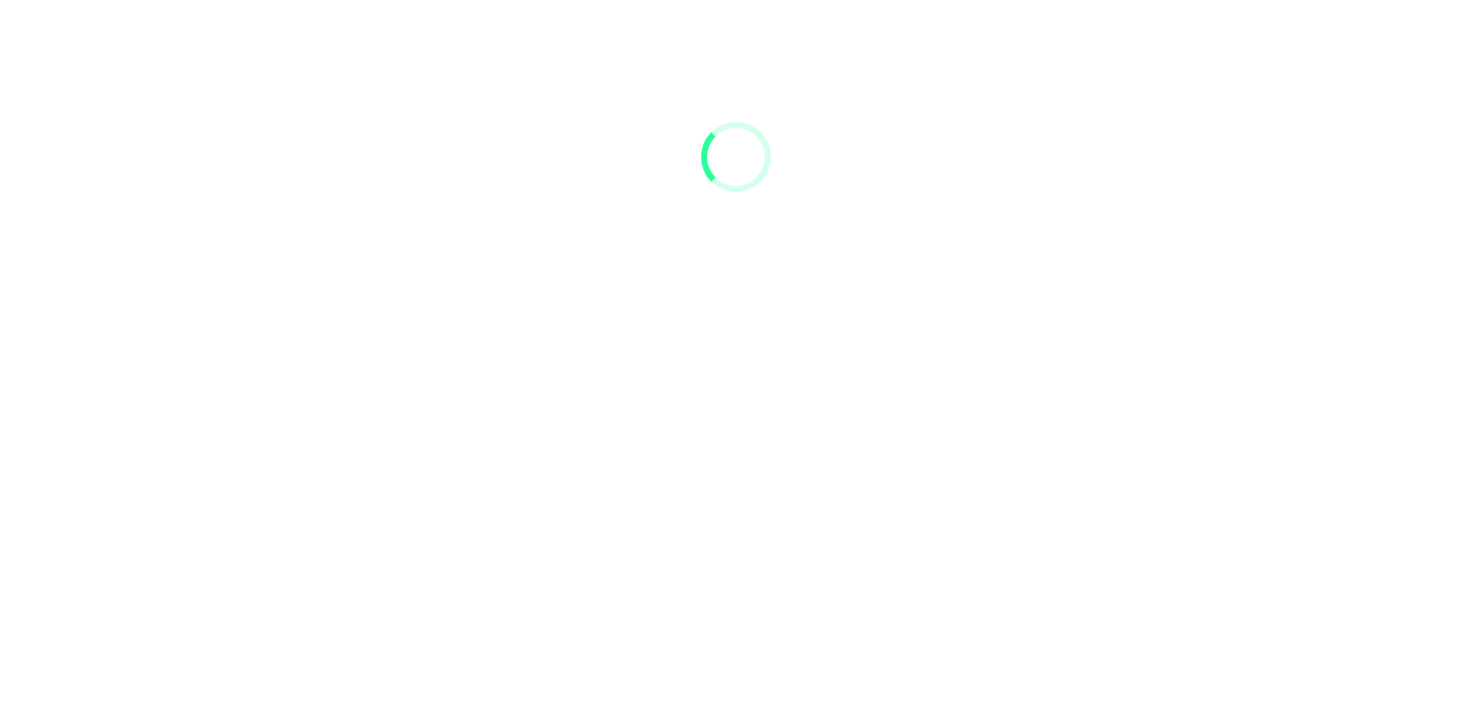 scroll, scrollTop: 0, scrollLeft: 0, axis: both 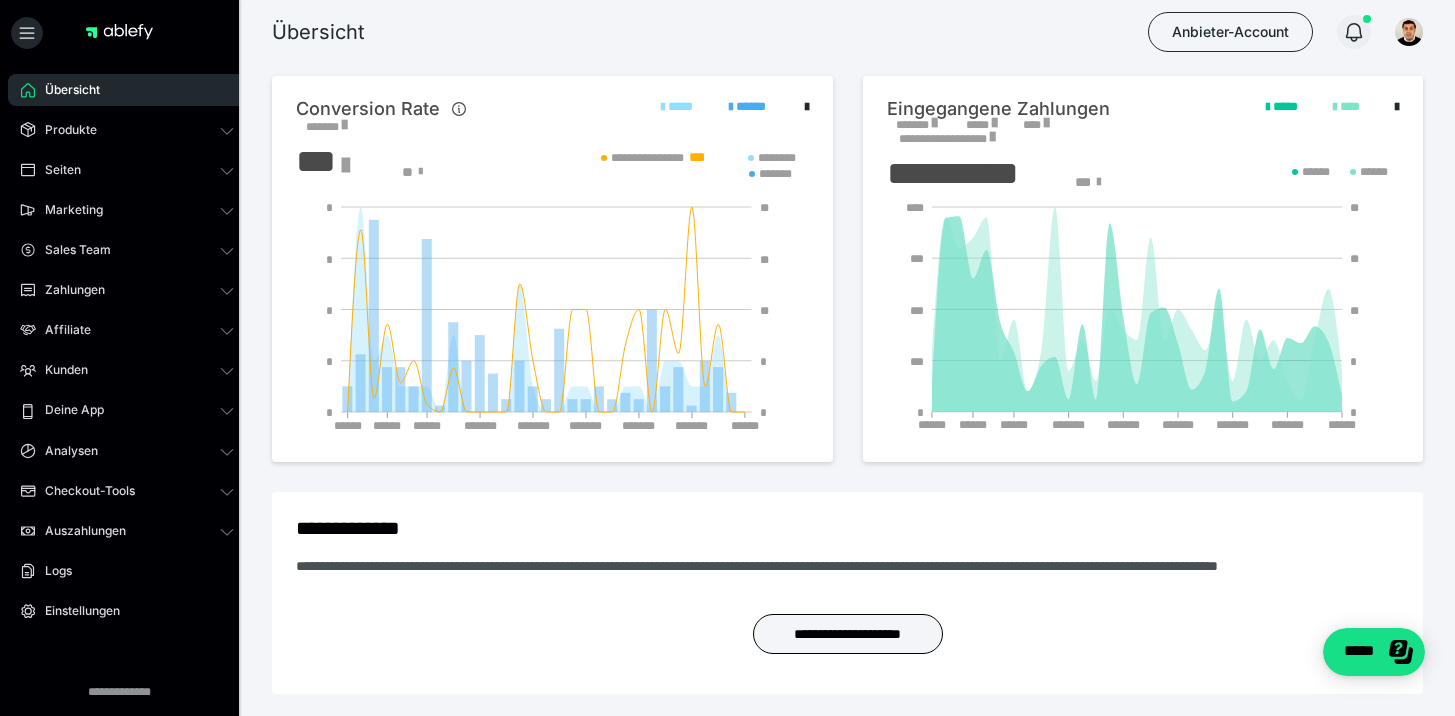 click 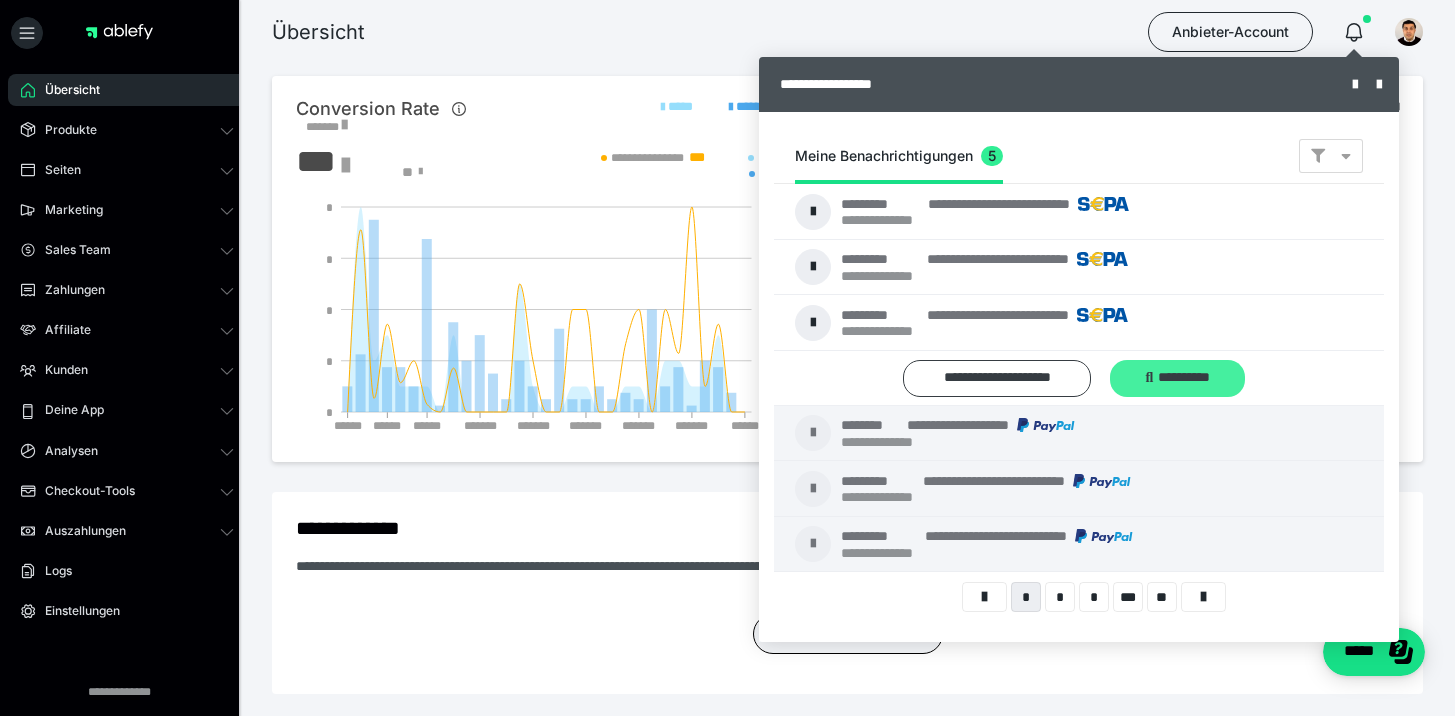 click on "**********" at bounding box center [1177, 378] 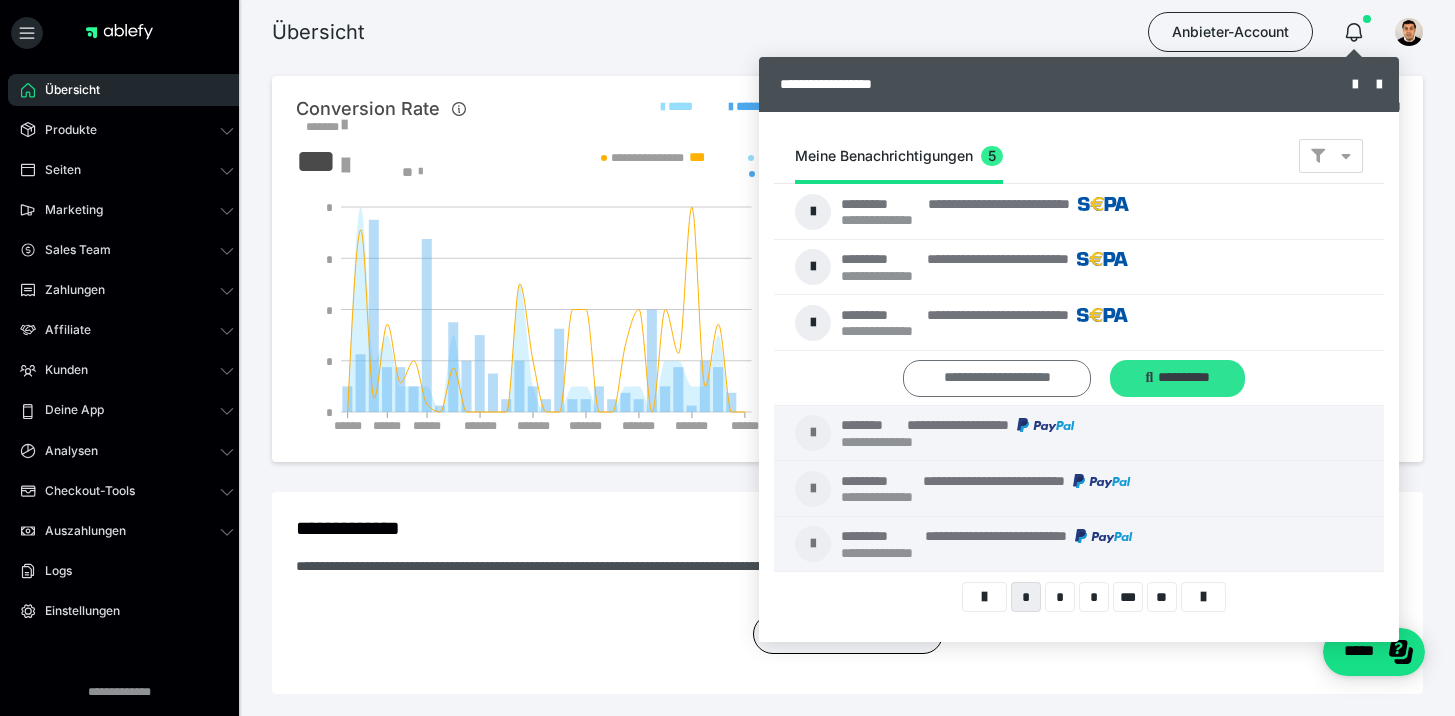 click on "**********" at bounding box center [0, 0] 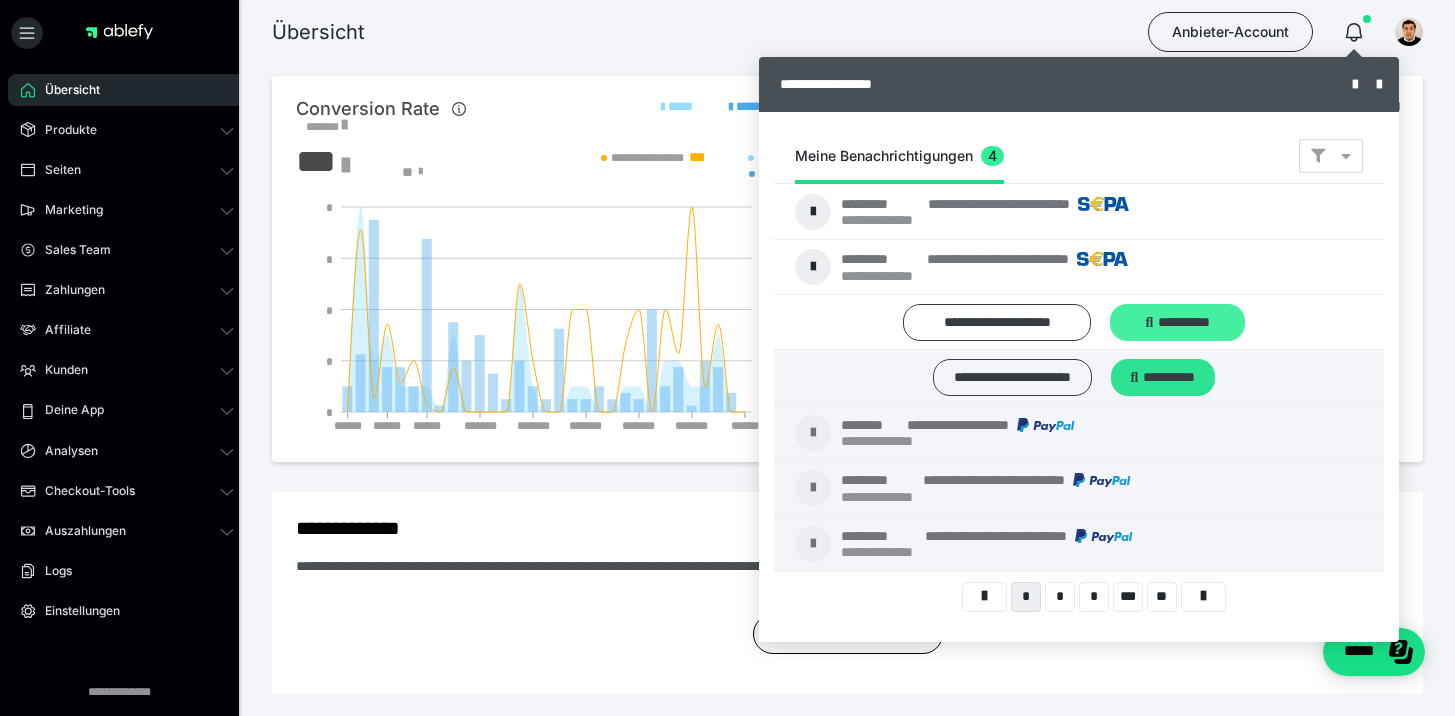click on "**********" at bounding box center [1177, 322] 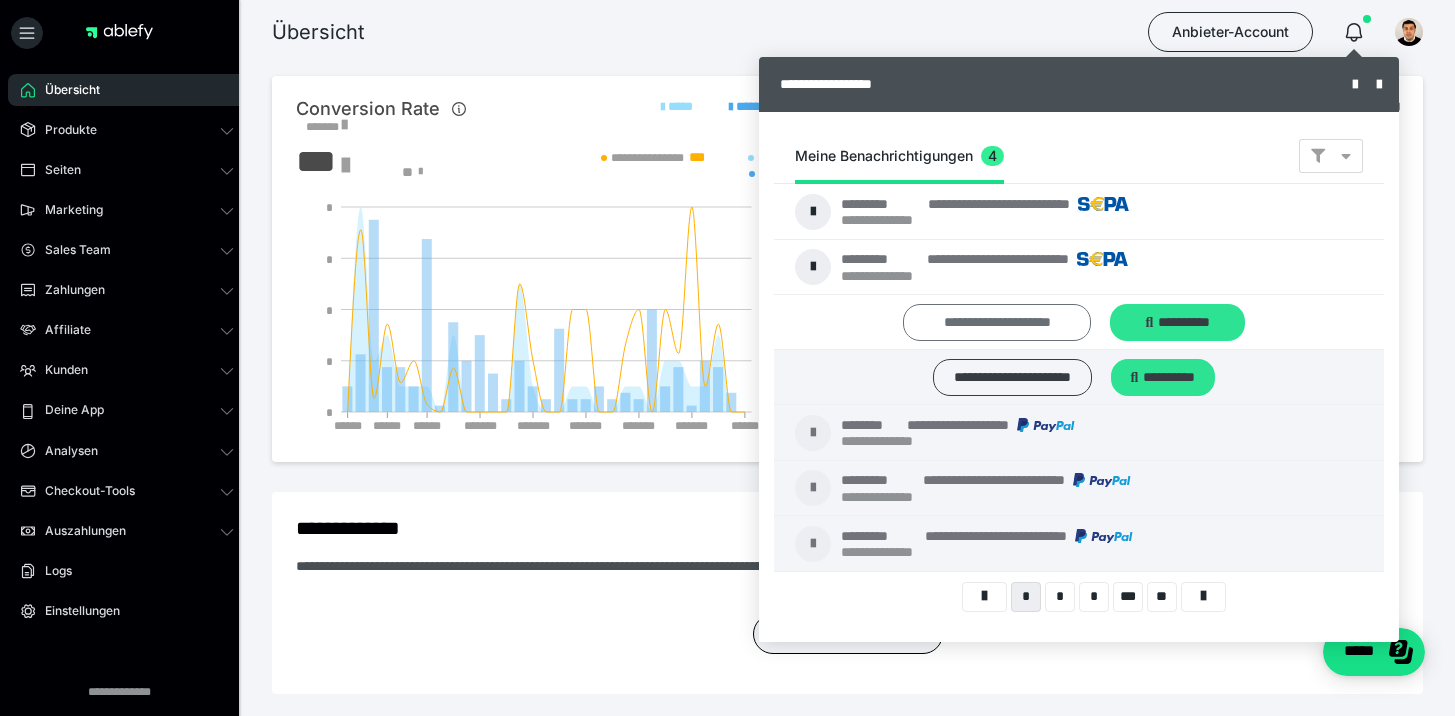 click on "**********" at bounding box center [0, 0] 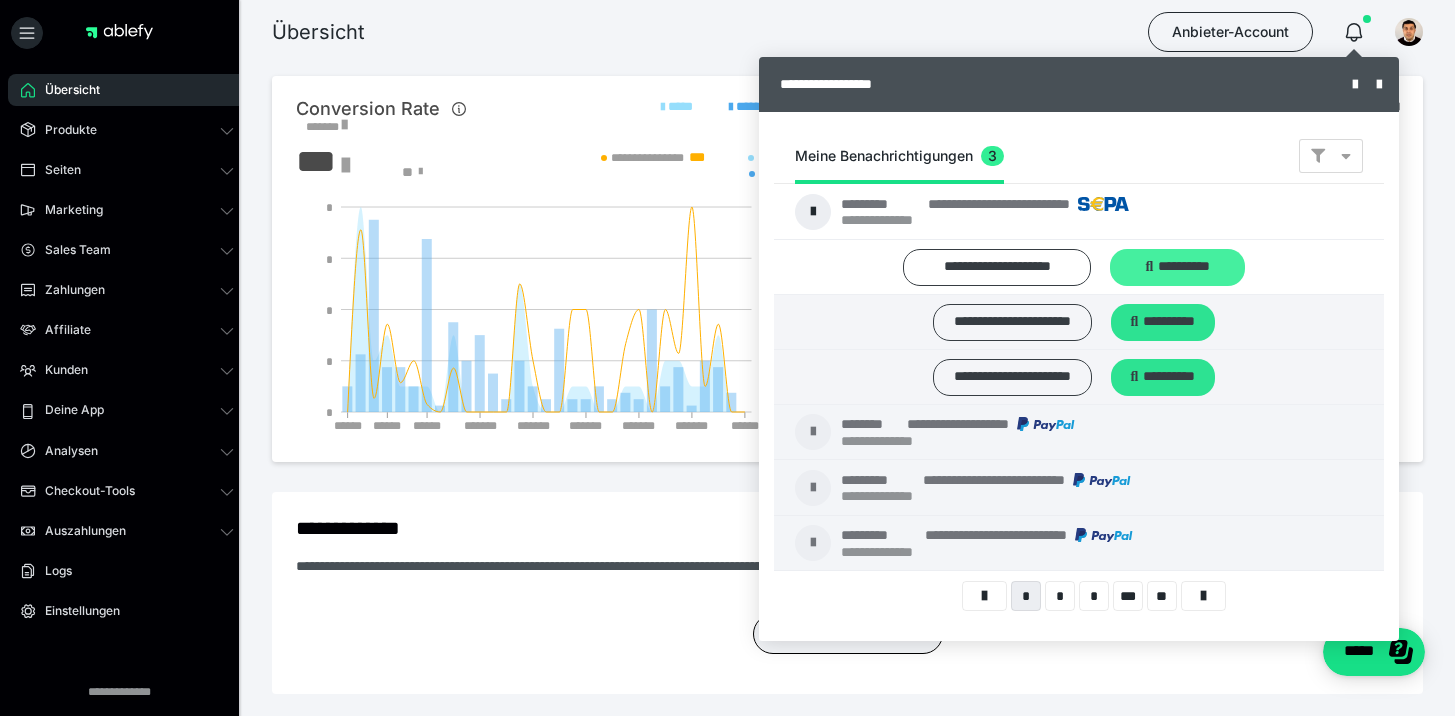 click on "**********" at bounding box center (1177, 267) 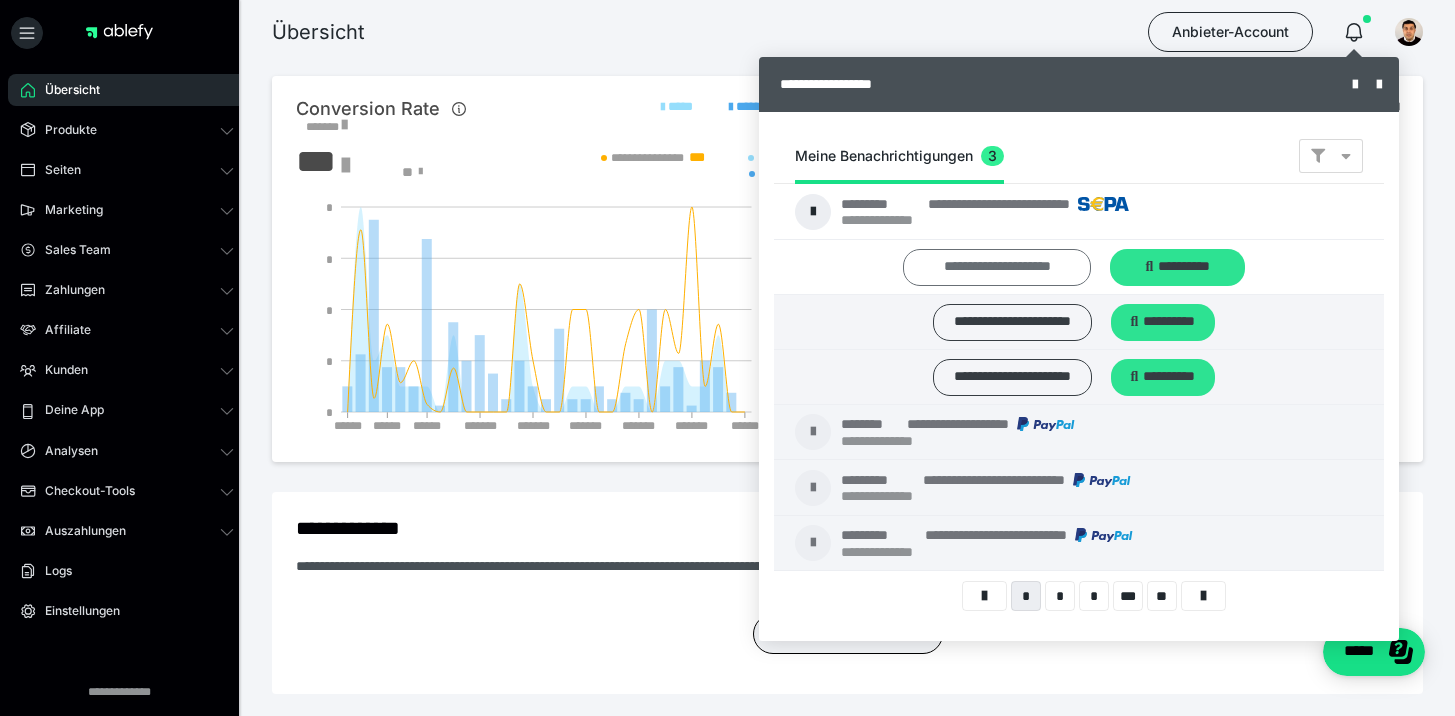 click on "**********" at bounding box center [0, 0] 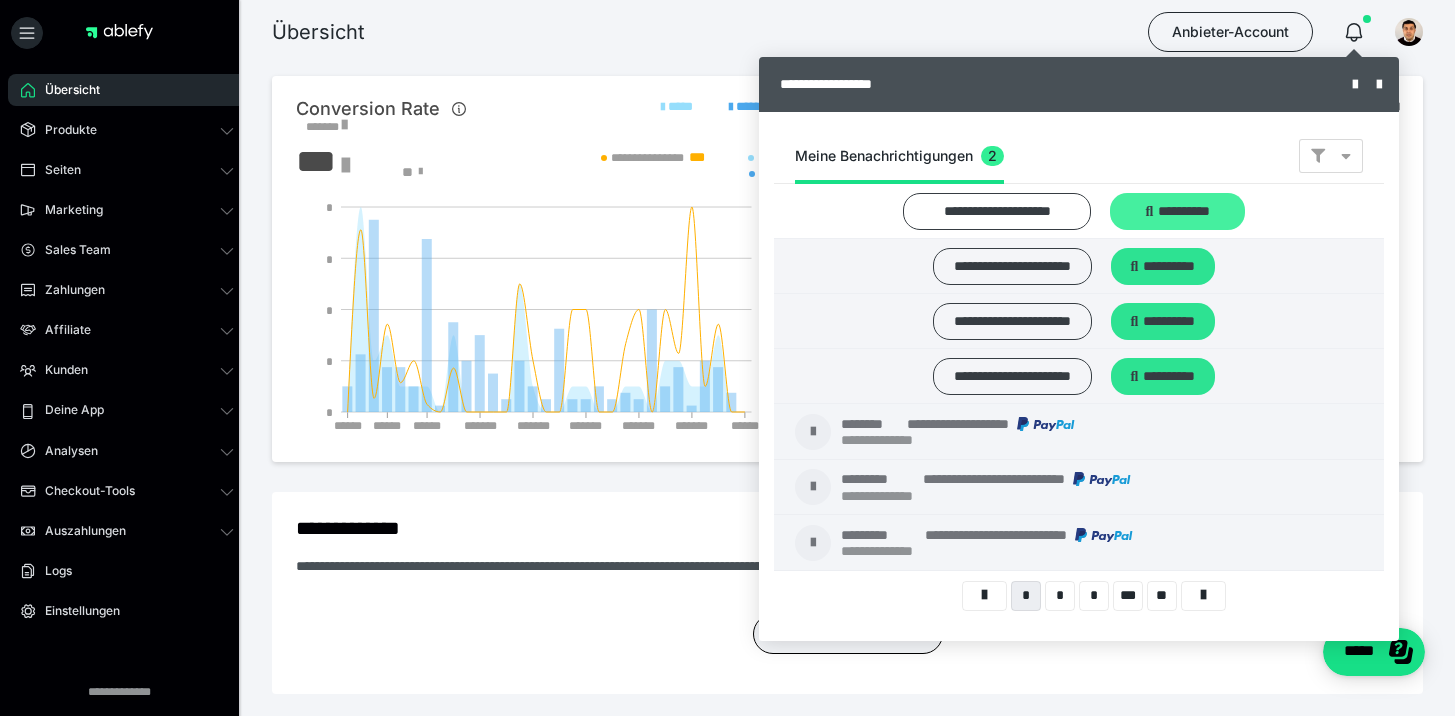 click on "**********" at bounding box center (1177, 211) 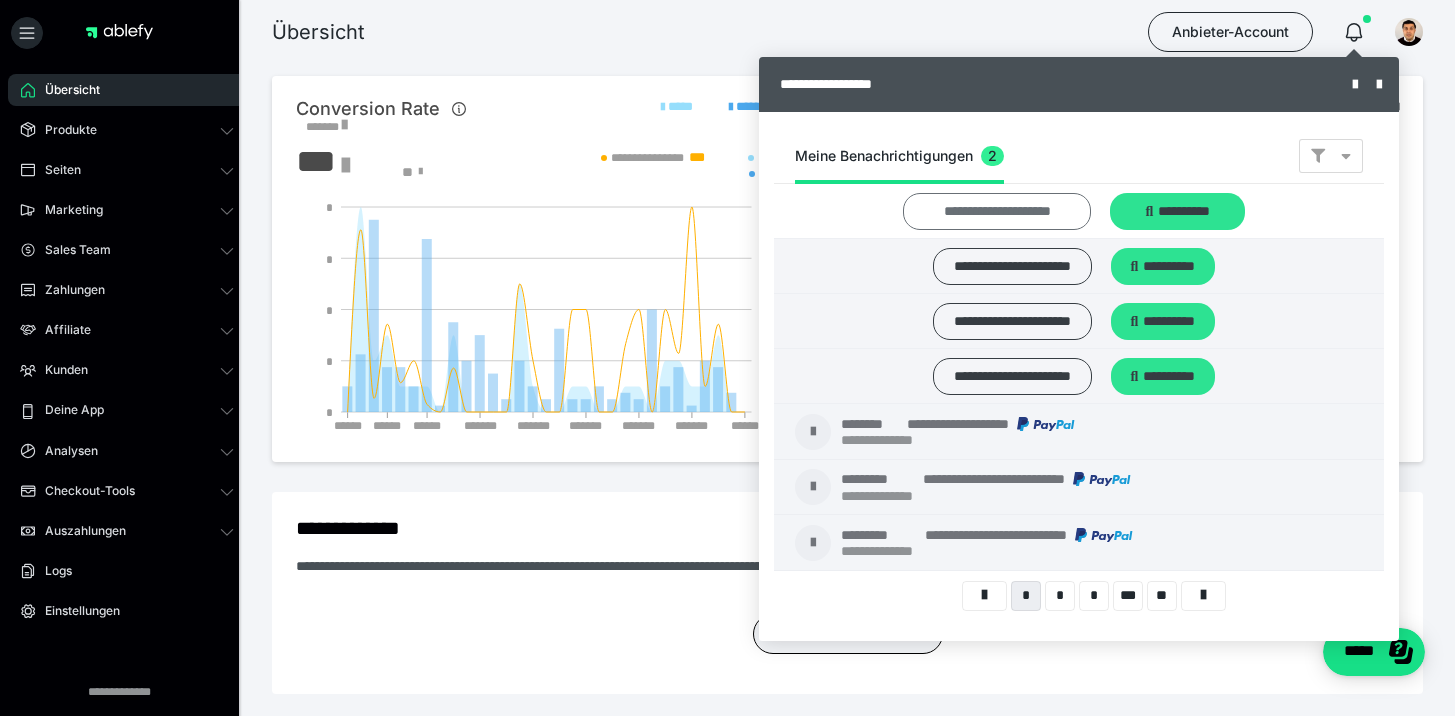 click on "**********" at bounding box center [997, 211] 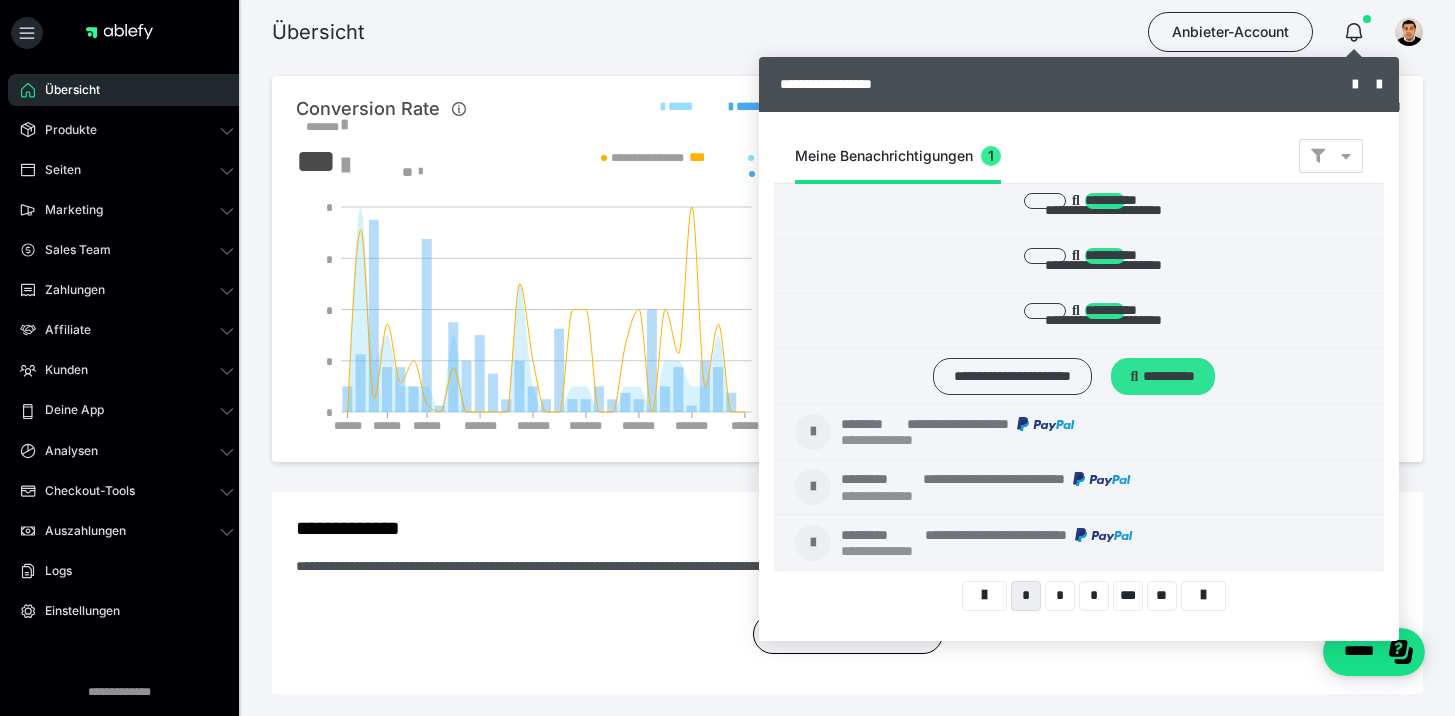 click at bounding box center [727, 358] 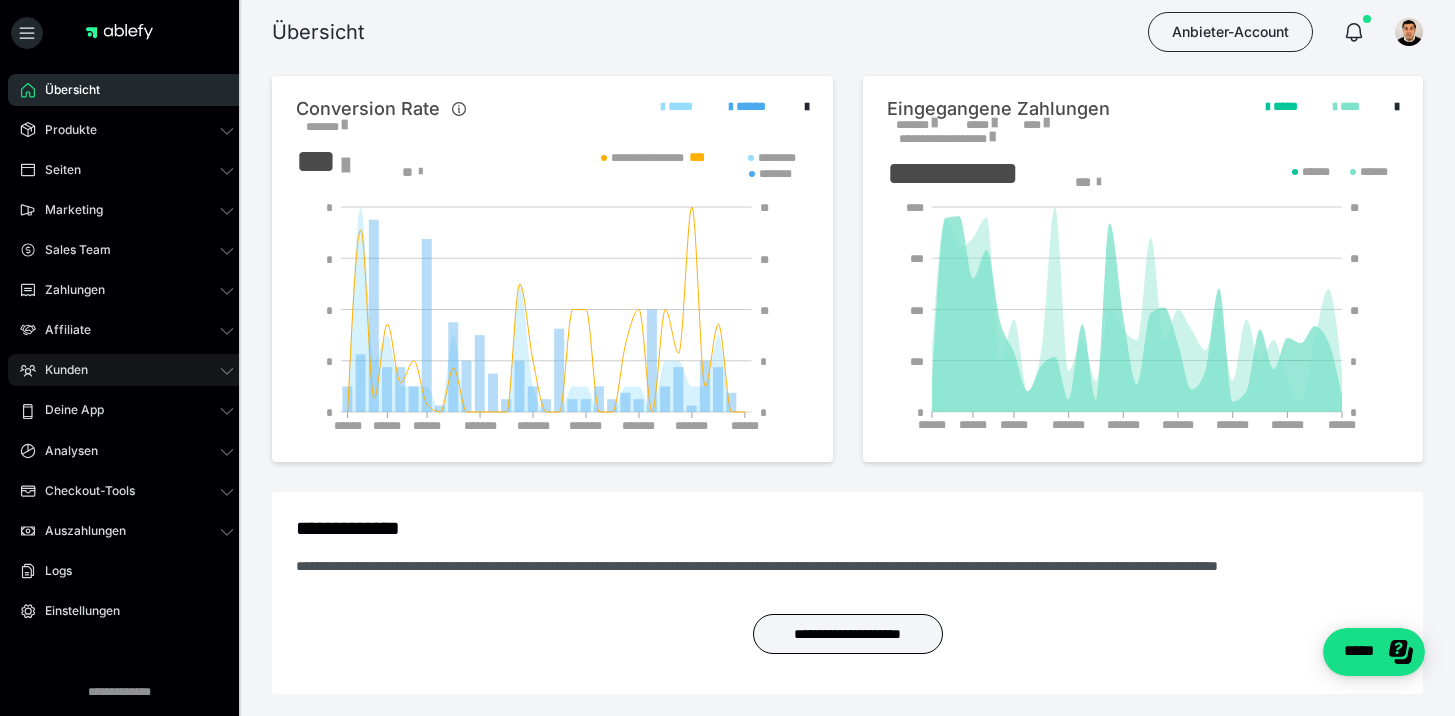 click on "Kunden" at bounding box center [127, 370] 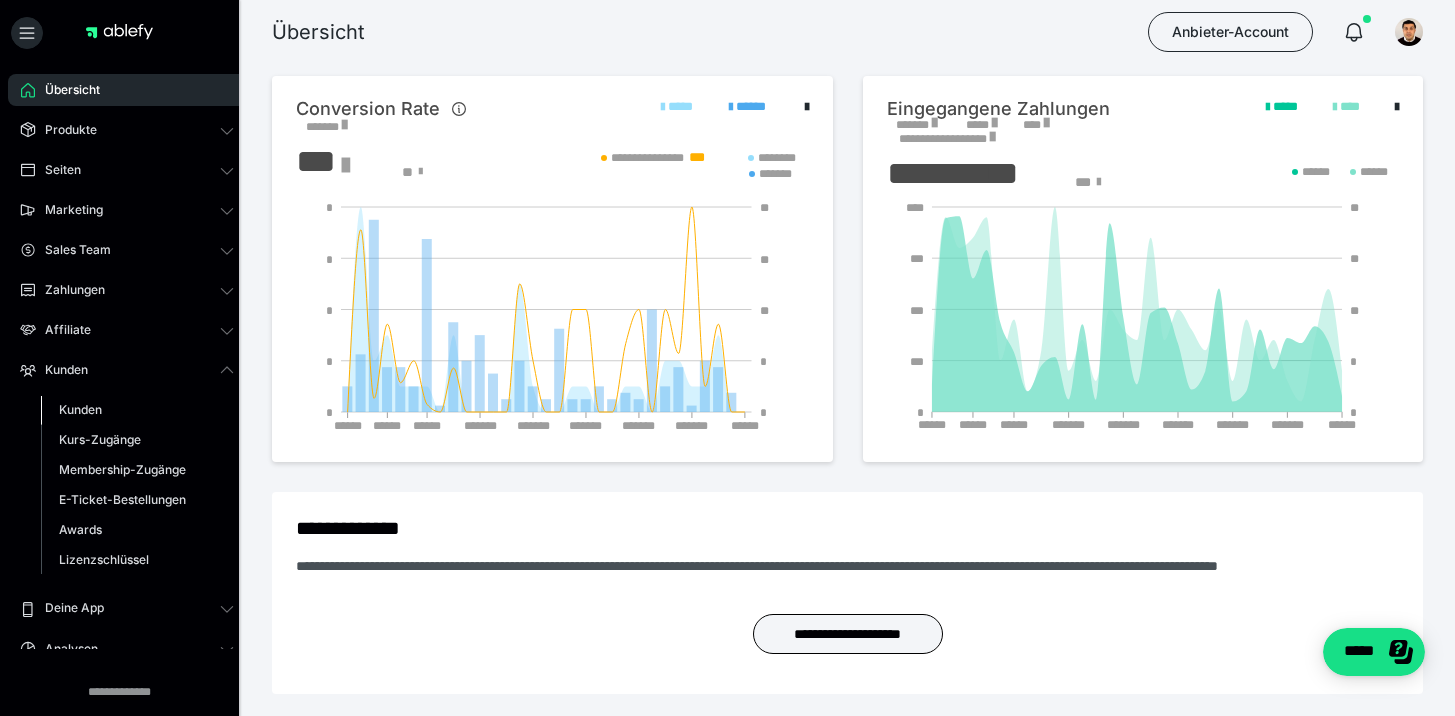 click on "Kunden" at bounding box center (137, 410) 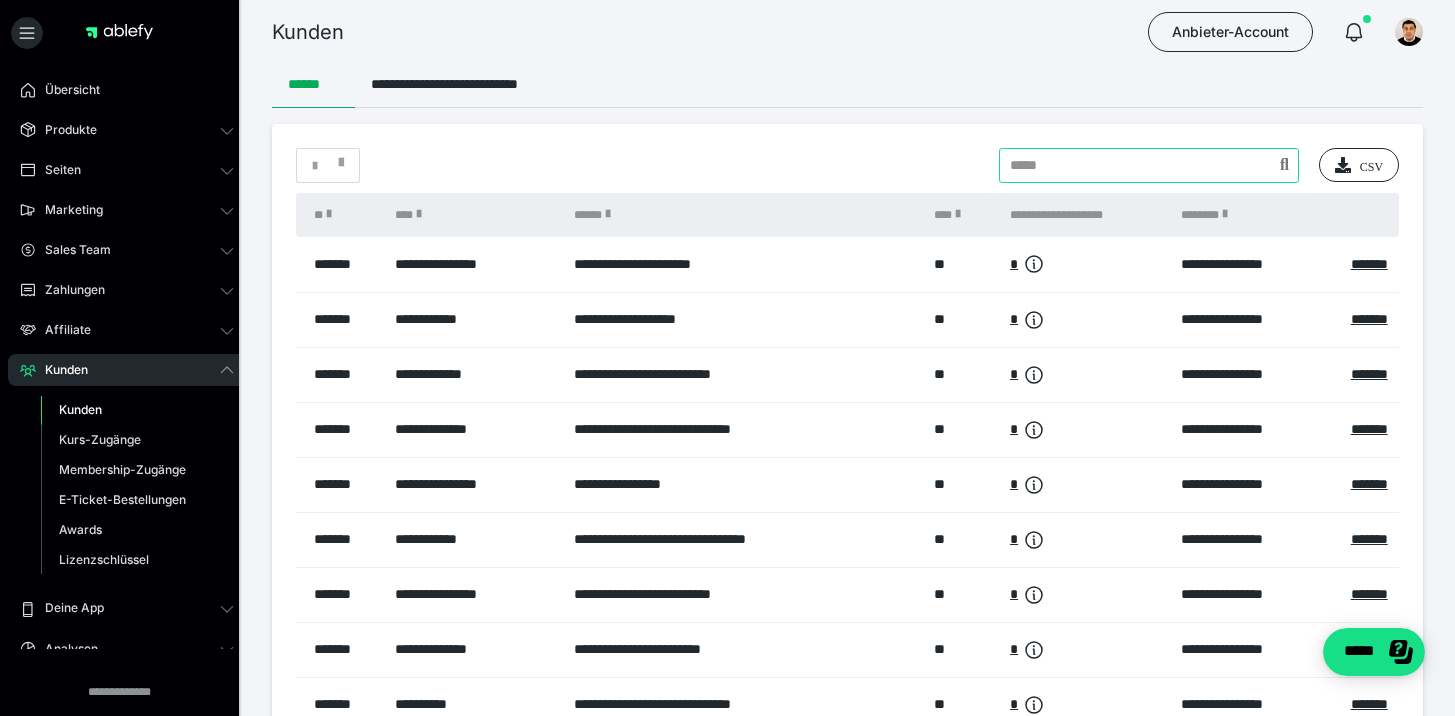 click at bounding box center [1149, 165] 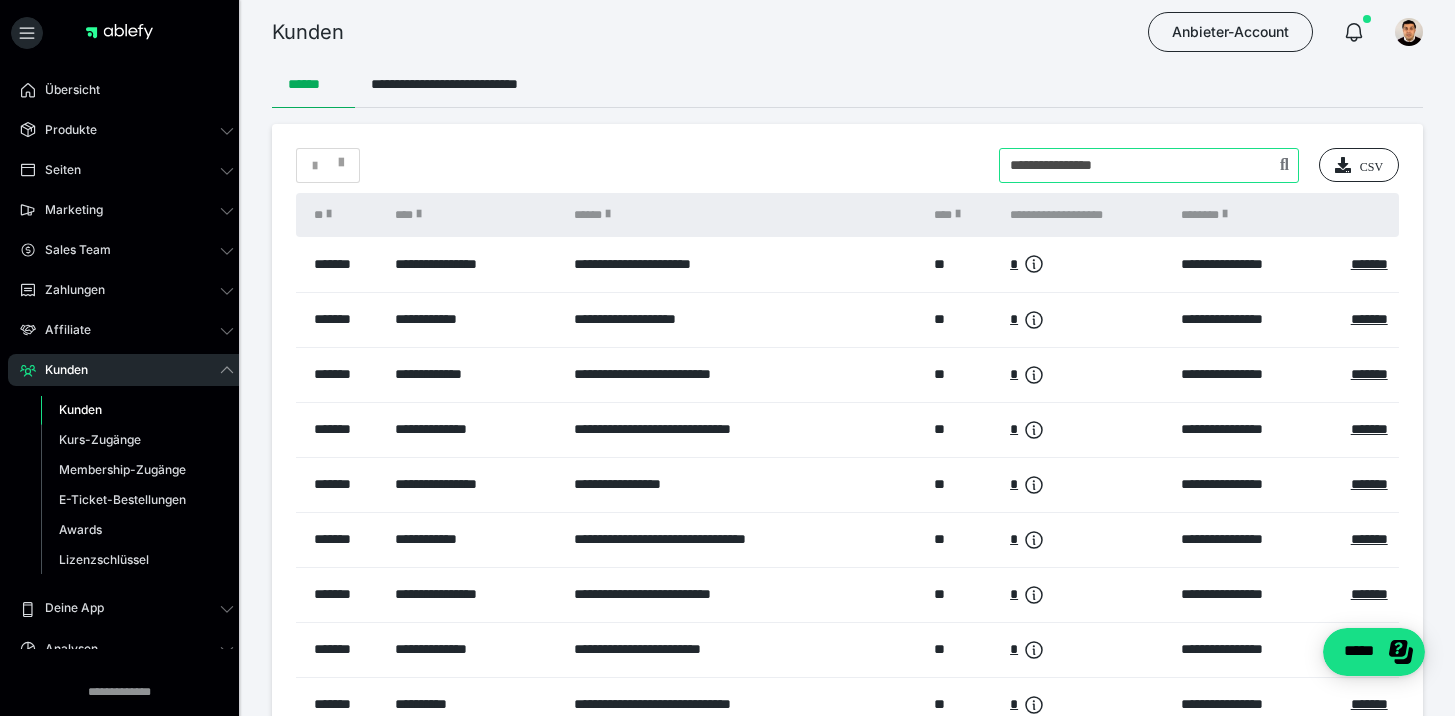 click at bounding box center [1149, 165] 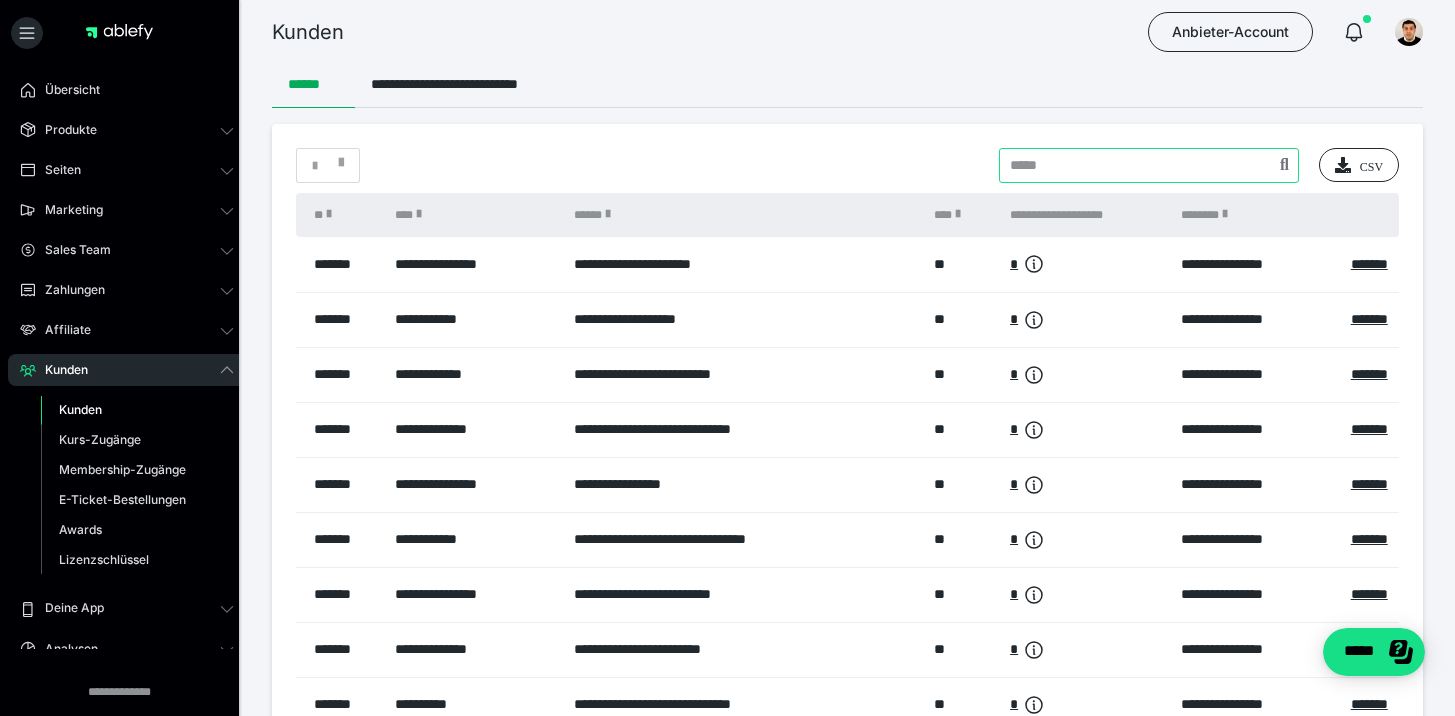 paste on "**********" 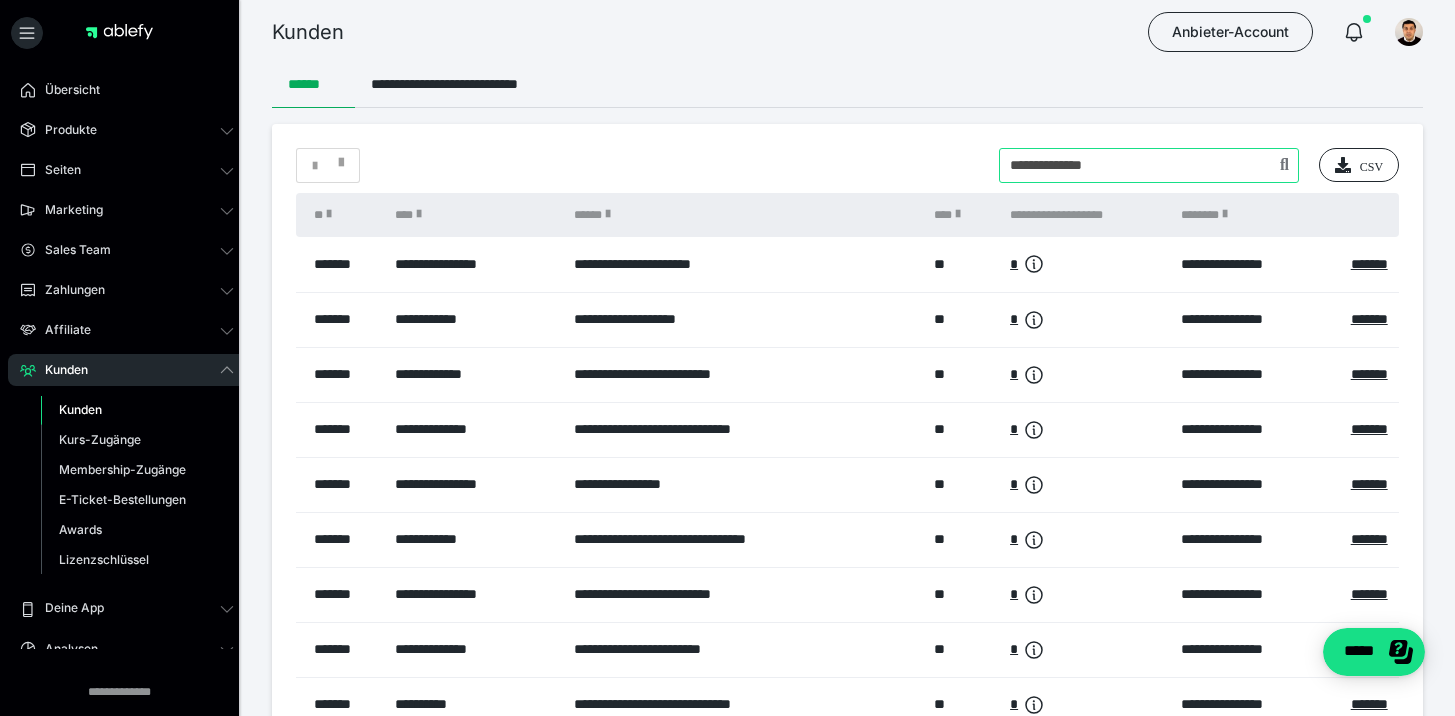 type on "**********" 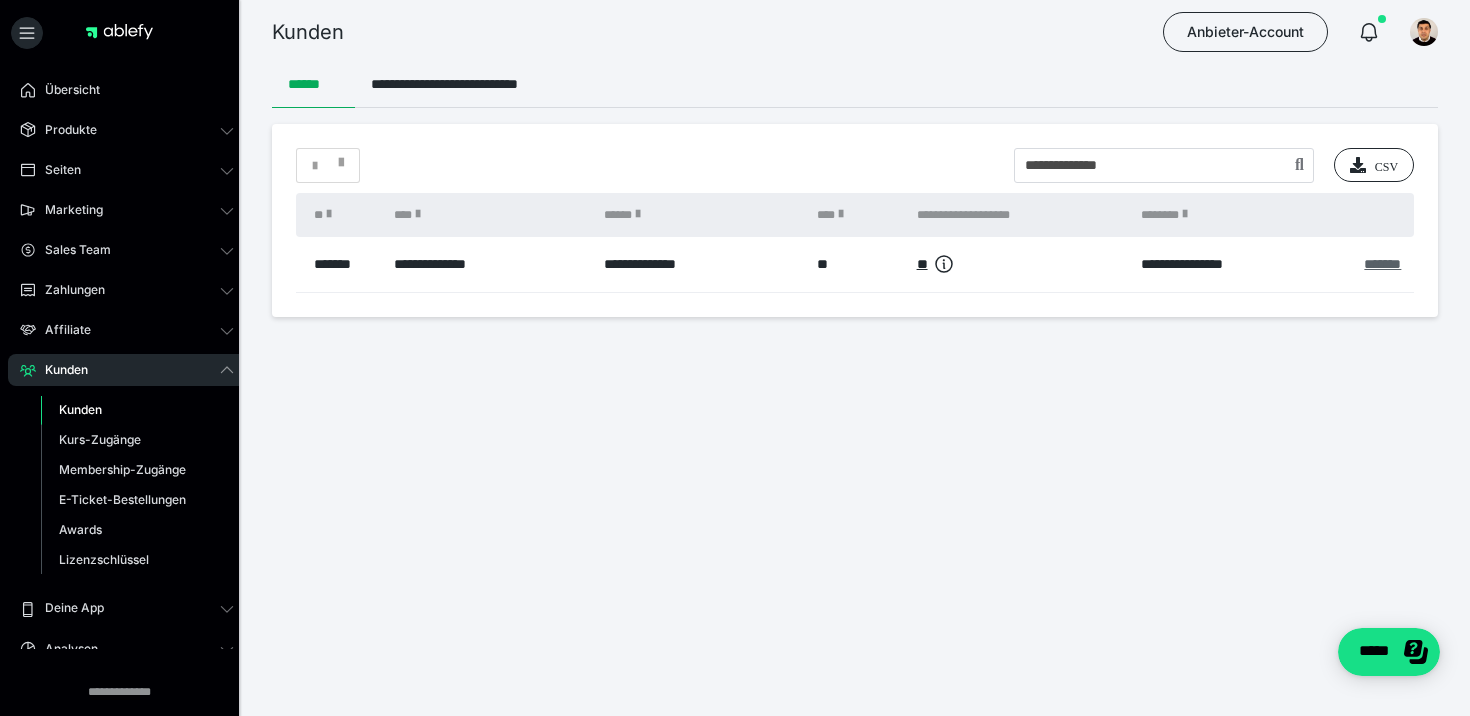 click on "*******" at bounding box center (1382, 264) 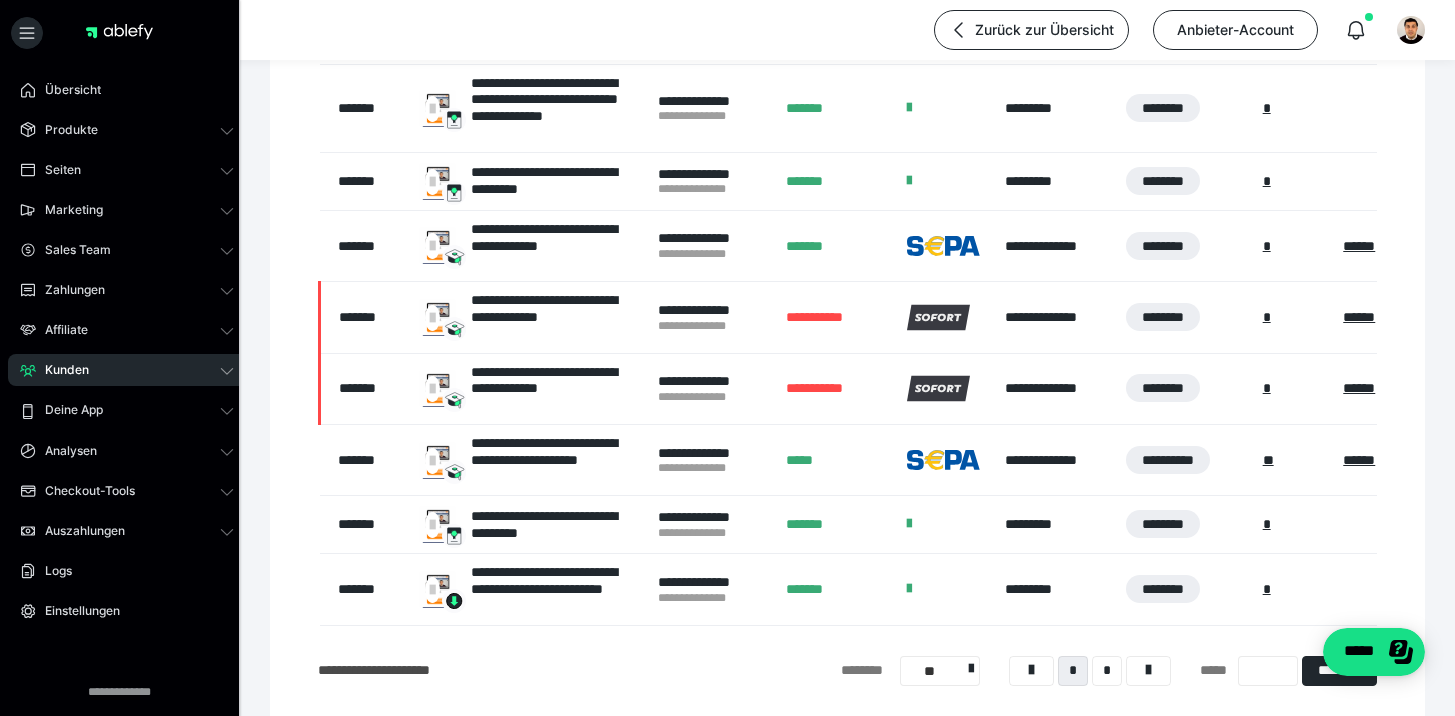 scroll, scrollTop: 524, scrollLeft: 0, axis: vertical 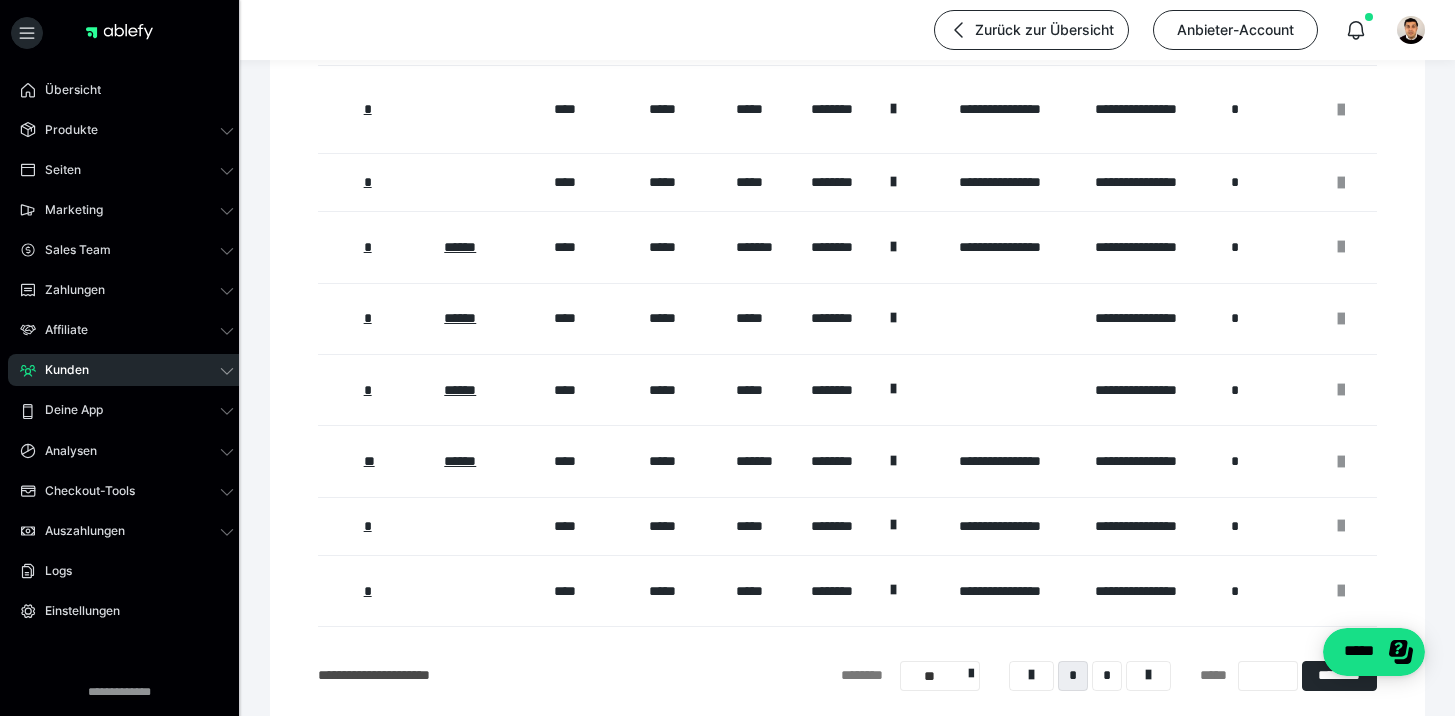 click at bounding box center (1341, 462) 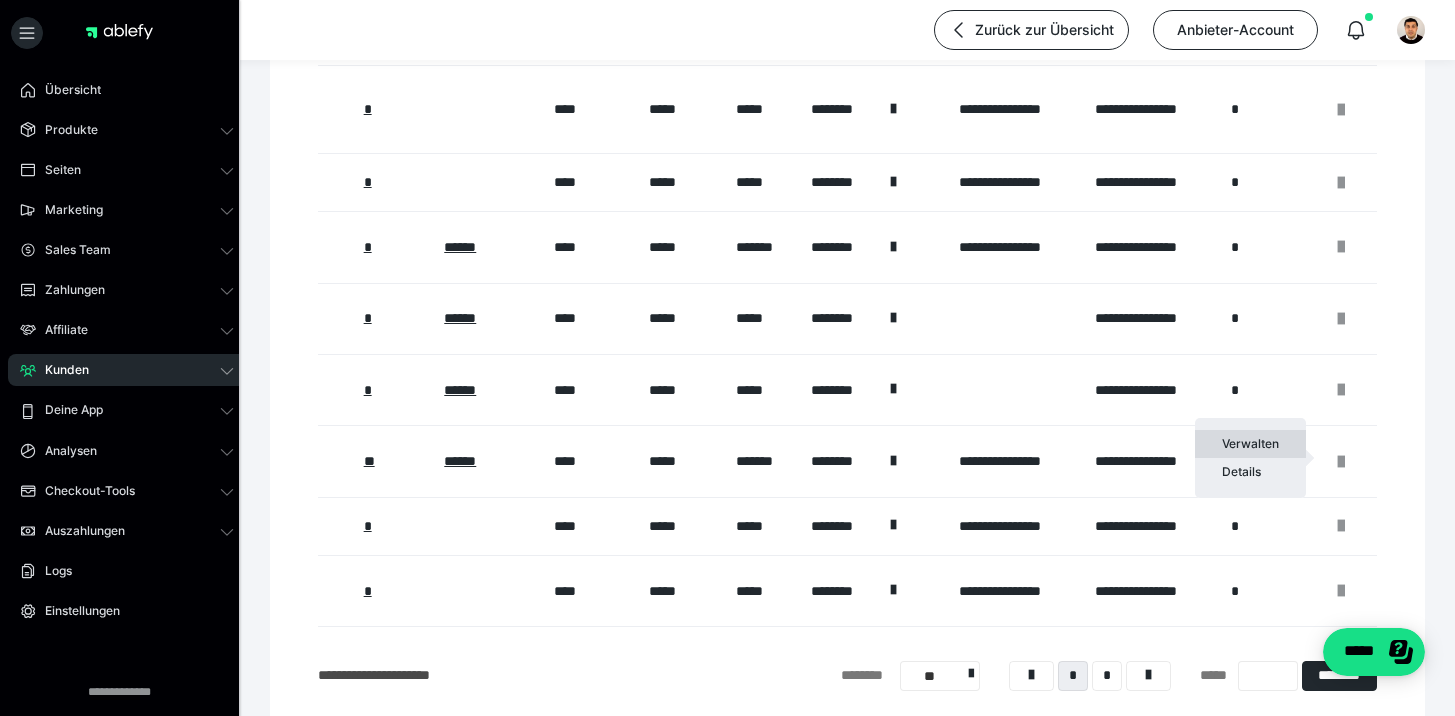 click on "Verwalten" at bounding box center [1250, 444] 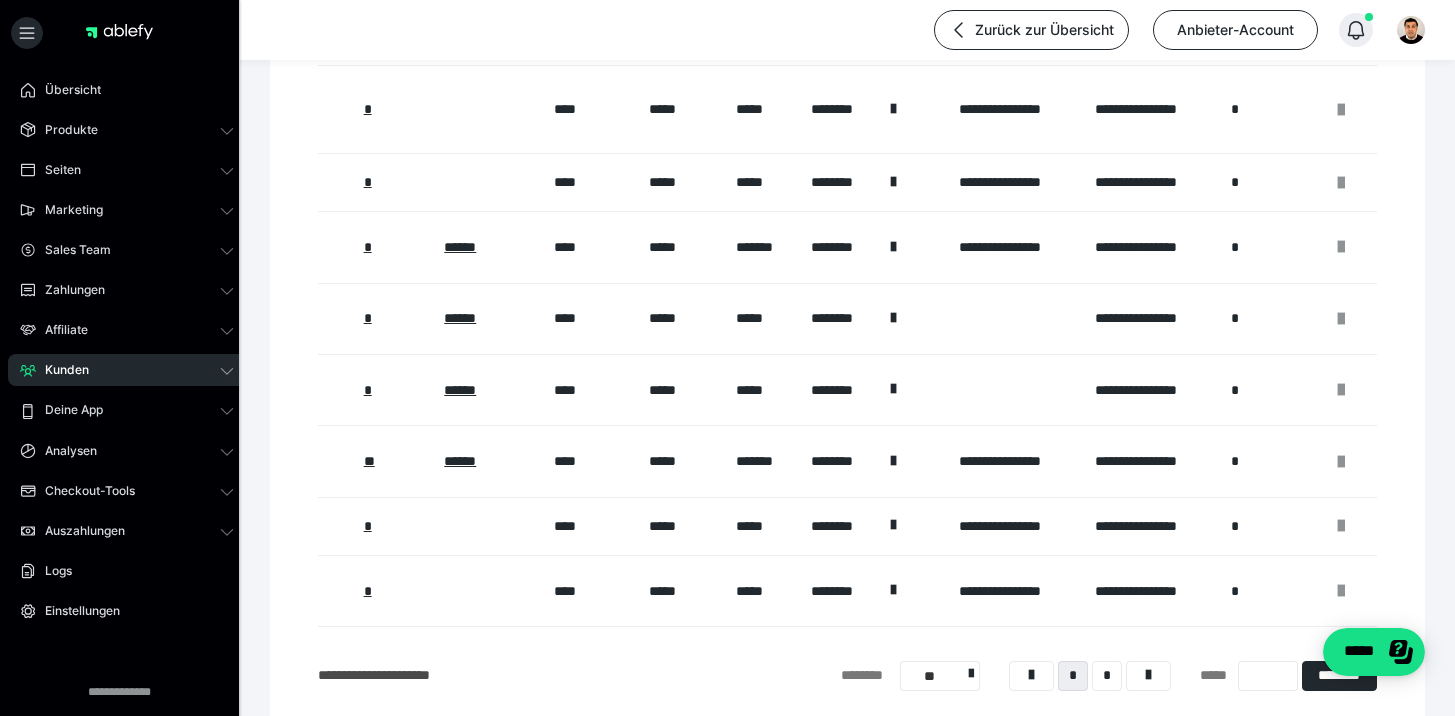 click 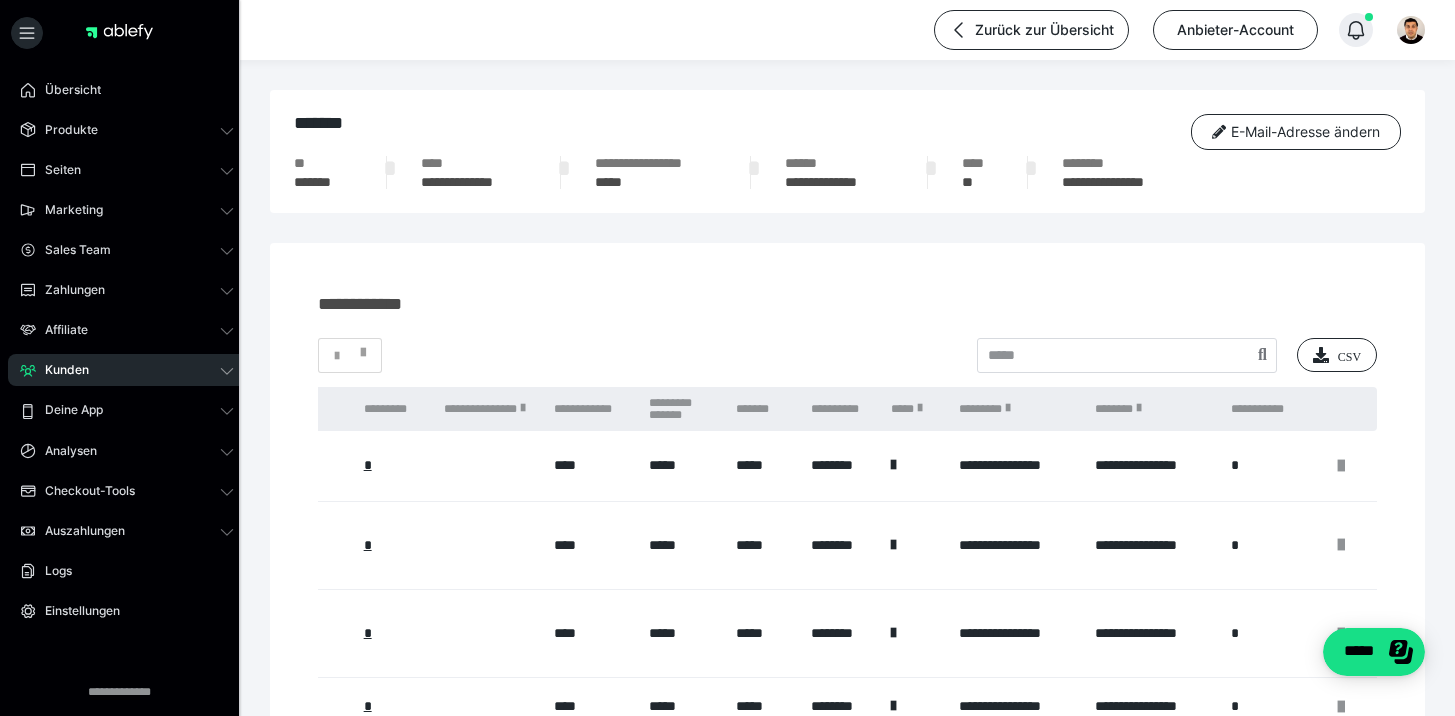 click 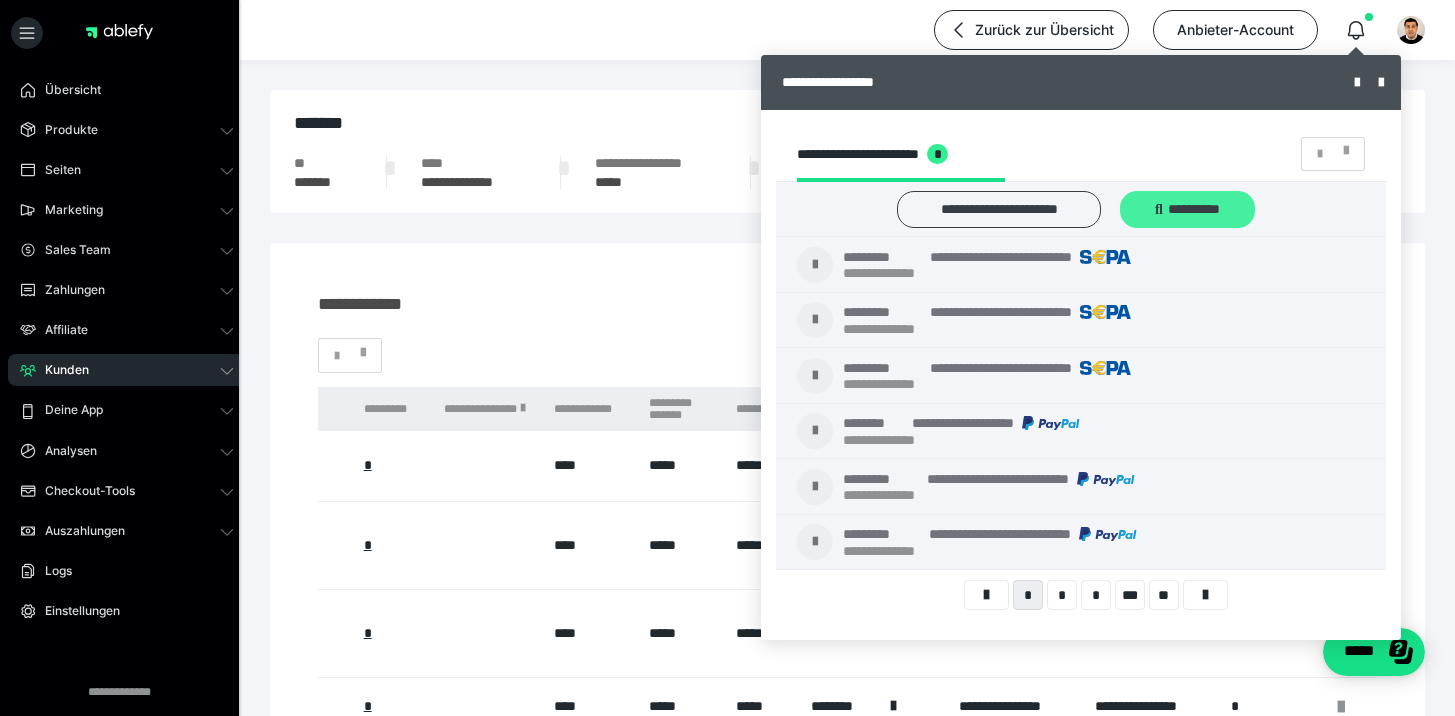 click on "**********" at bounding box center [1187, 209] 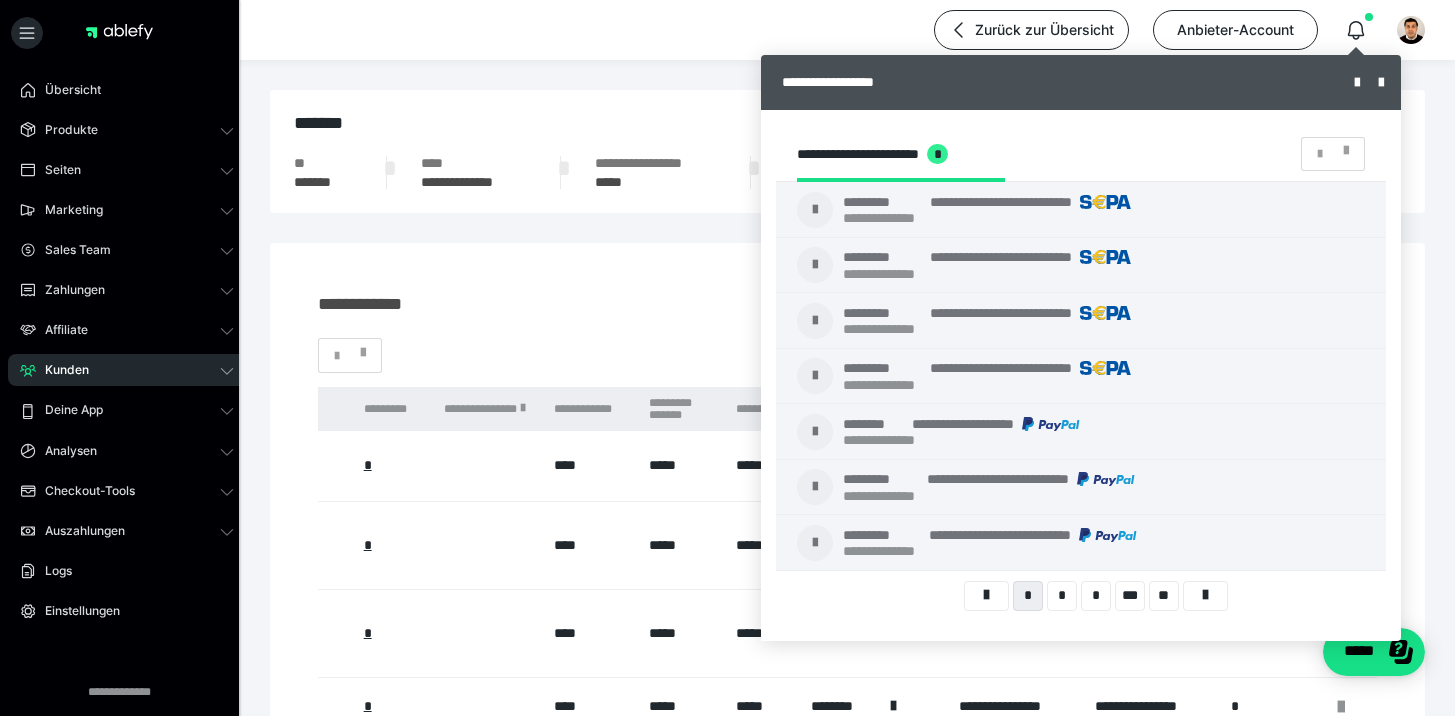 click at bounding box center (727, 358) 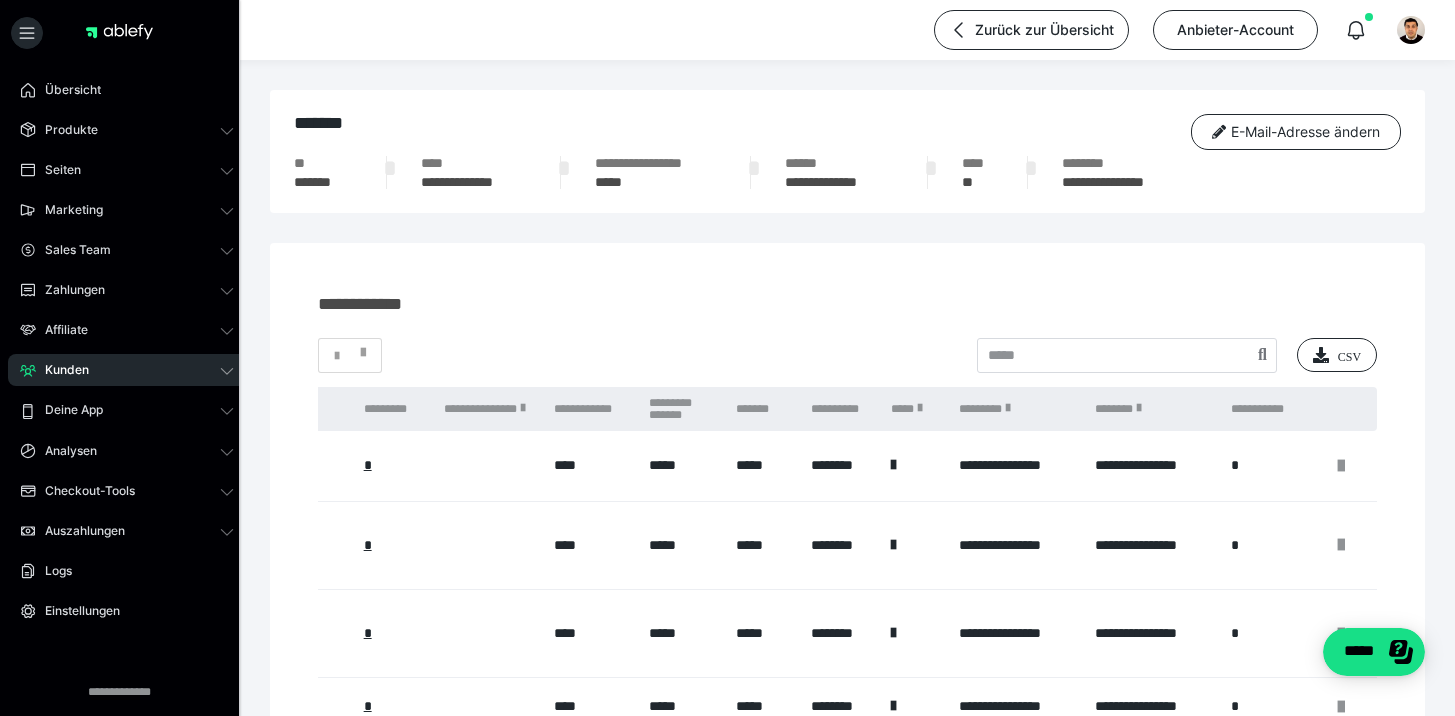 click on "Kunden" at bounding box center (127, 370) 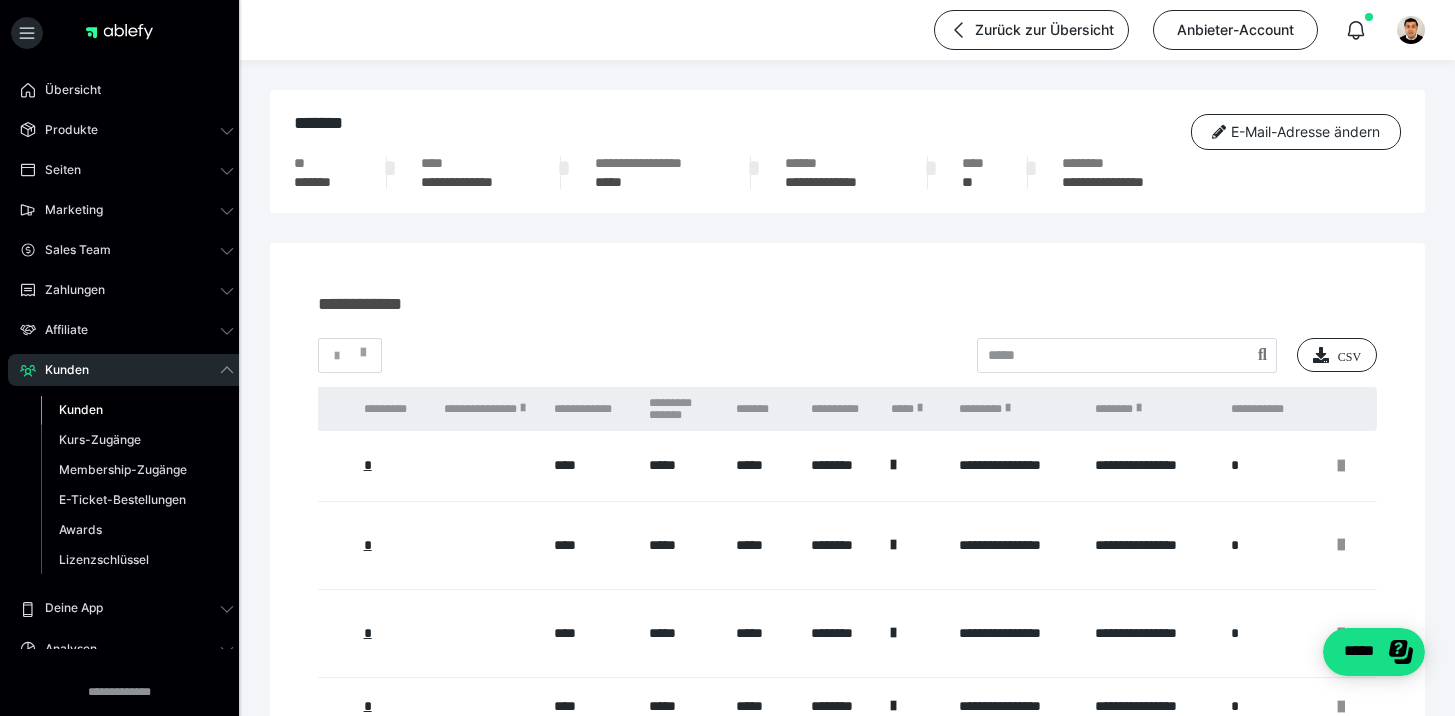 click on "Kunden" at bounding box center (137, 410) 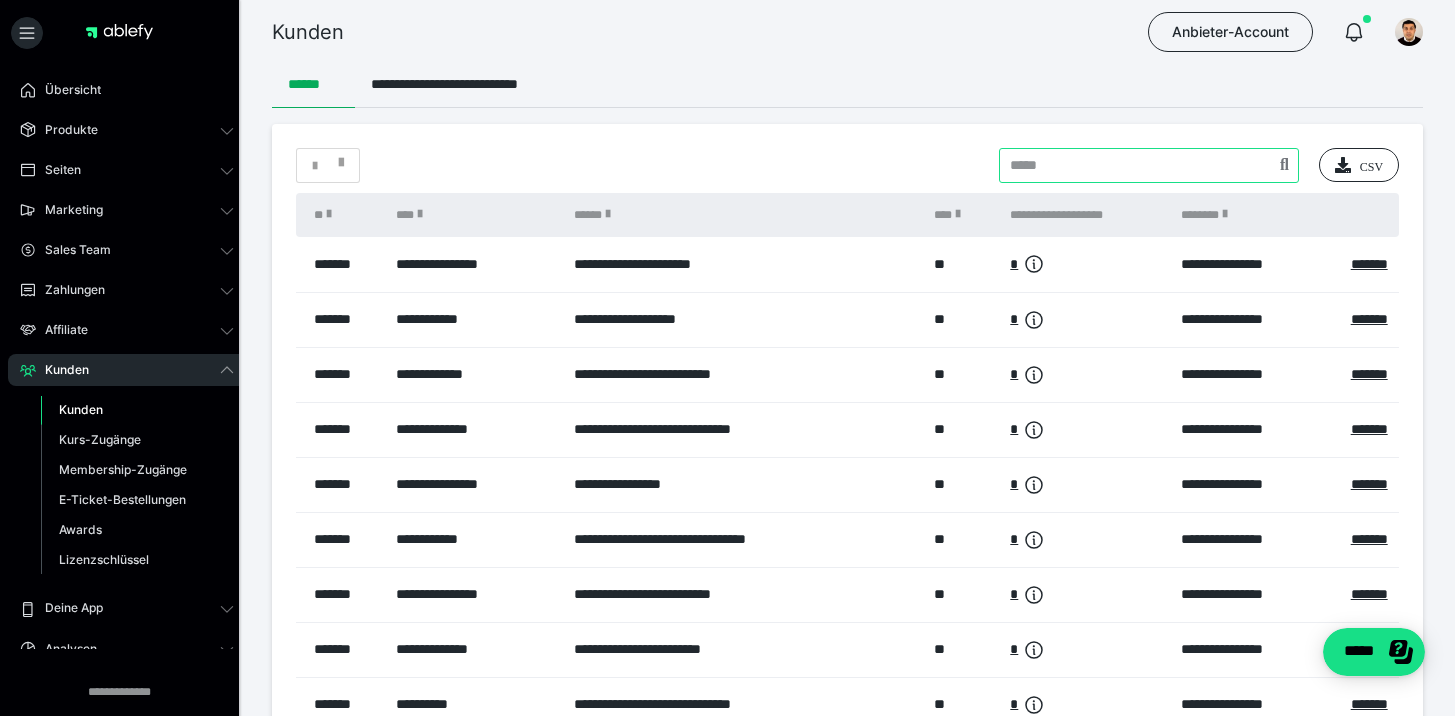 click at bounding box center [1149, 165] 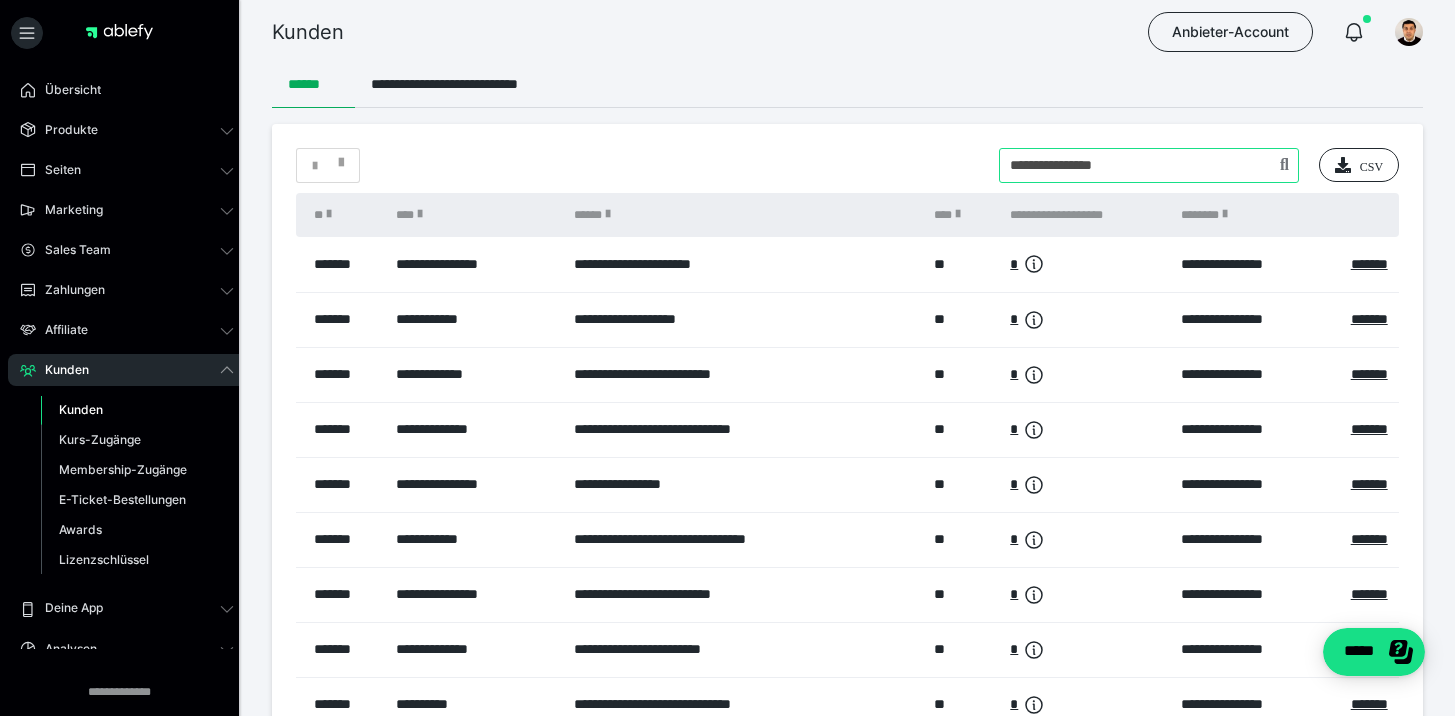 type on "**********" 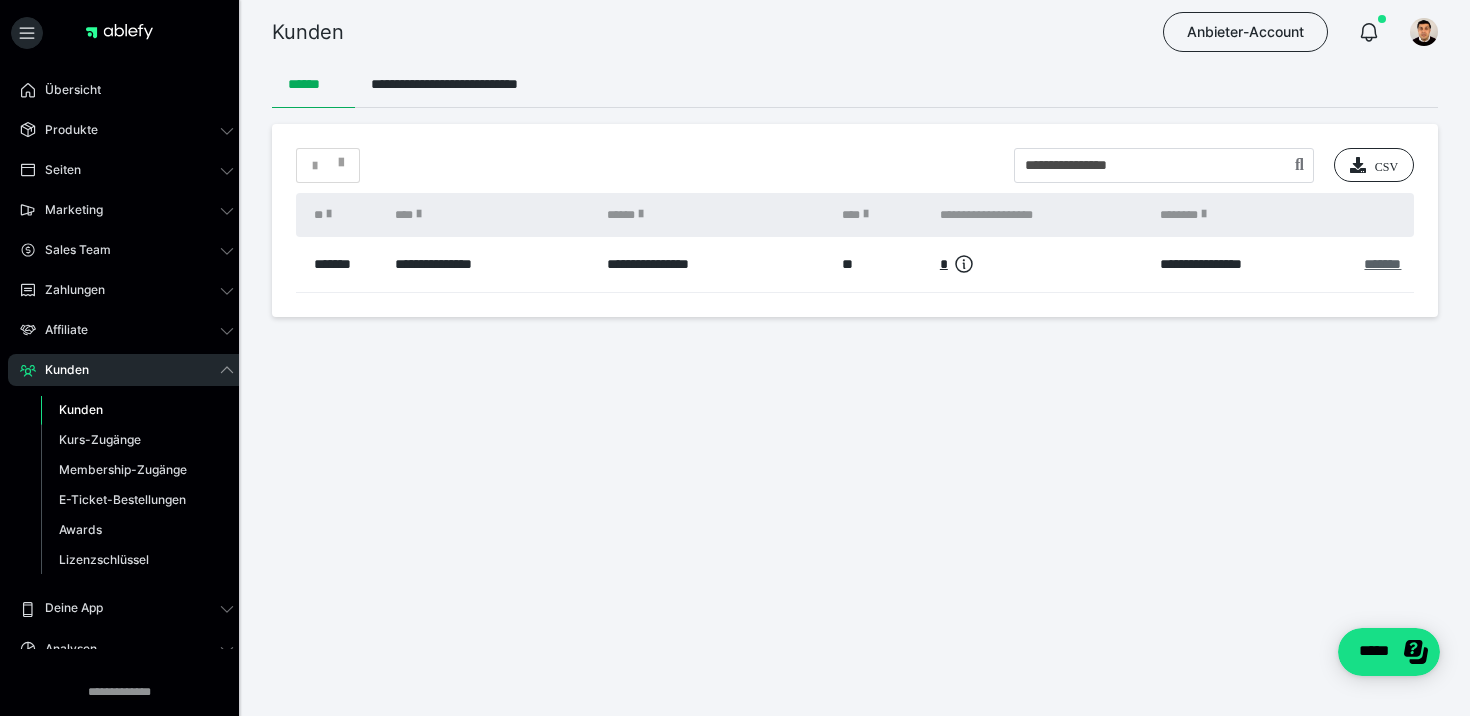 click on "*******" at bounding box center (1382, 264) 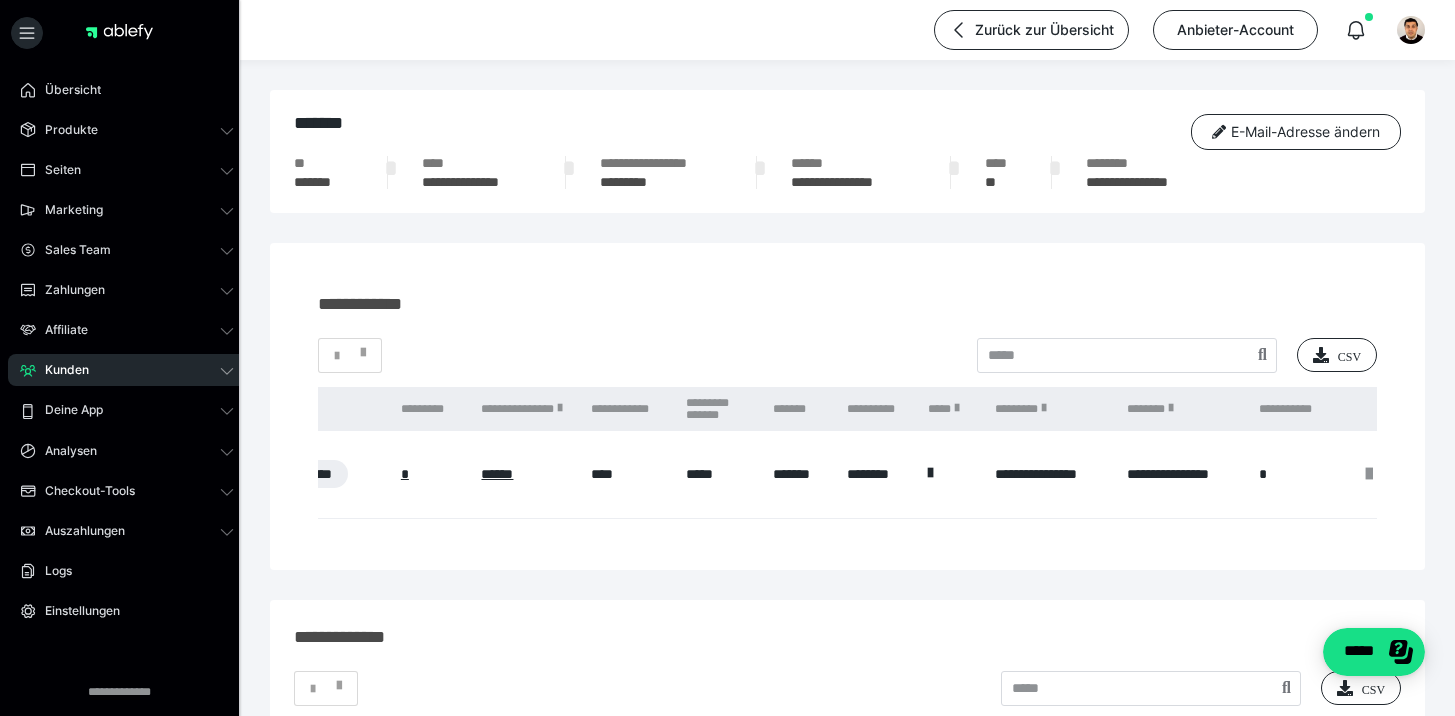 scroll, scrollTop: 0, scrollLeft: 850, axis: horizontal 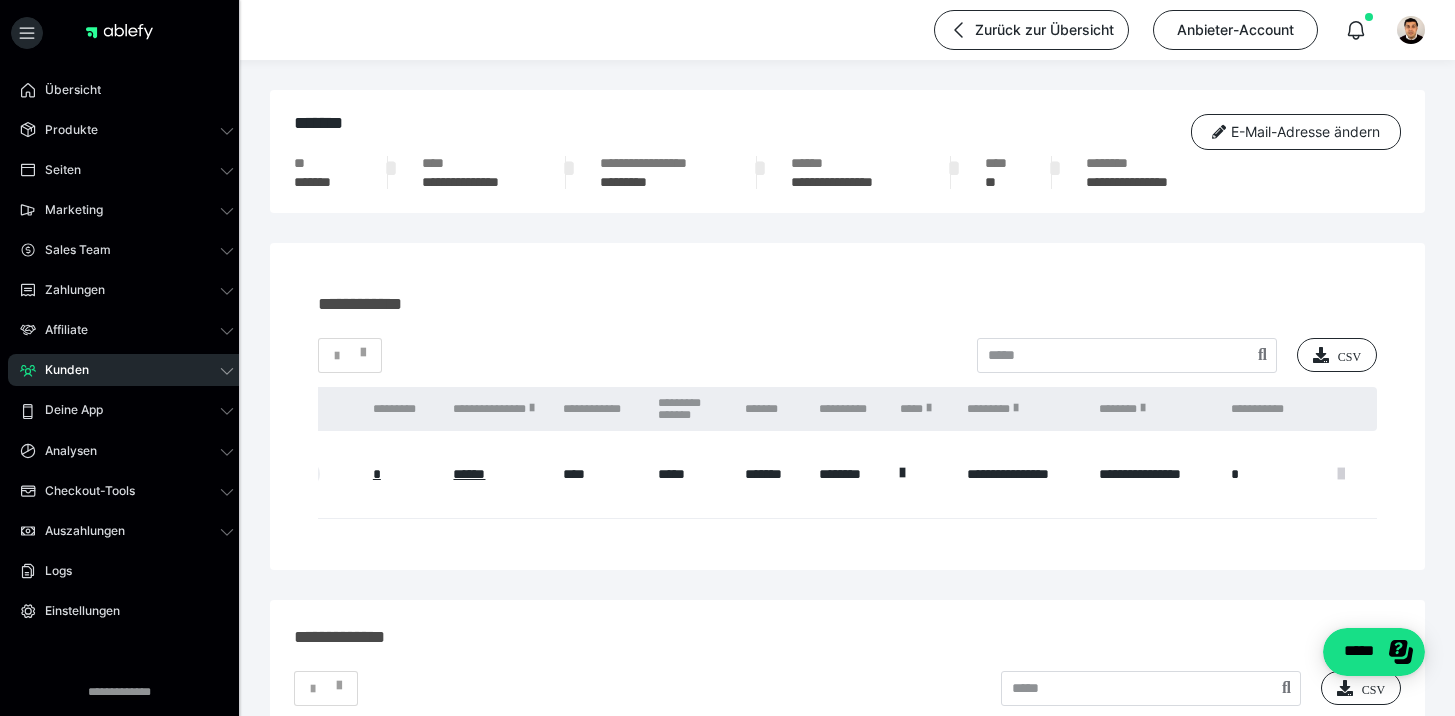 click at bounding box center [1341, 474] 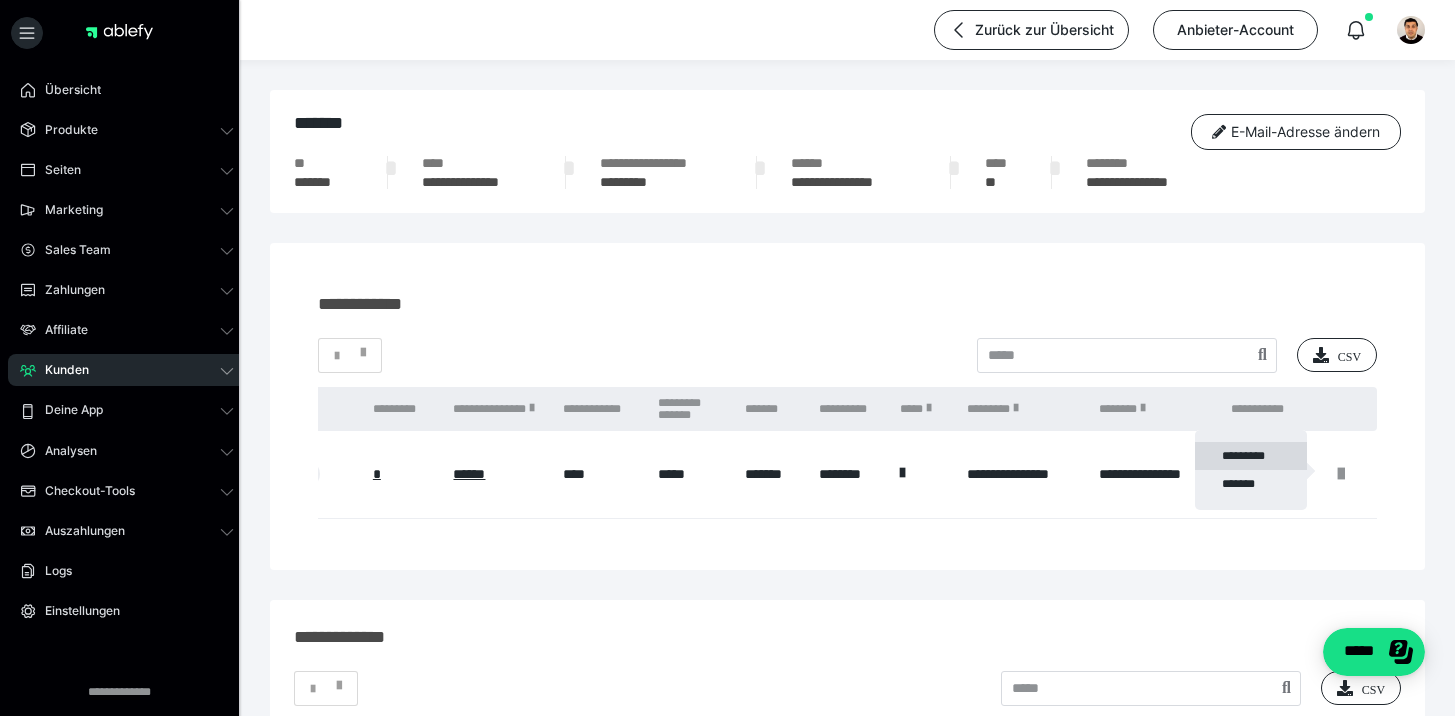 click on "*********" at bounding box center [1251, 456] 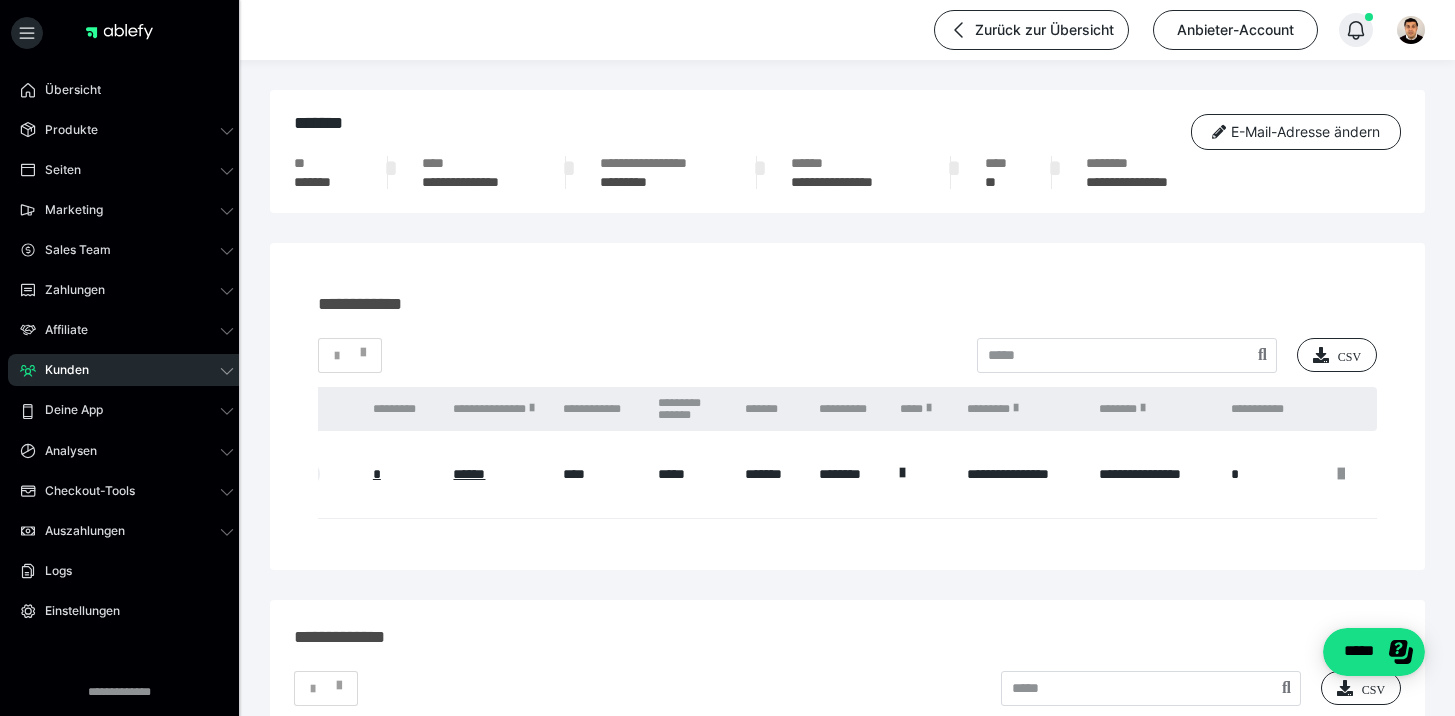 click 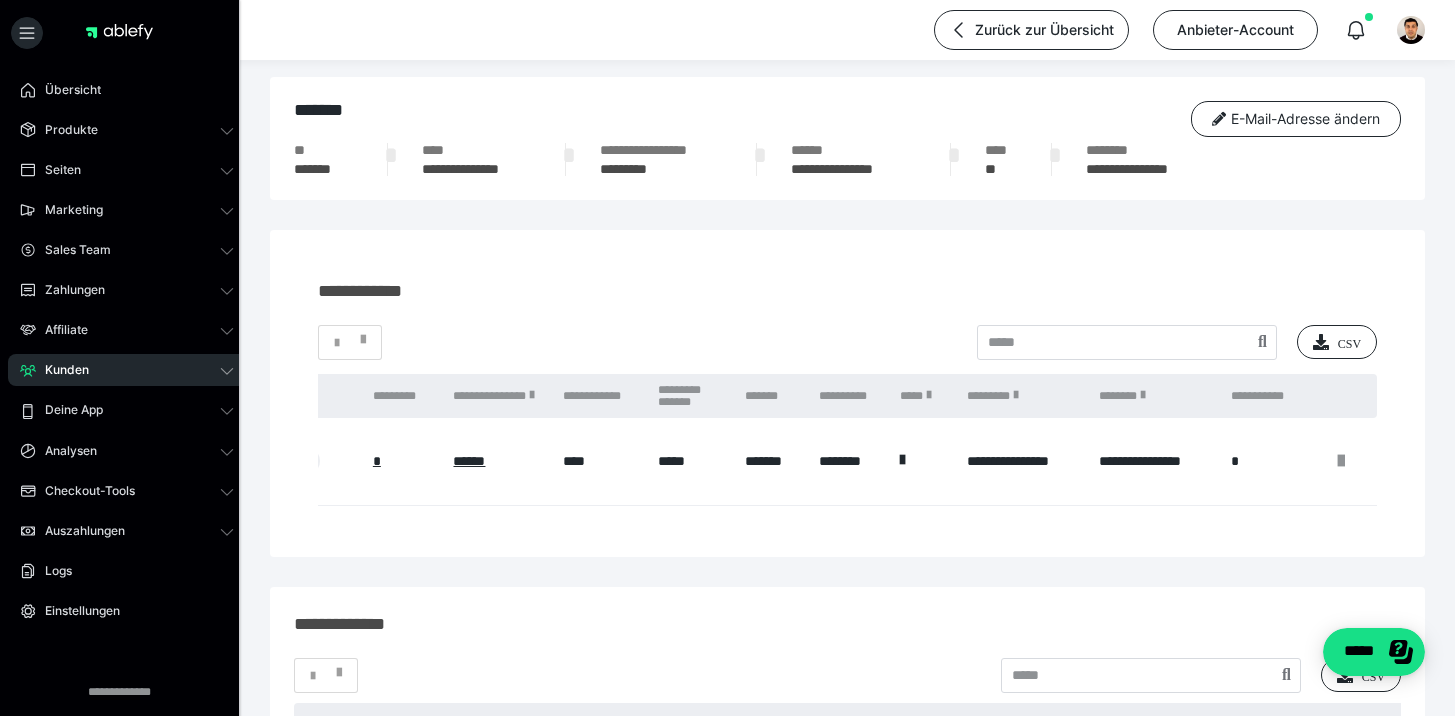 scroll, scrollTop: 0, scrollLeft: 0, axis: both 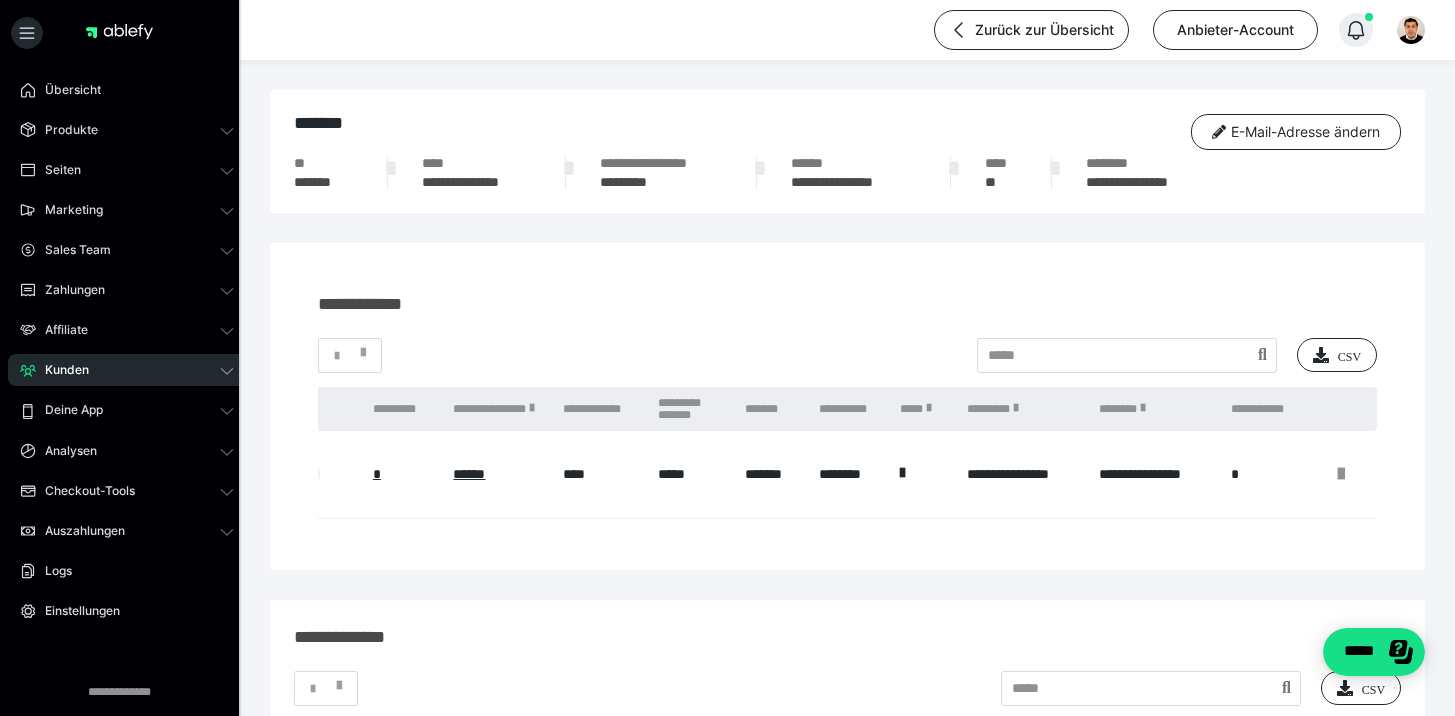 click 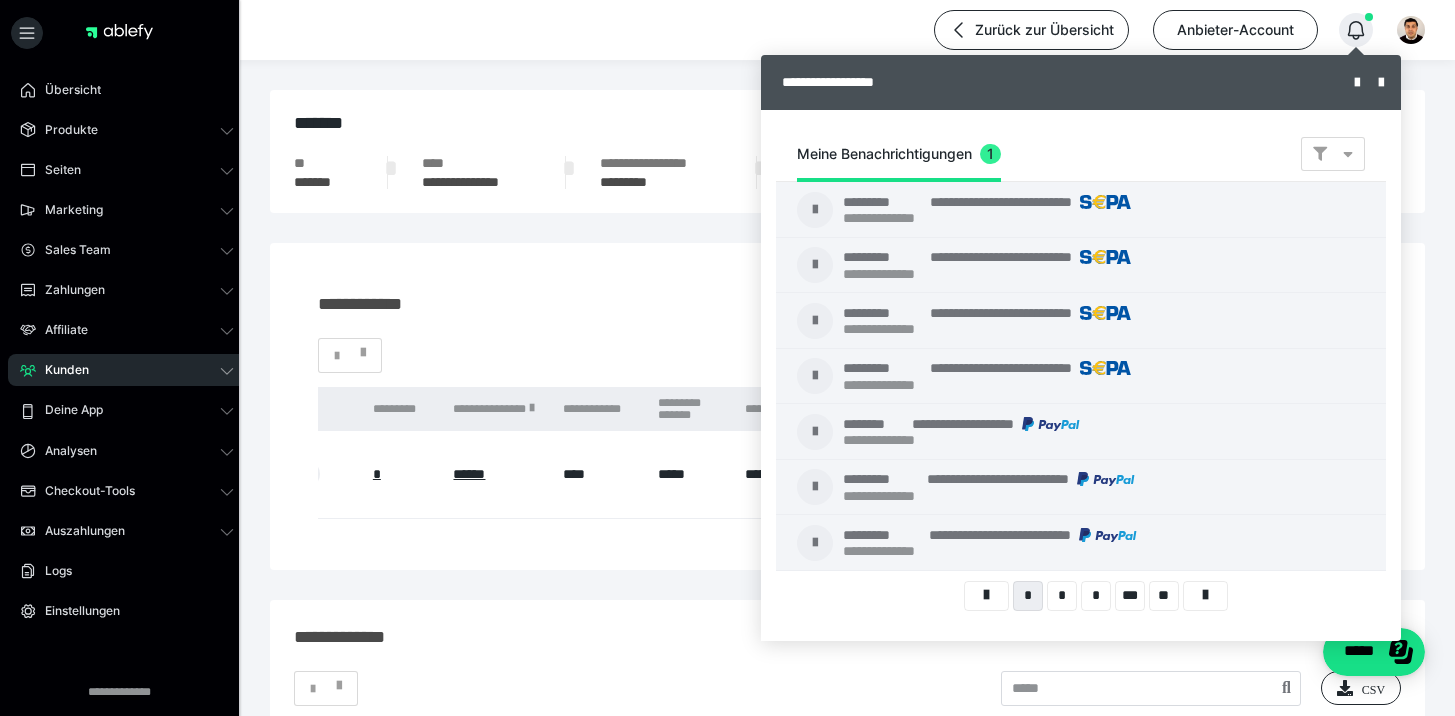 click at bounding box center [727, 358] 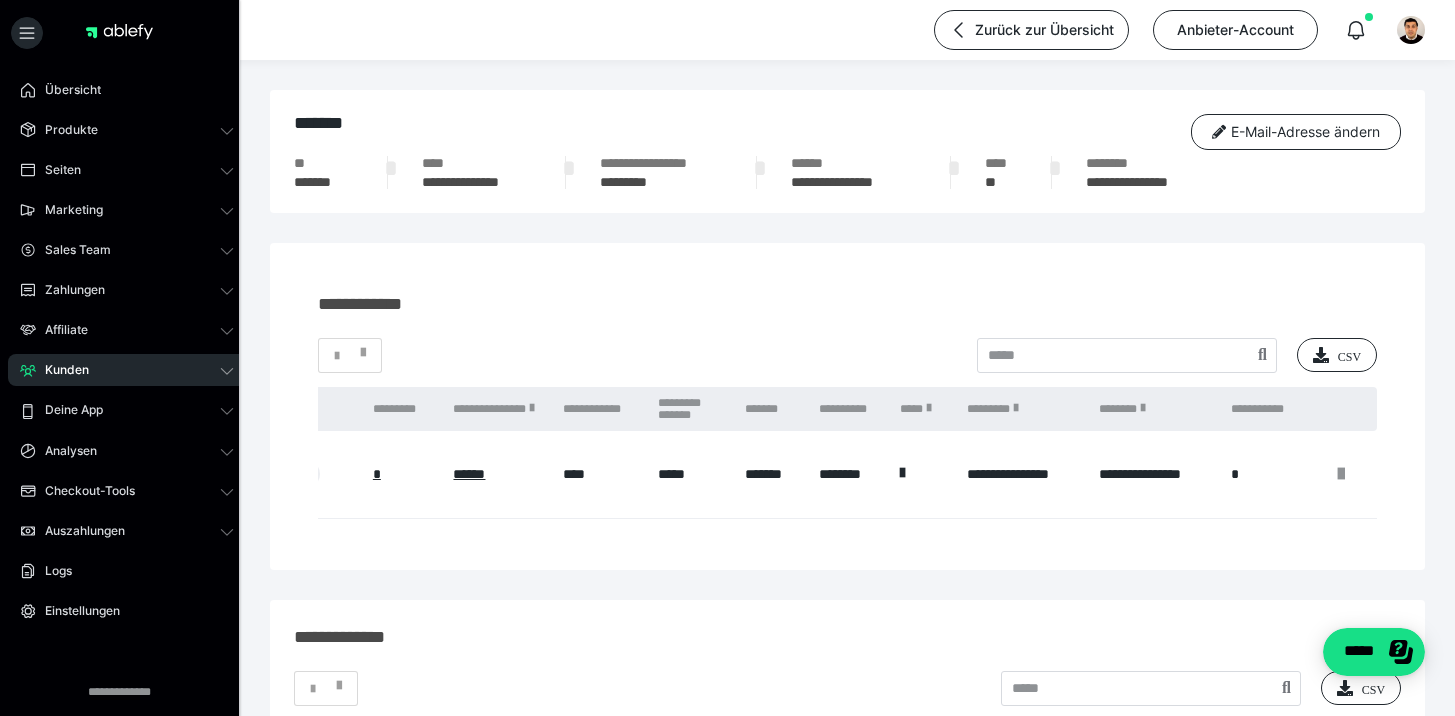 click on "Kunden" at bounding box center (127, 370) 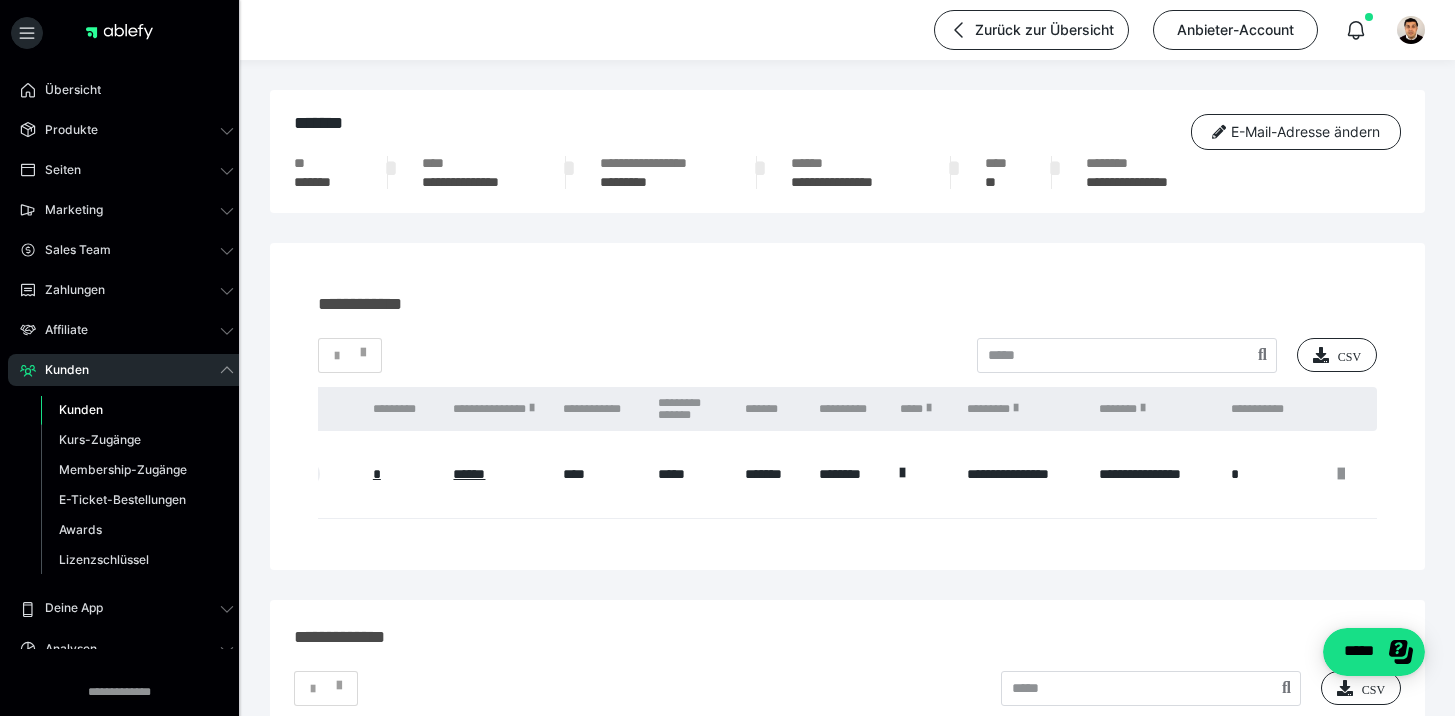 click on "Kunden" at bounding box center [81, 409] 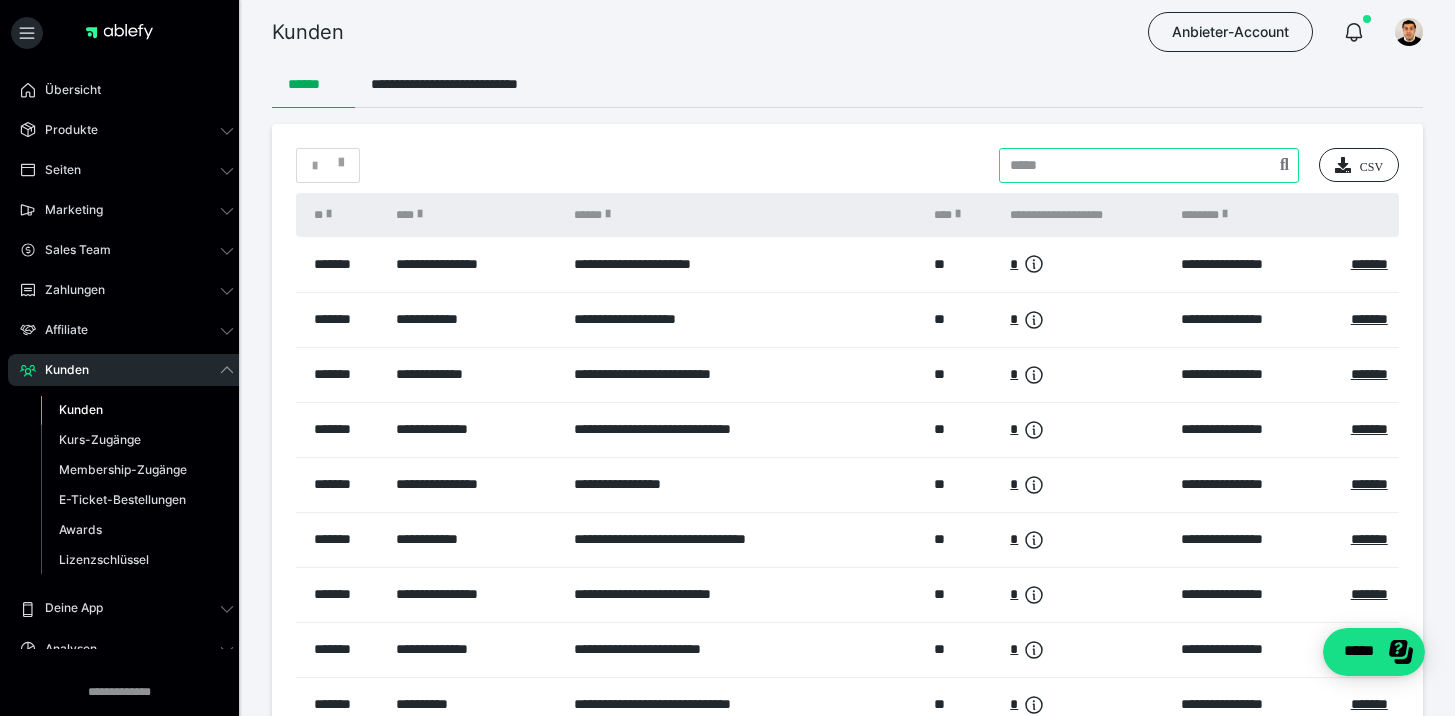 click at bounding box center [1149, 165] 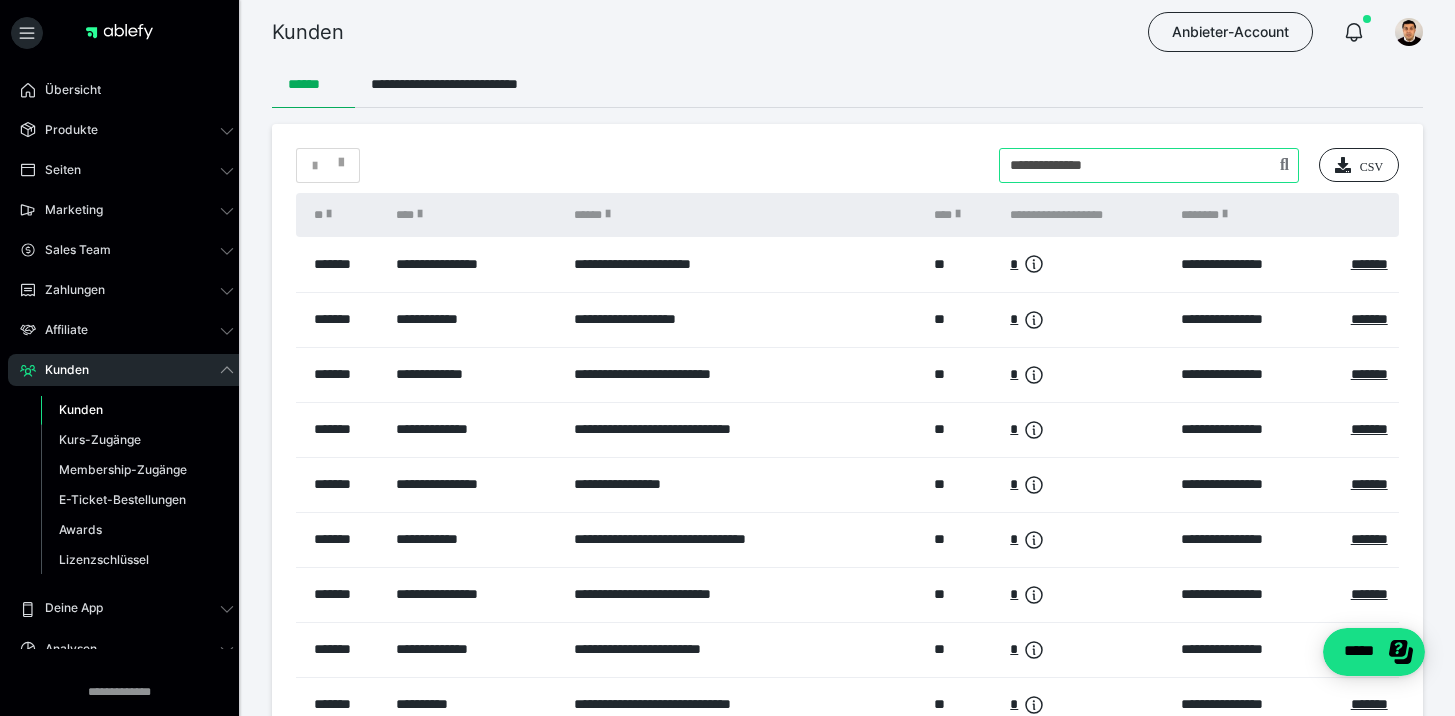 type on "**********" 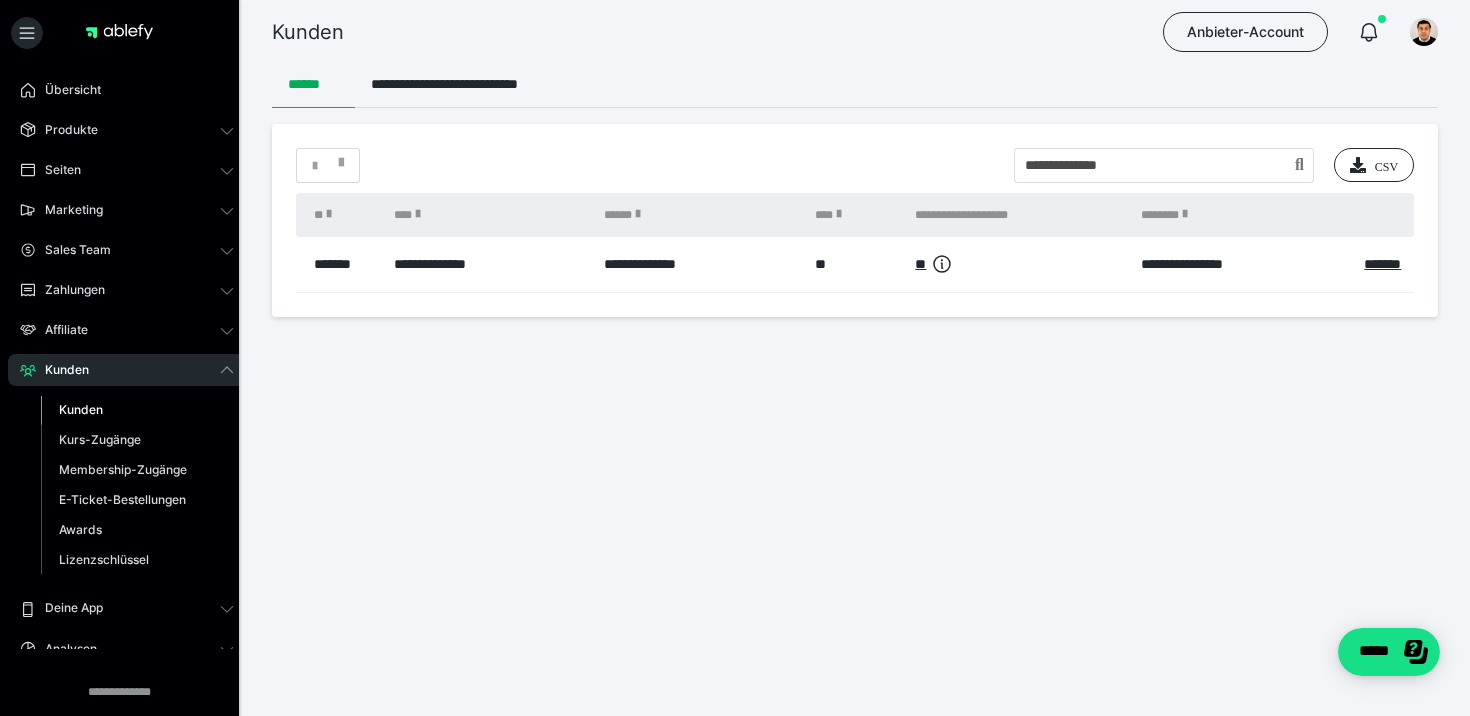 click on "*******" at bounding box center [1384, 264] 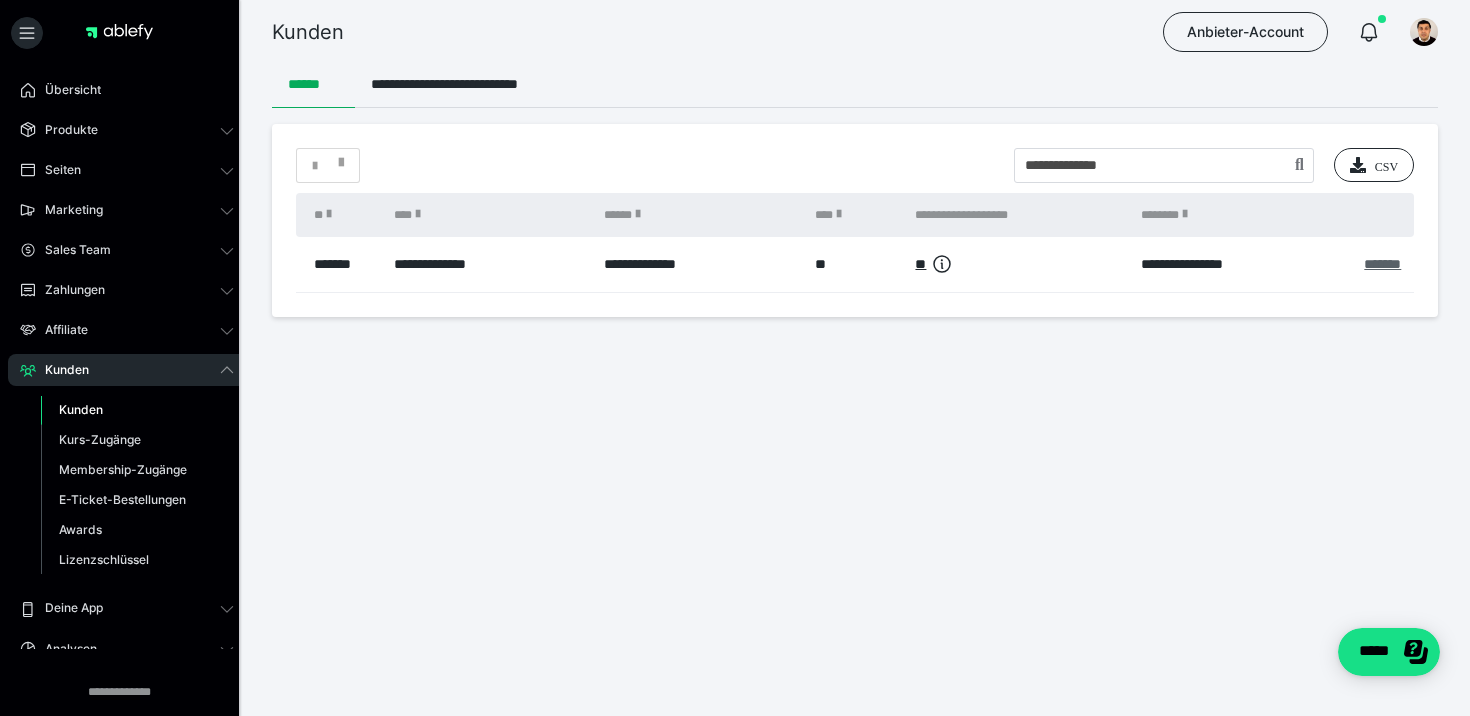 click on "*******" at bounding box center [1382, 264] 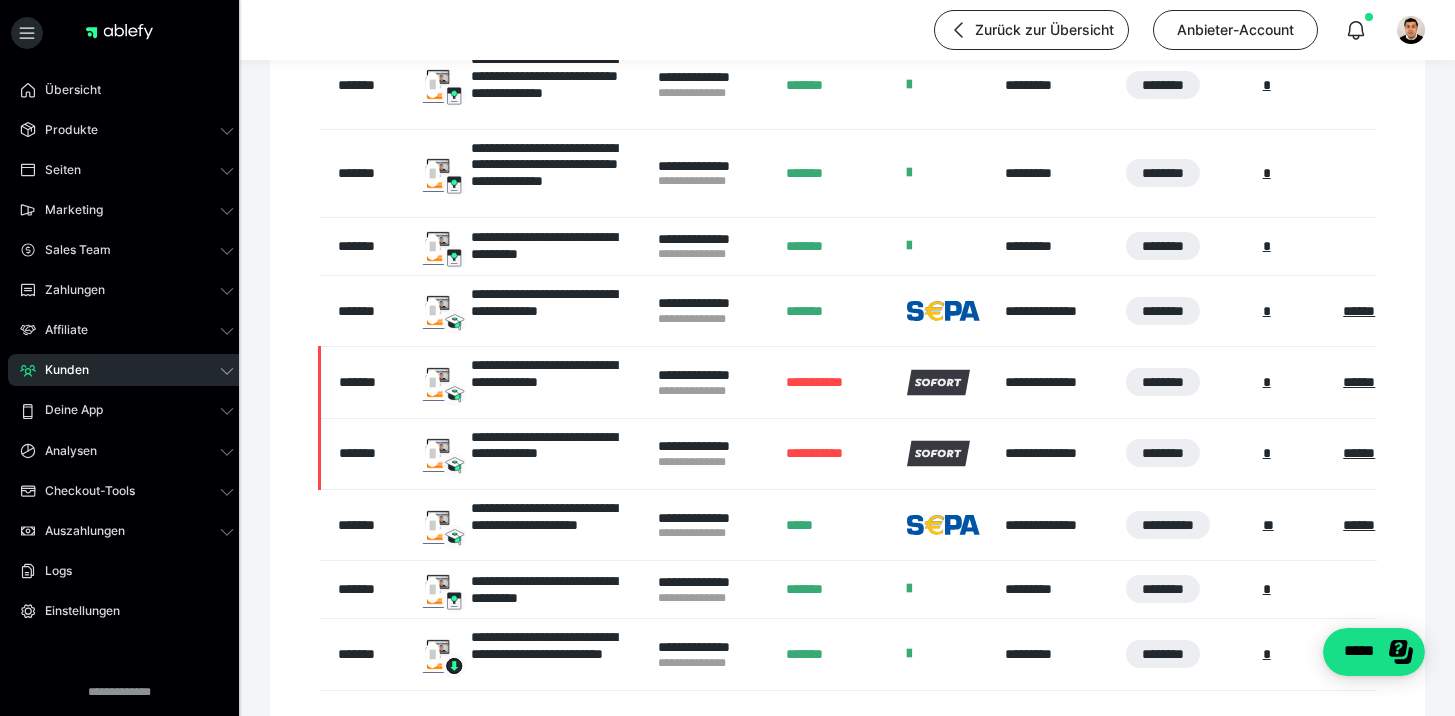scroll, scrollTop: 465, scrollLeft: 0, axis: vertical 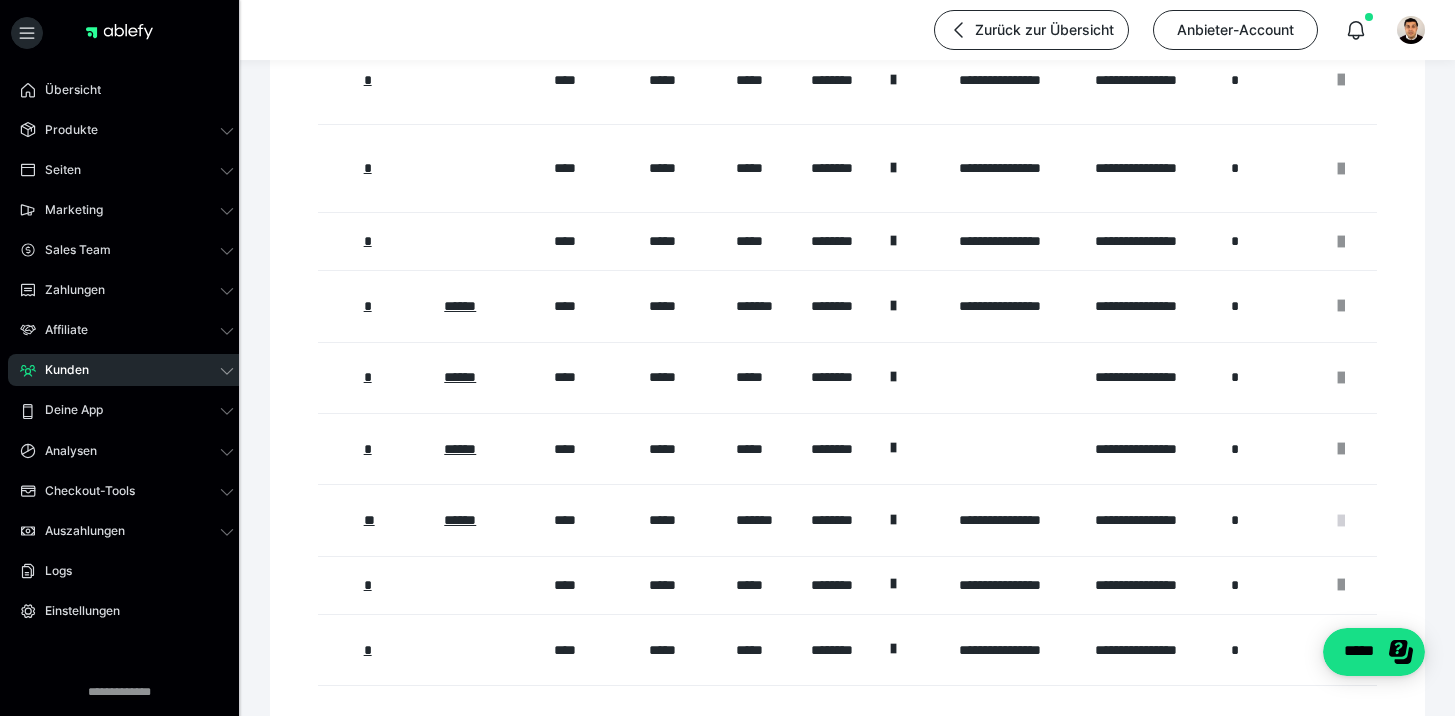 click at bounding box center (1341, 521) 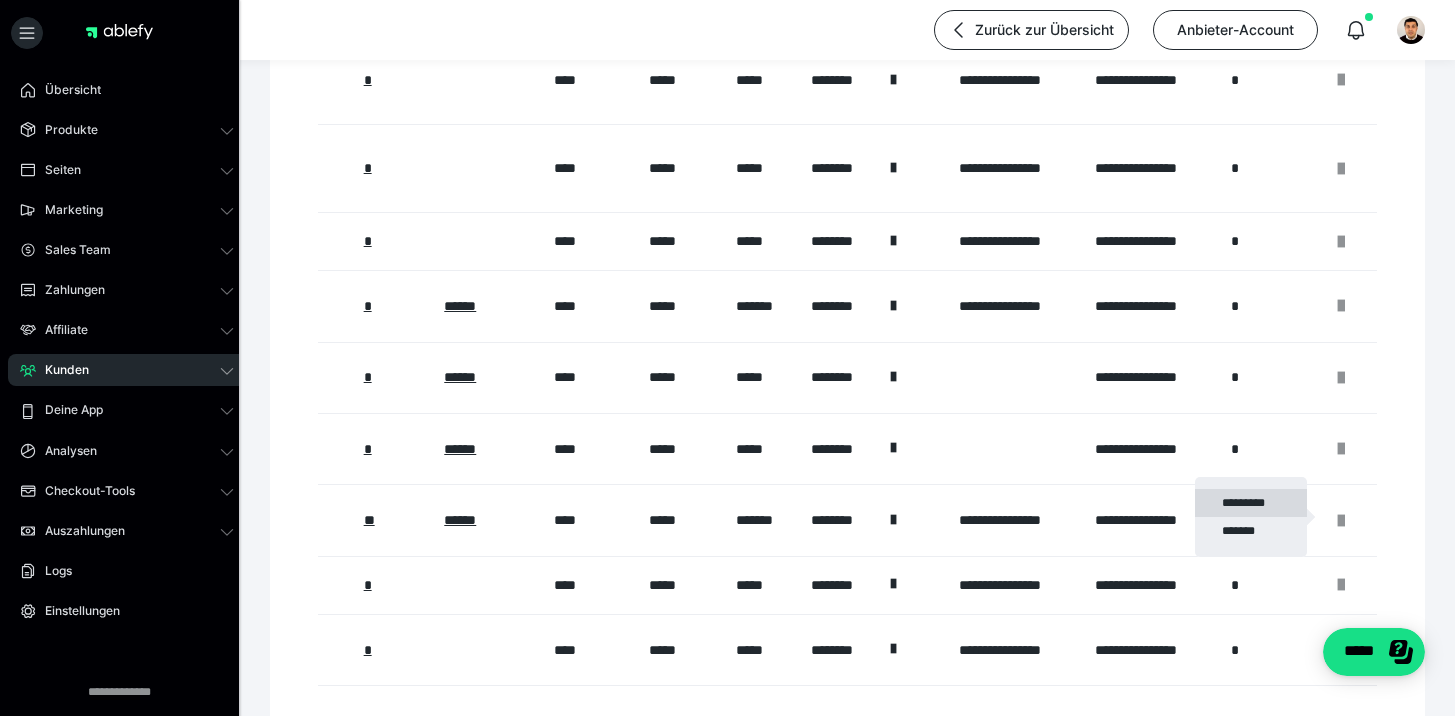 click on "*********" at bounding box center [1251, 503] 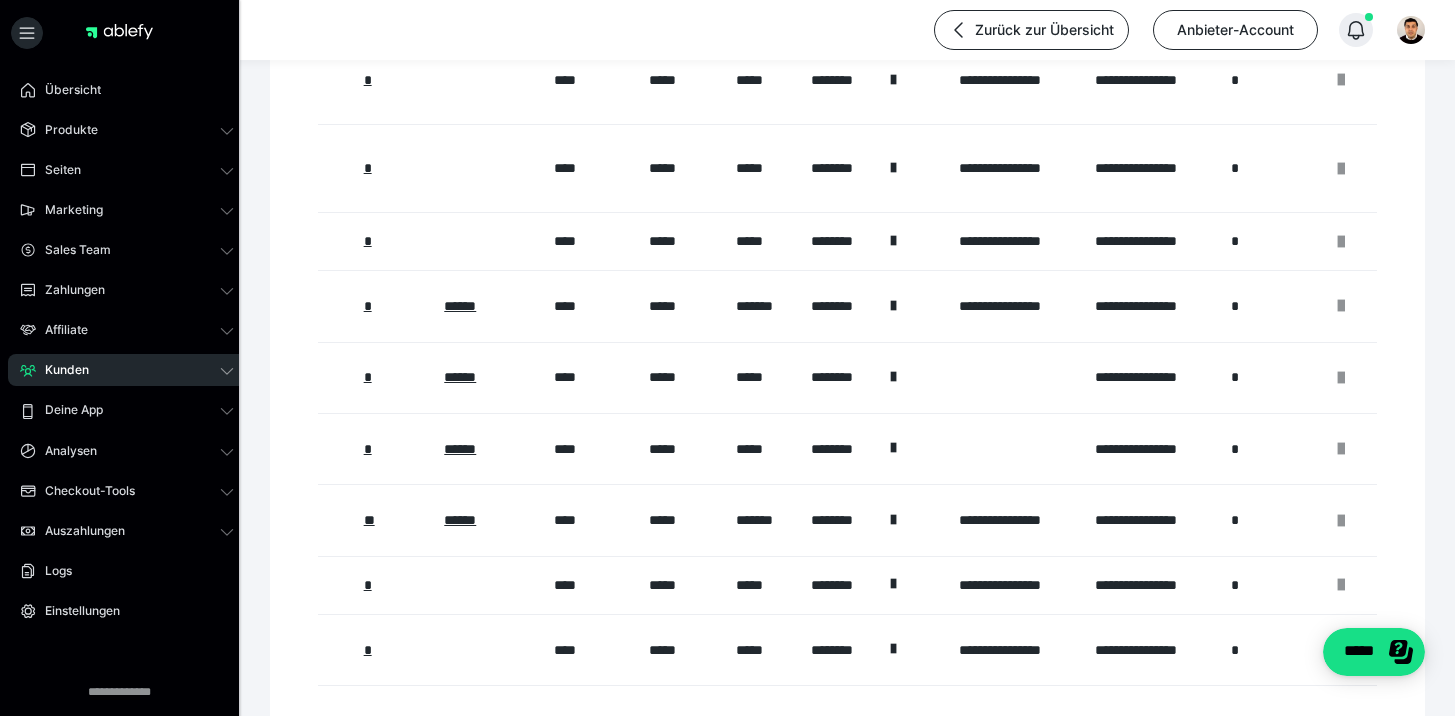 click 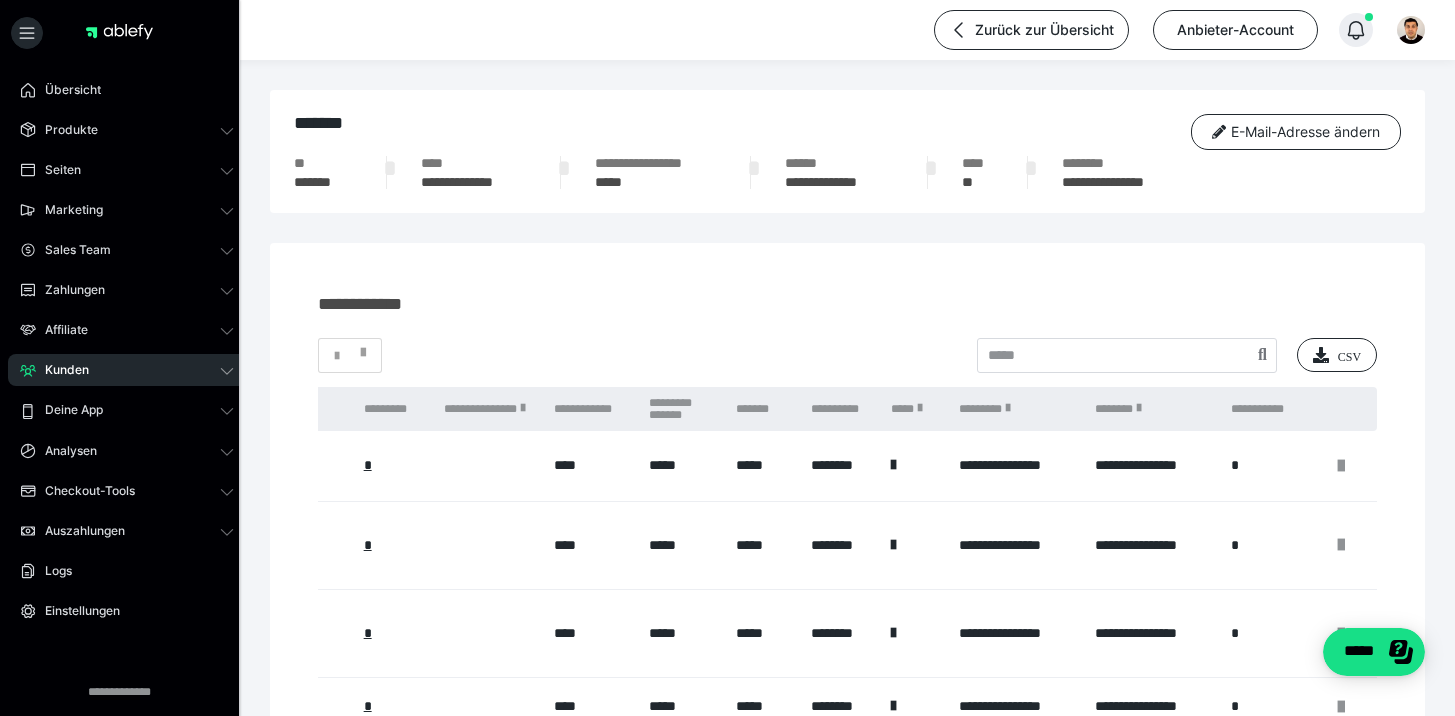 click 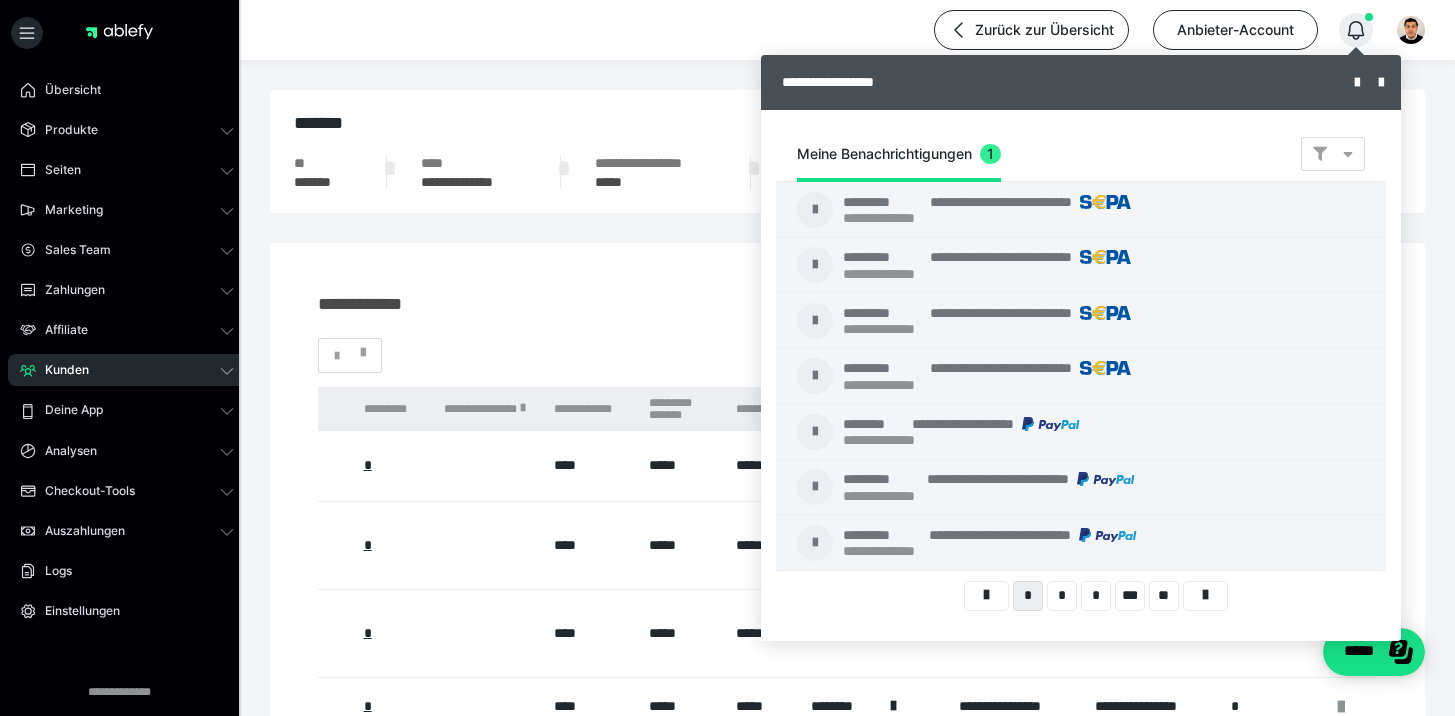 click at bounding box center [727, 358] 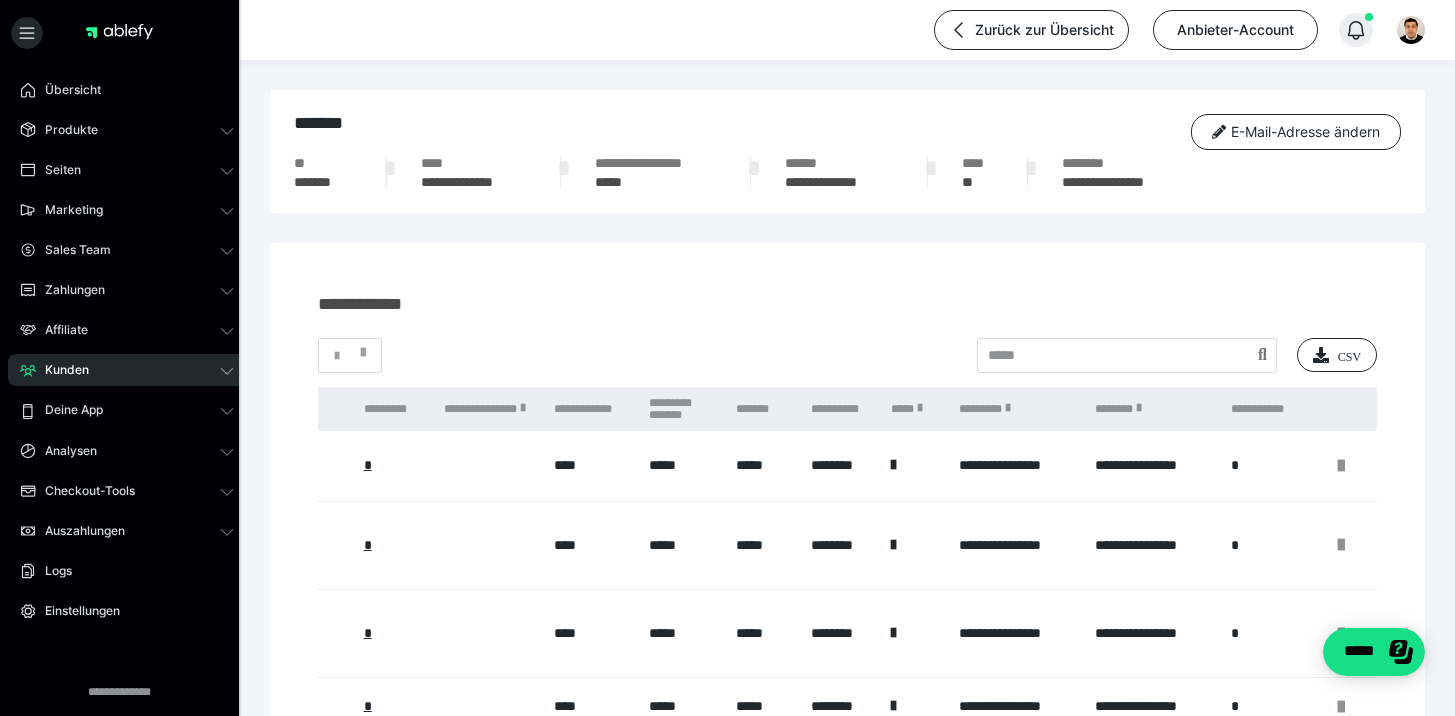 click 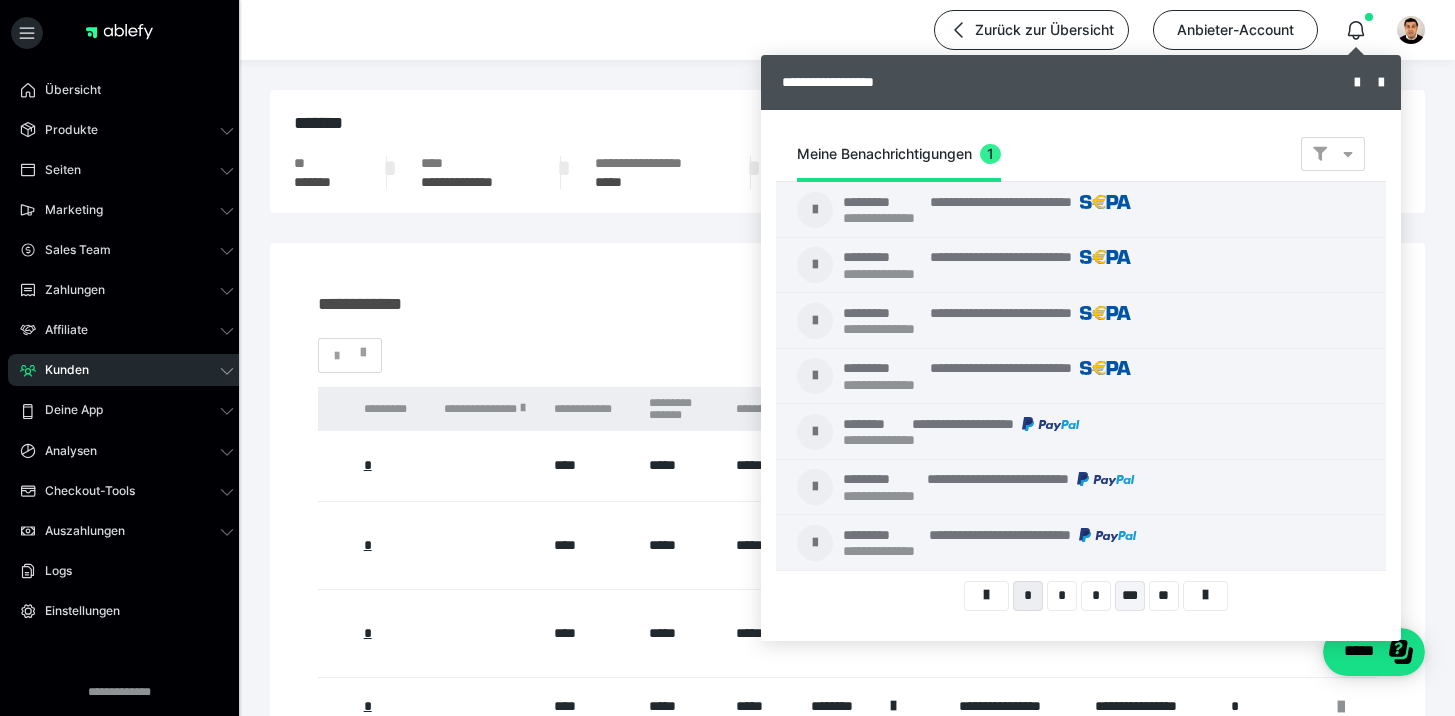 click on "***" at bounding box center [1130, 596] 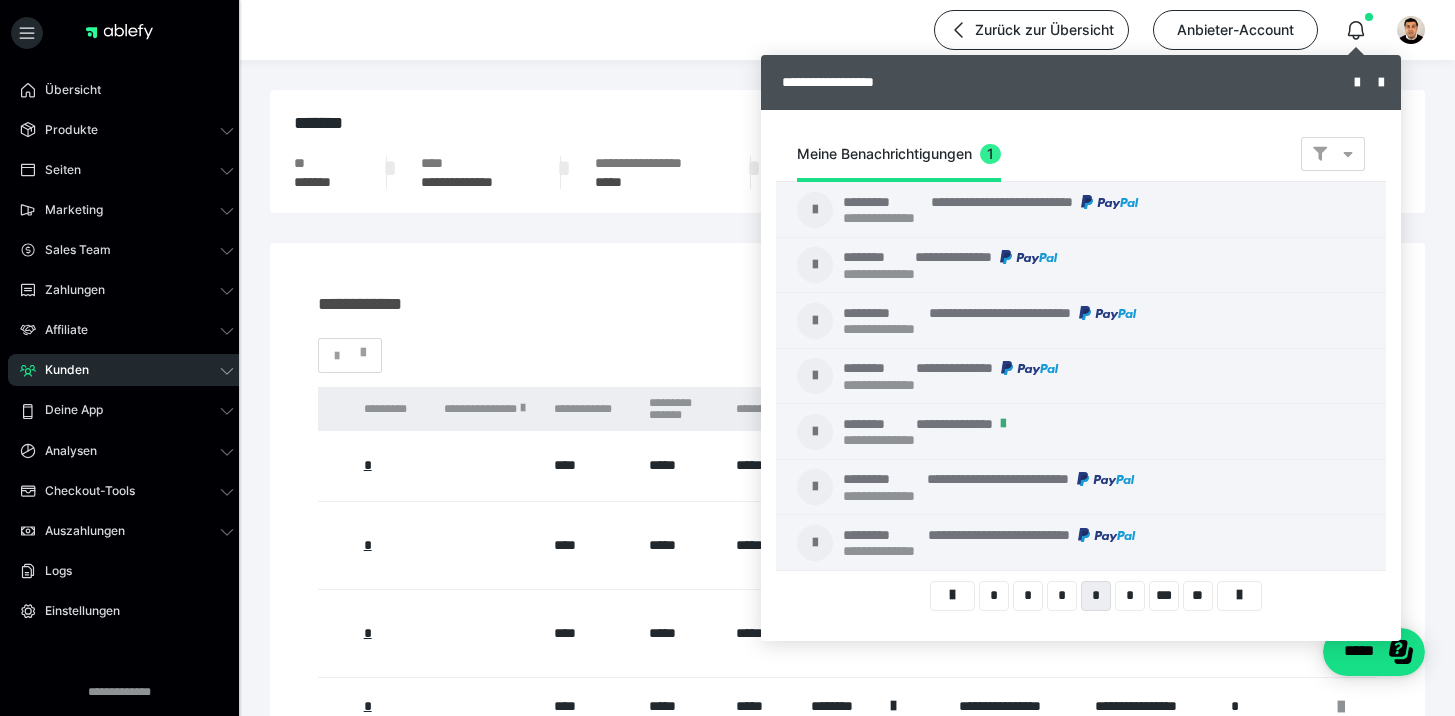 click on "*" at bounding box center (1130, 596) 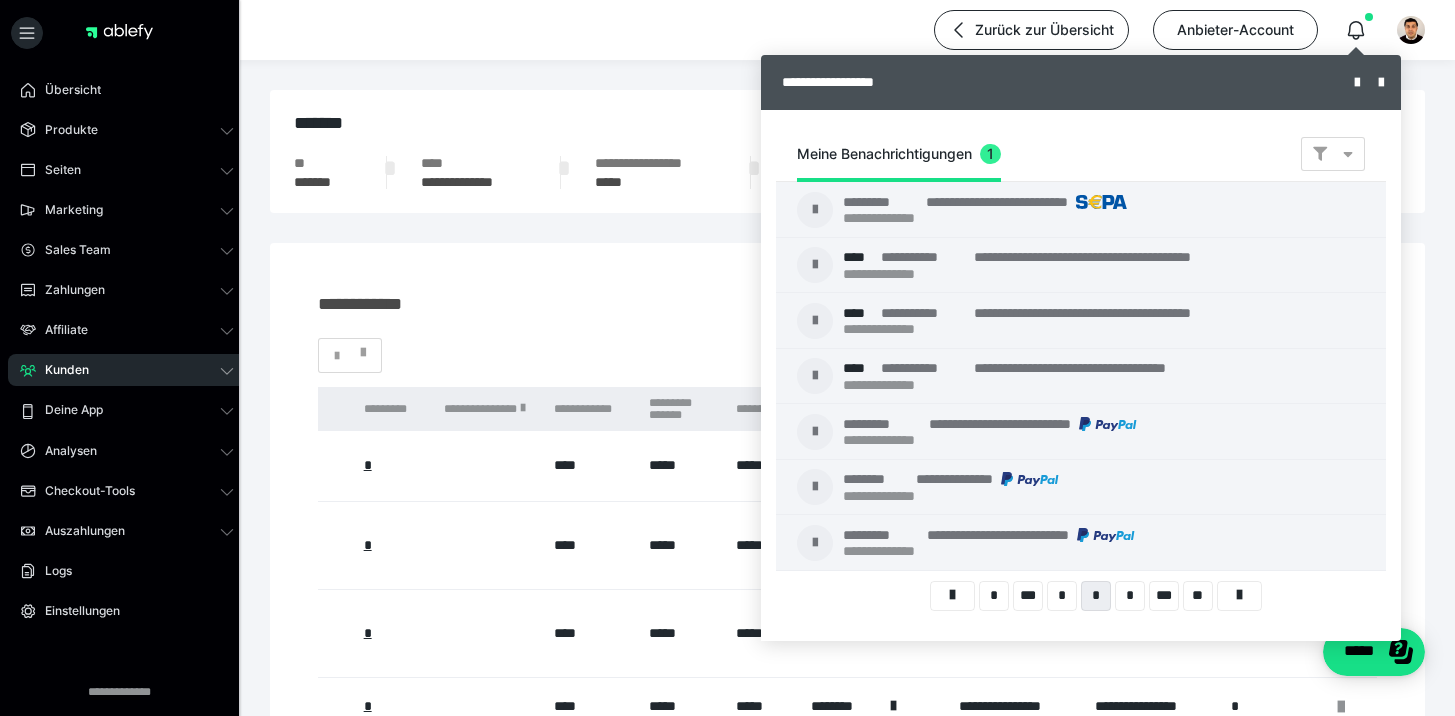 click on "*" at bounding box center [1130, 596] 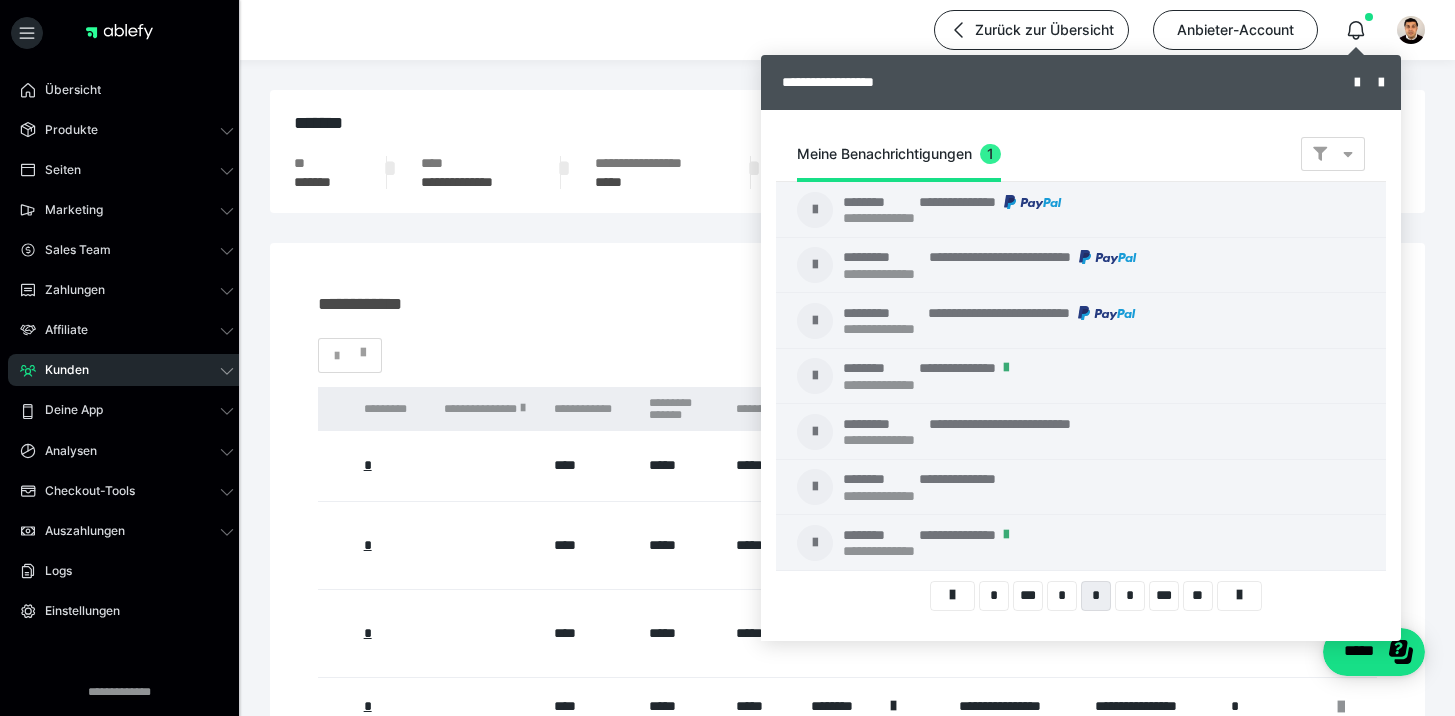 click on "*" at bounding box center [1130, 596] 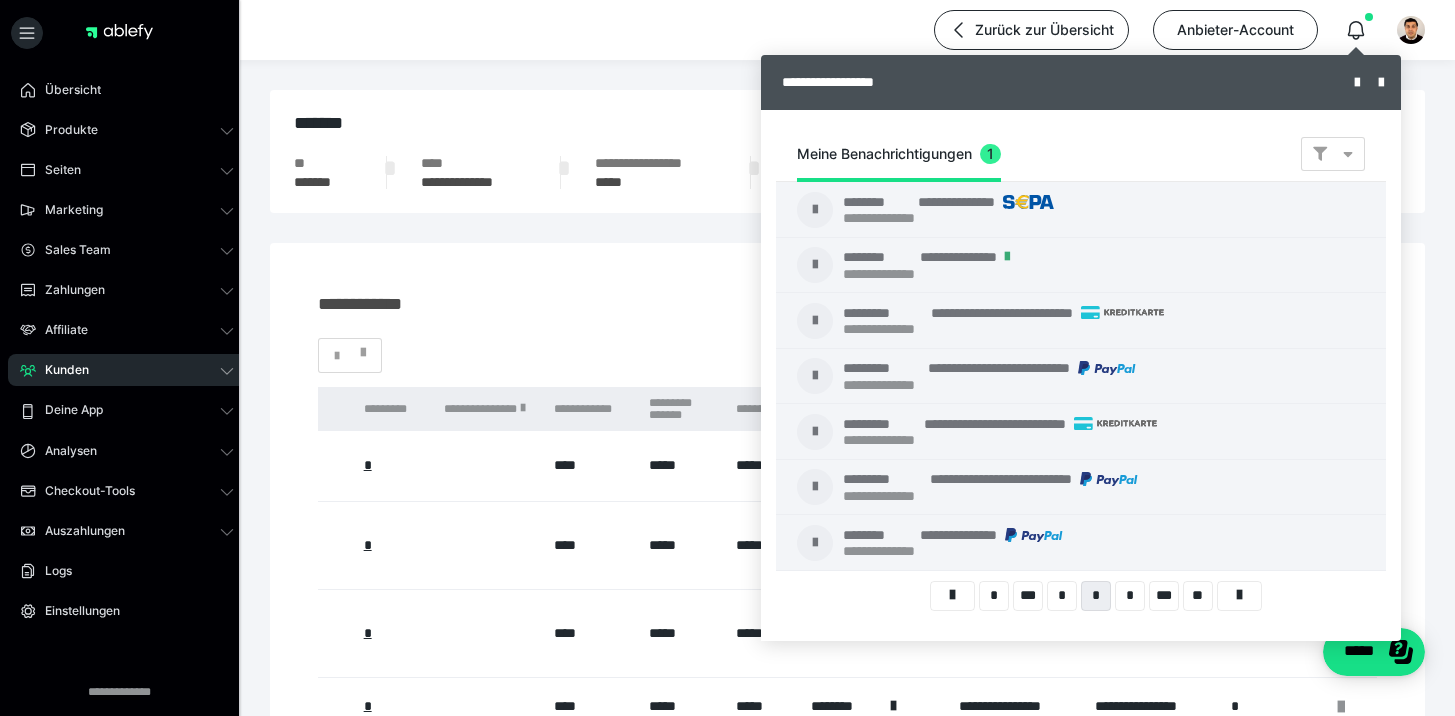 click on "*" at bounding box center [1130, 596] 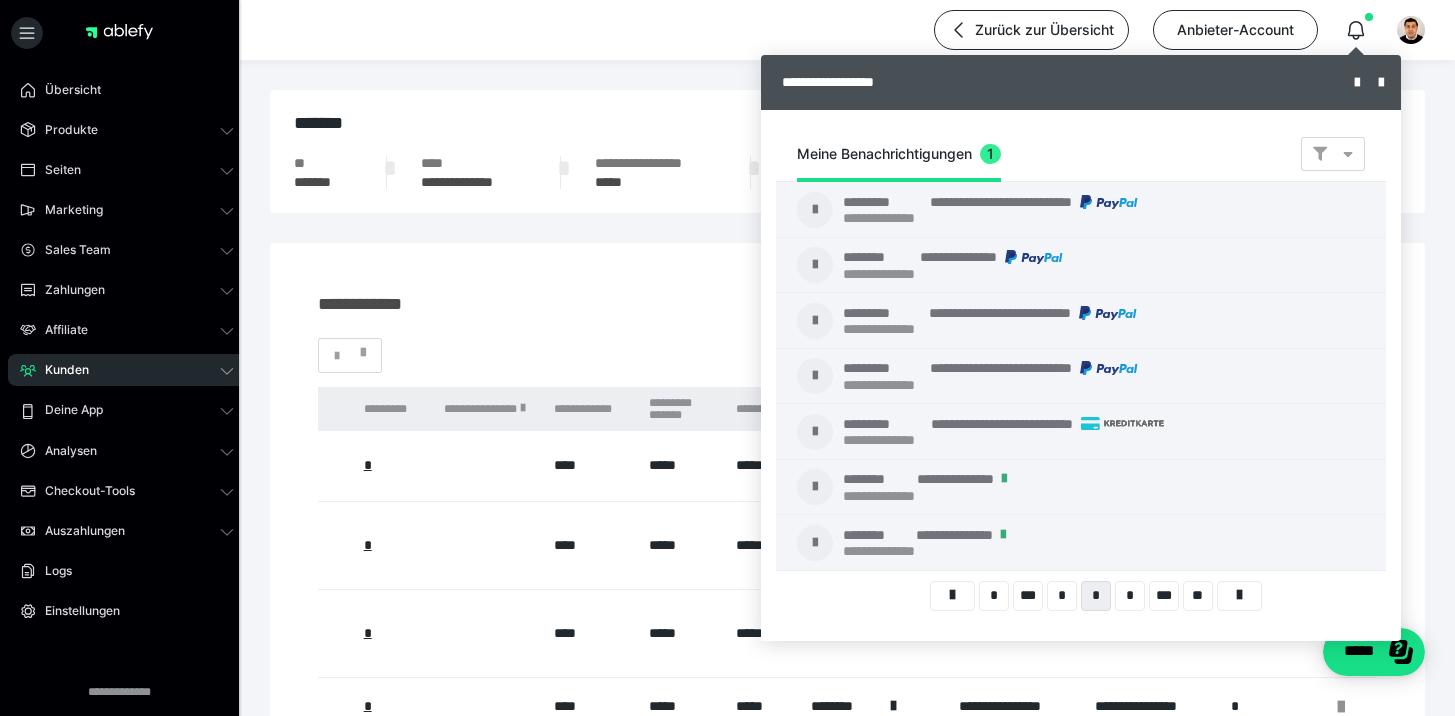 click on "*" at bounding box center (1130, 596) 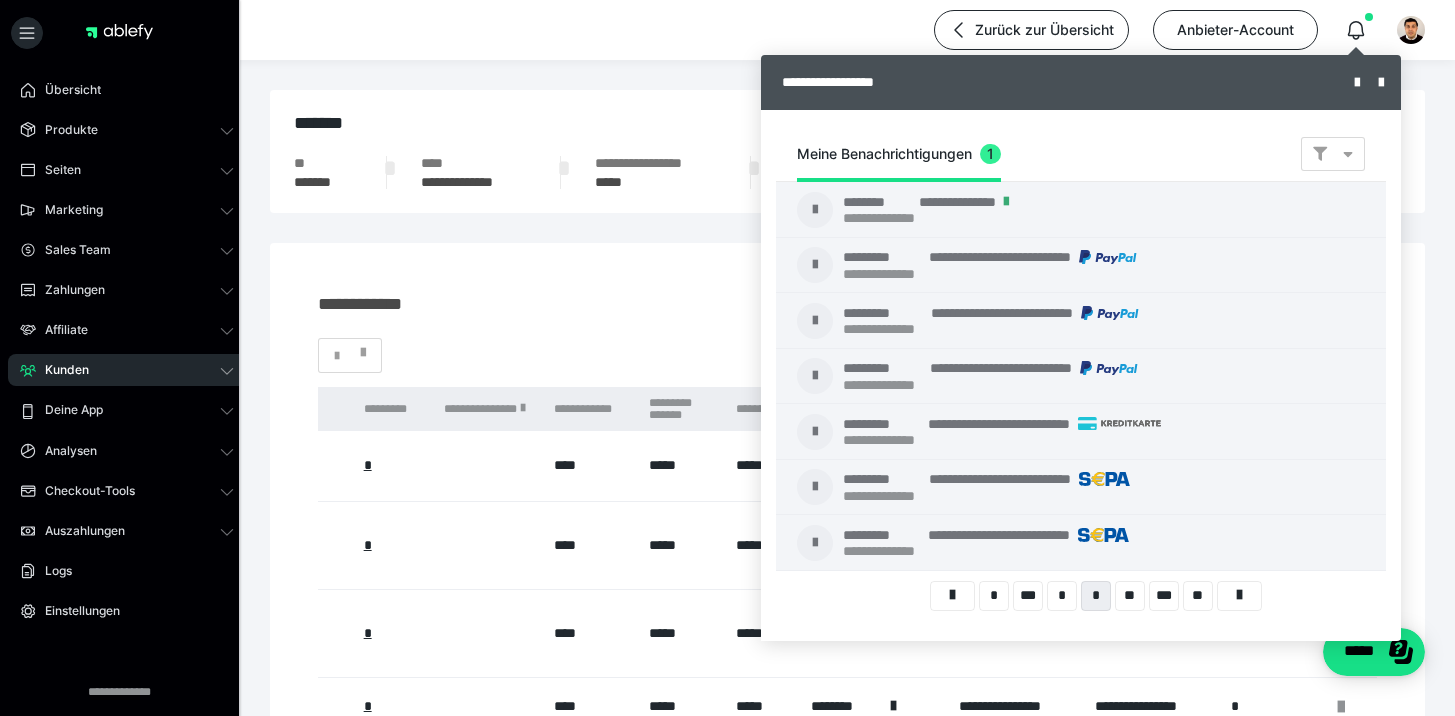 click on "**" at bounding box center (1130, 596) 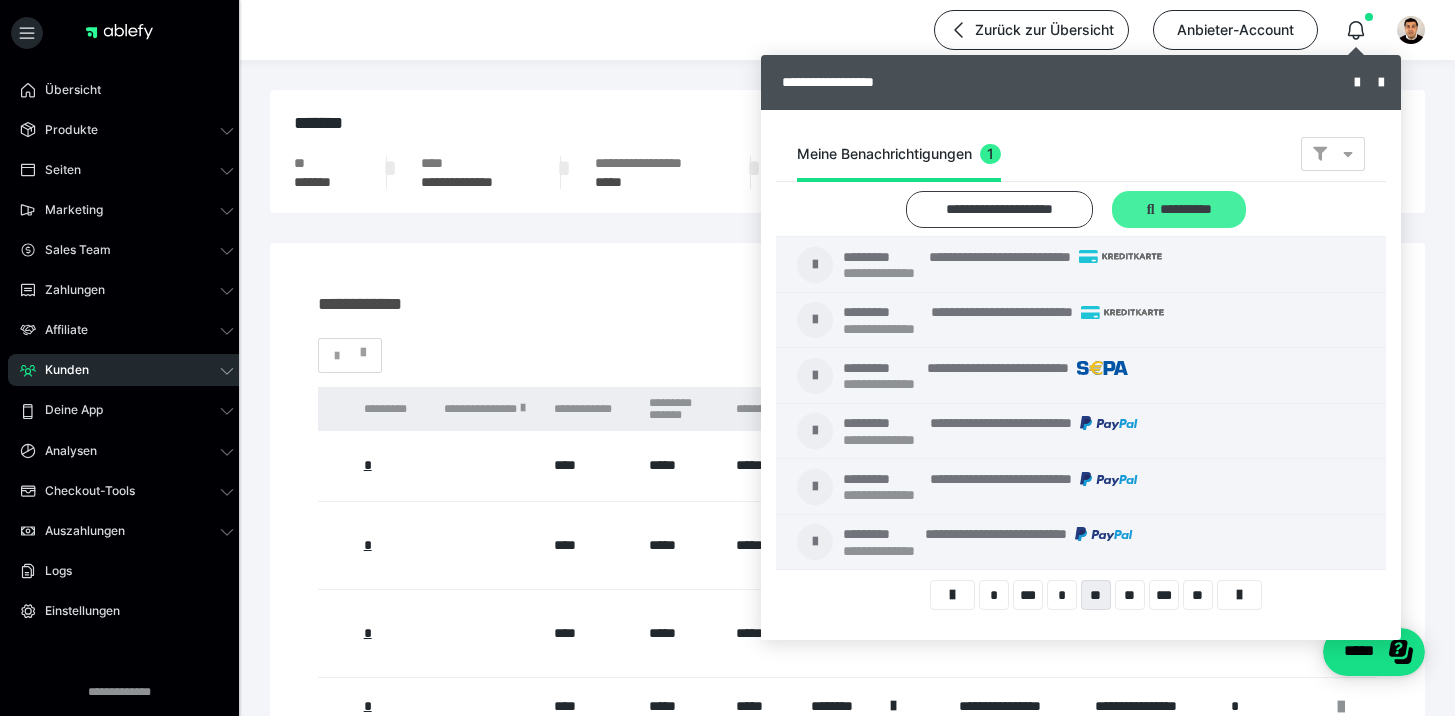 click at bounding box center (1151, 210) 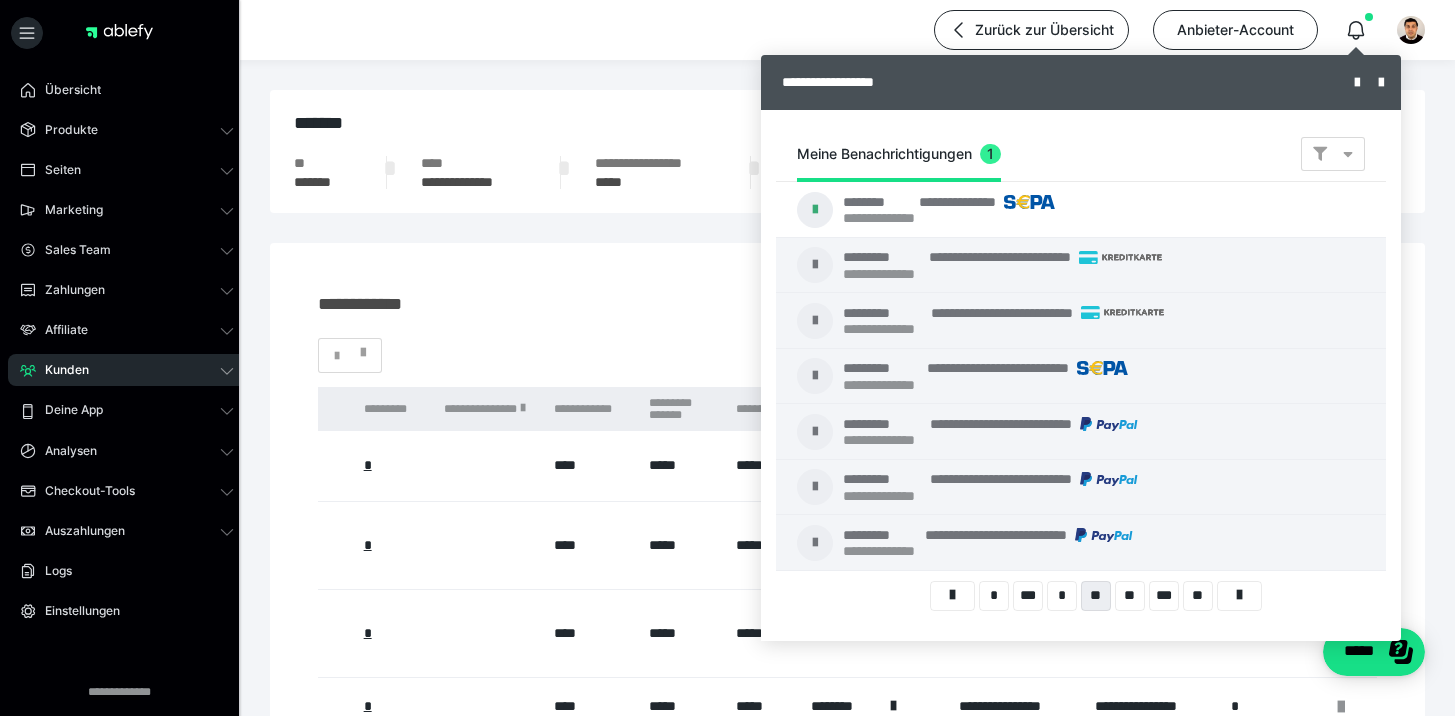 click at bounding box center (727, 358) 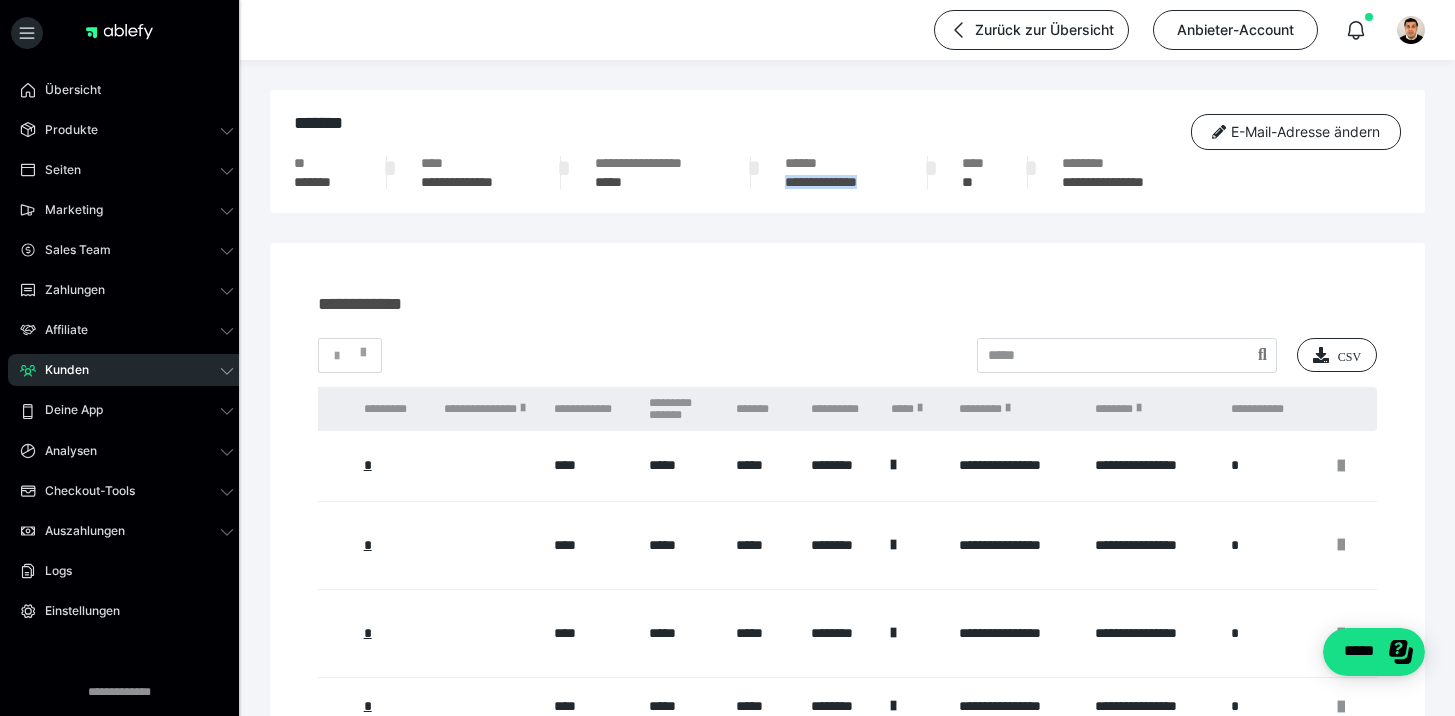 drag, startPoint x: 903, startPoint y: 186, endPoint x: 780, endPoint y: 183, distance: 123.03658 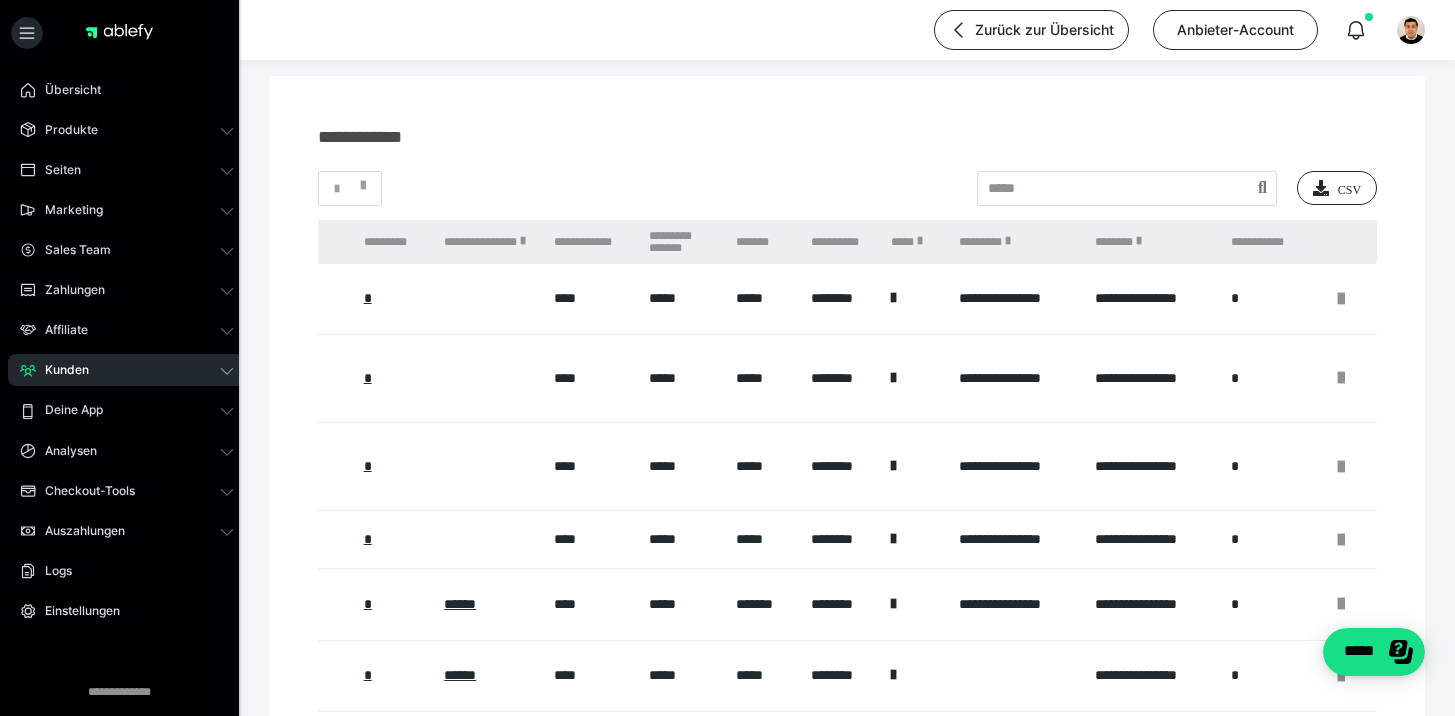 scroll, scrollTop: 168, scrollLeft: 0, axis: vertical 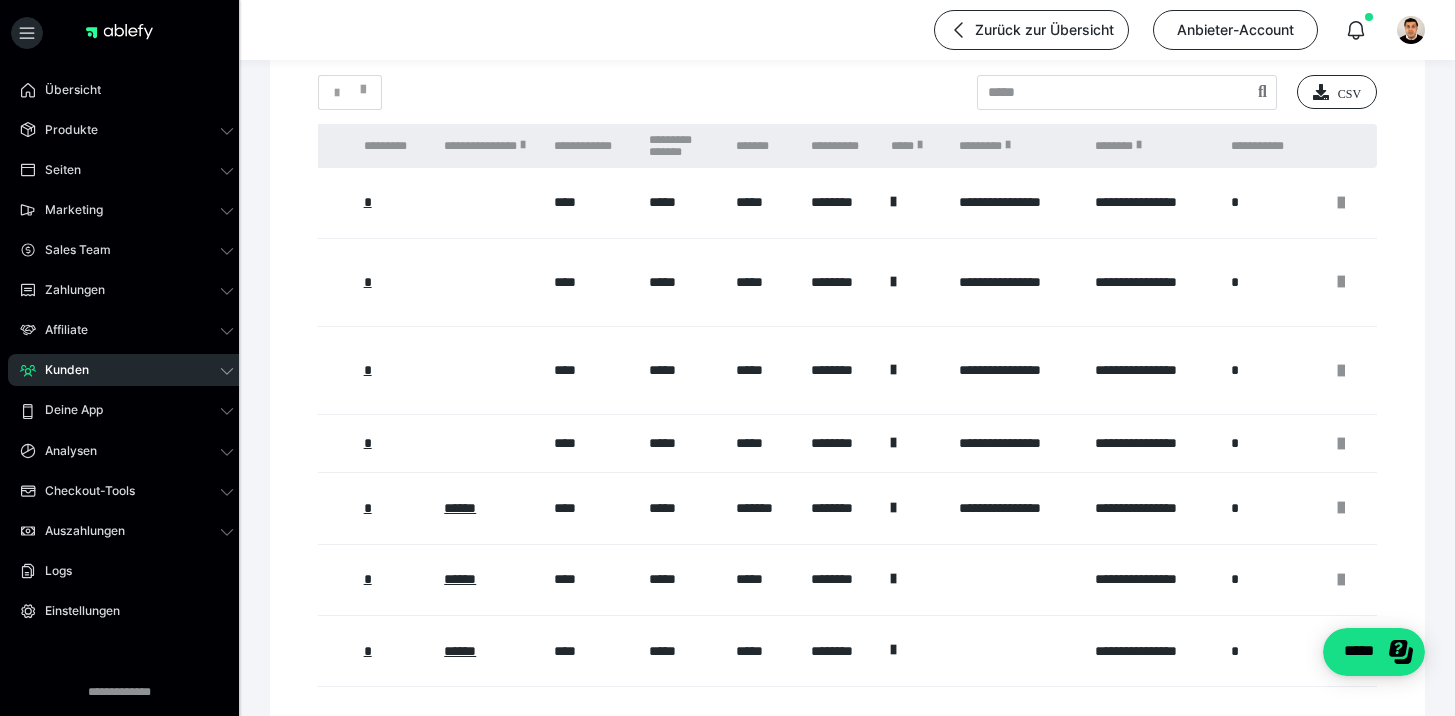 click on "**********" at bounding box center (1017, 371) 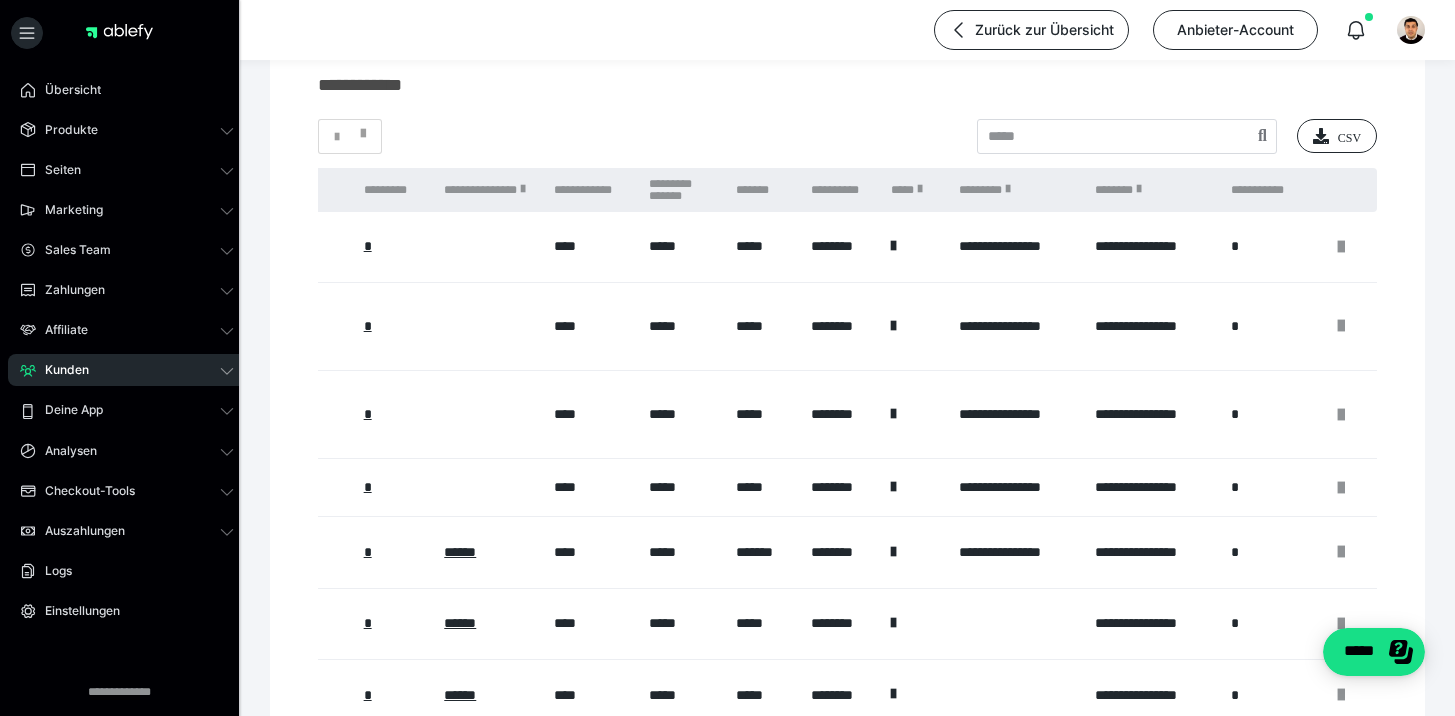 scroll, scrollTop: 0, scrollLeft: 0, axis: both 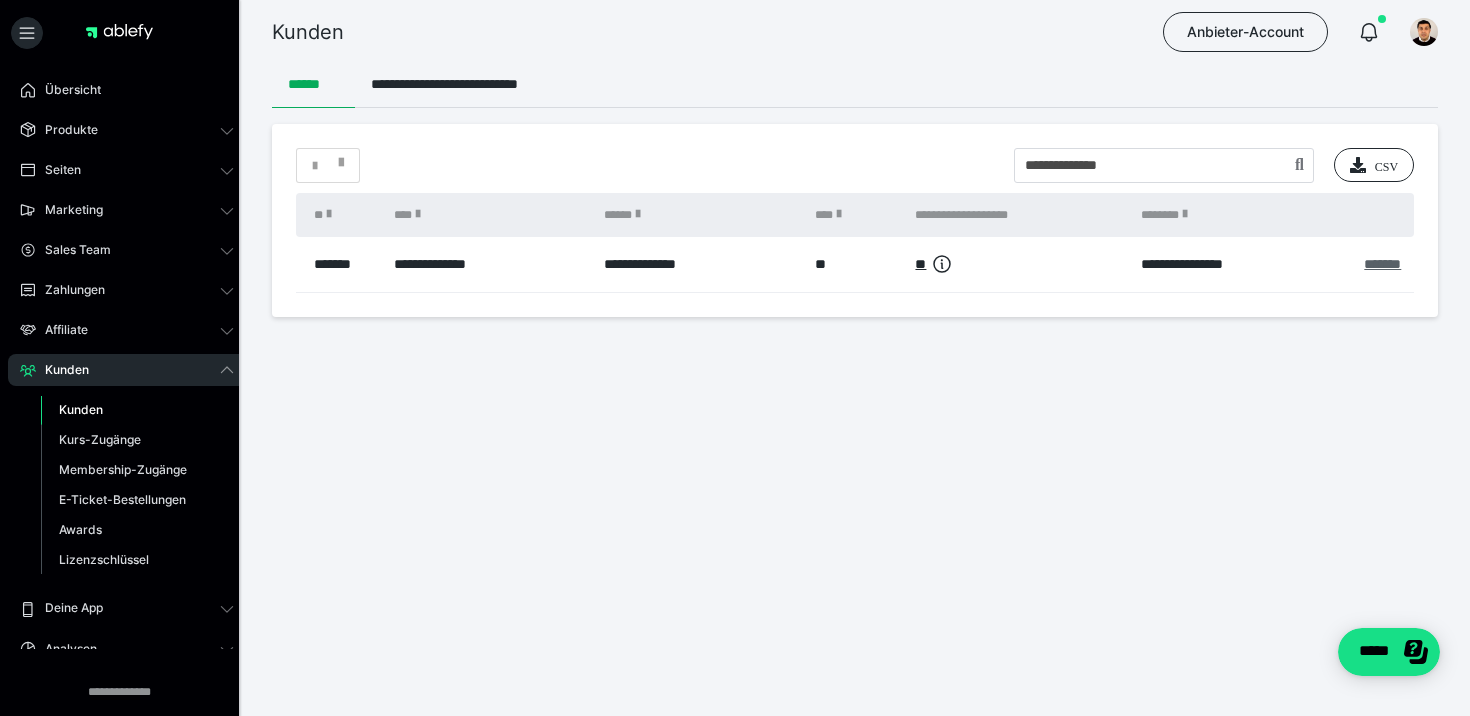 click on "*******" at bounding box center (1382, 264) 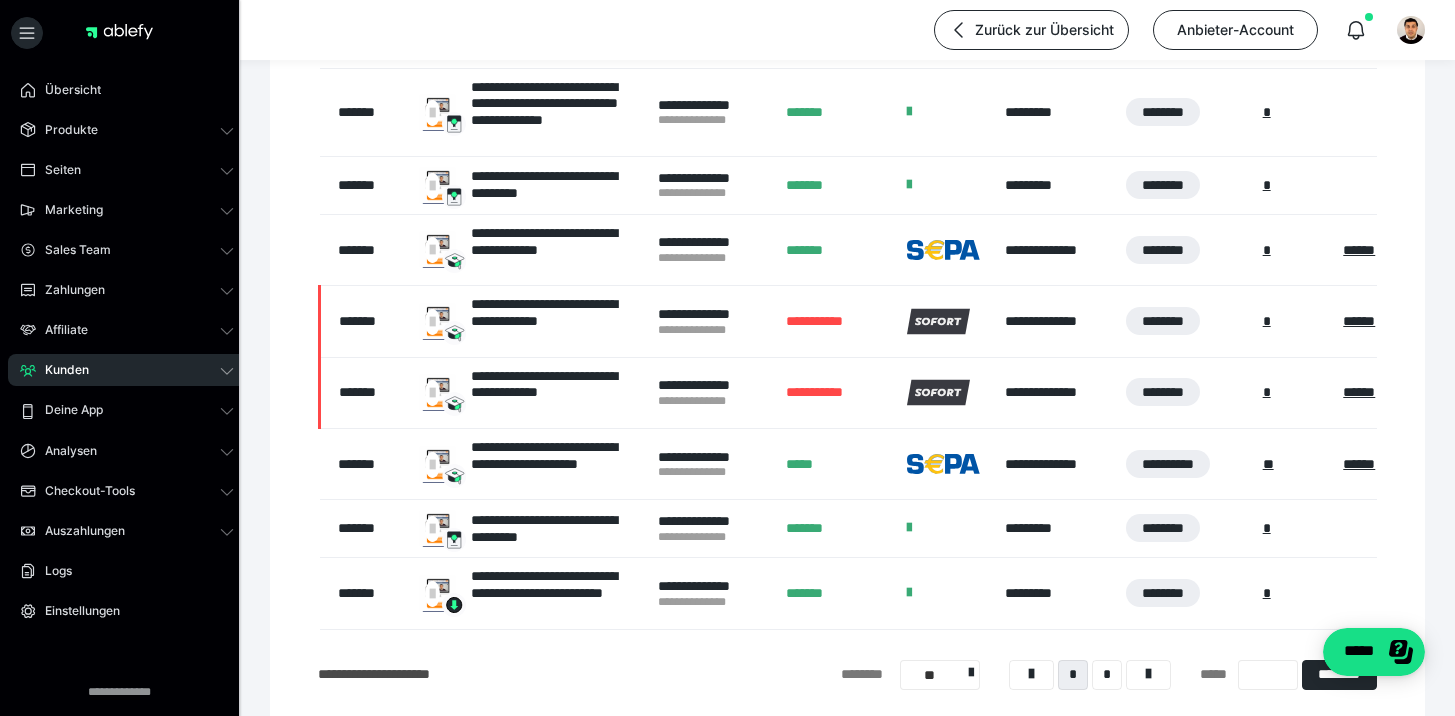 scroll, scrollTop: 523, scrollLeft: 0, axis: vertical 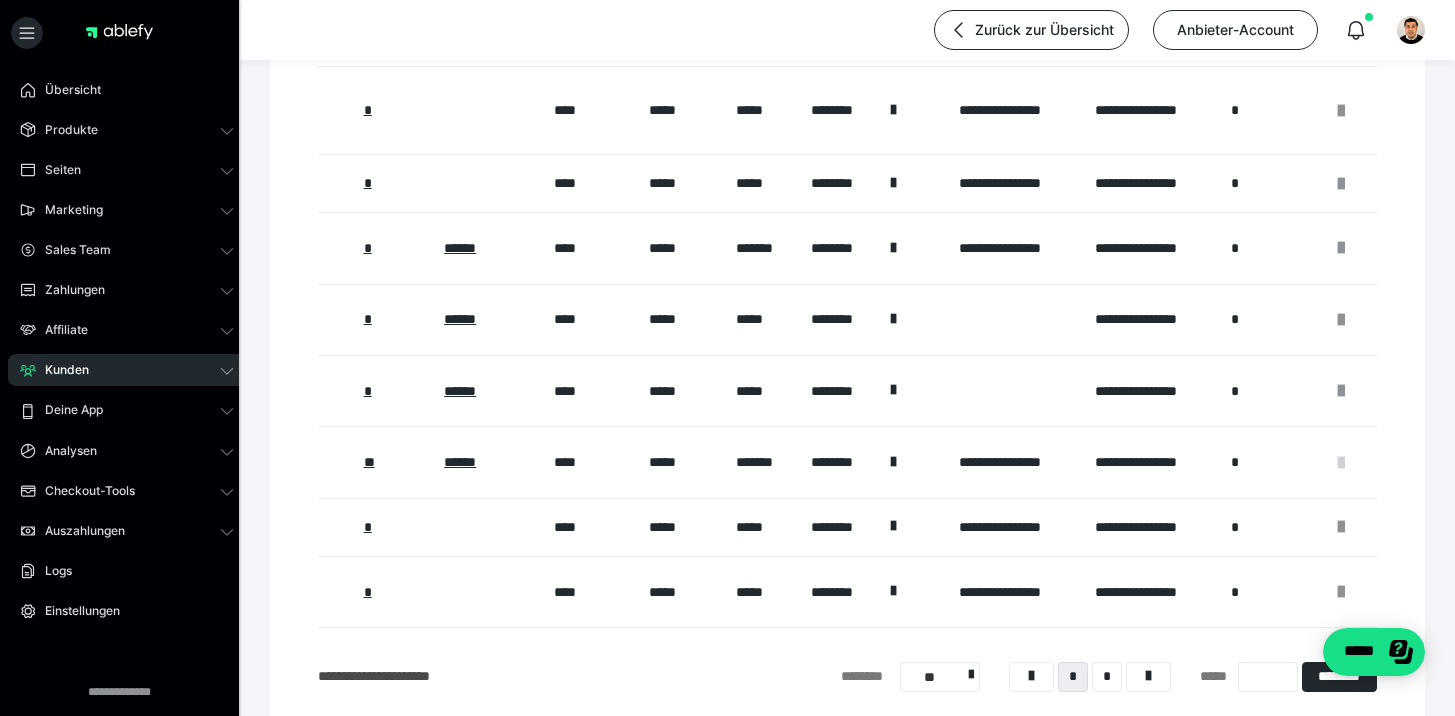 click at bounding box center [1341, 463] 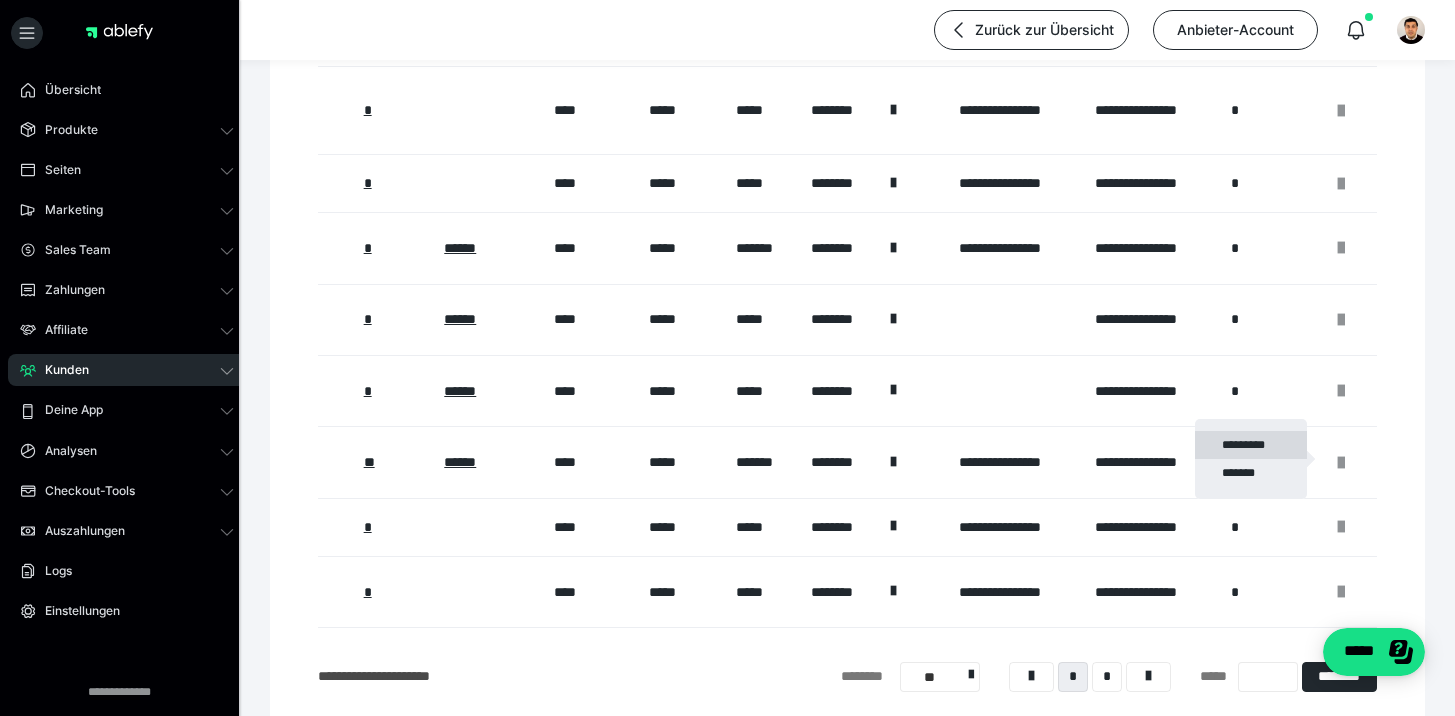 click on "*********" at bounding box center [1251, 445] 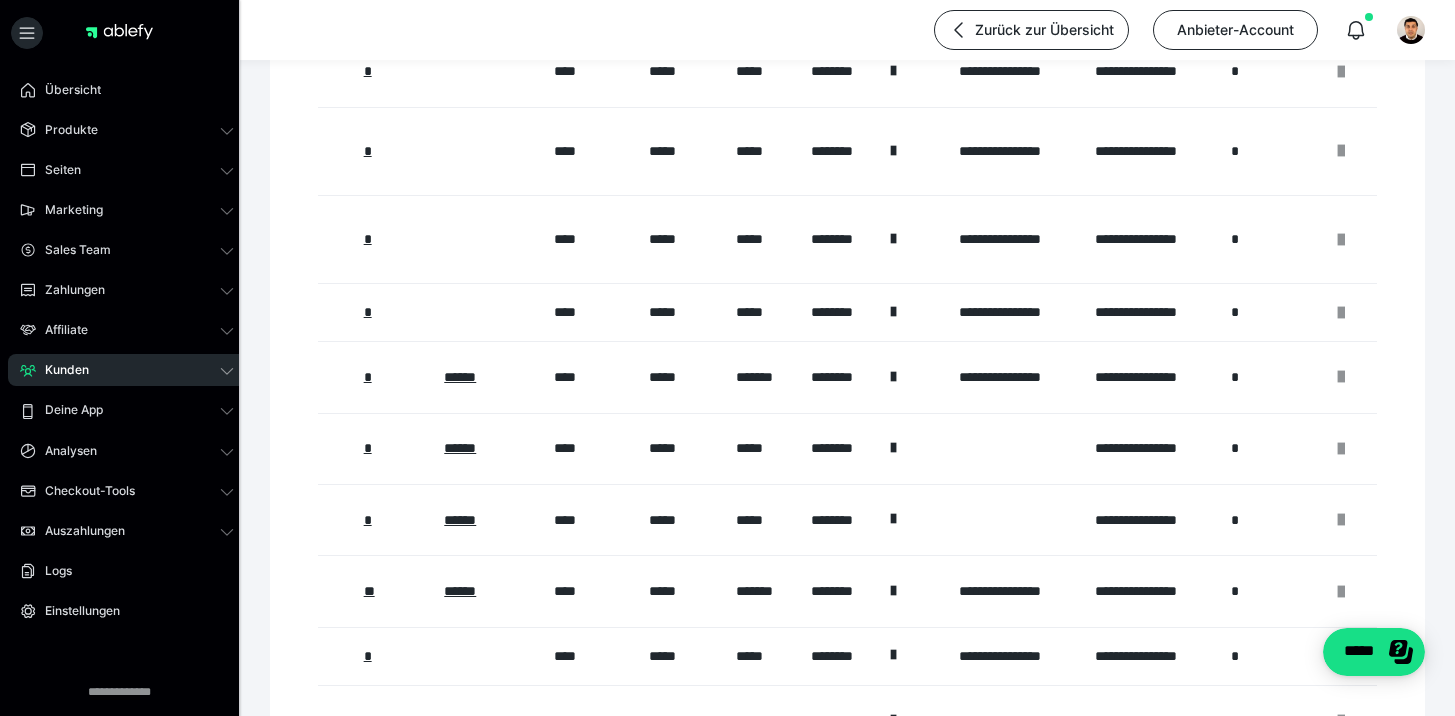 scroll, scrollTop: 396, scrollLeft: 0, axis: vertical 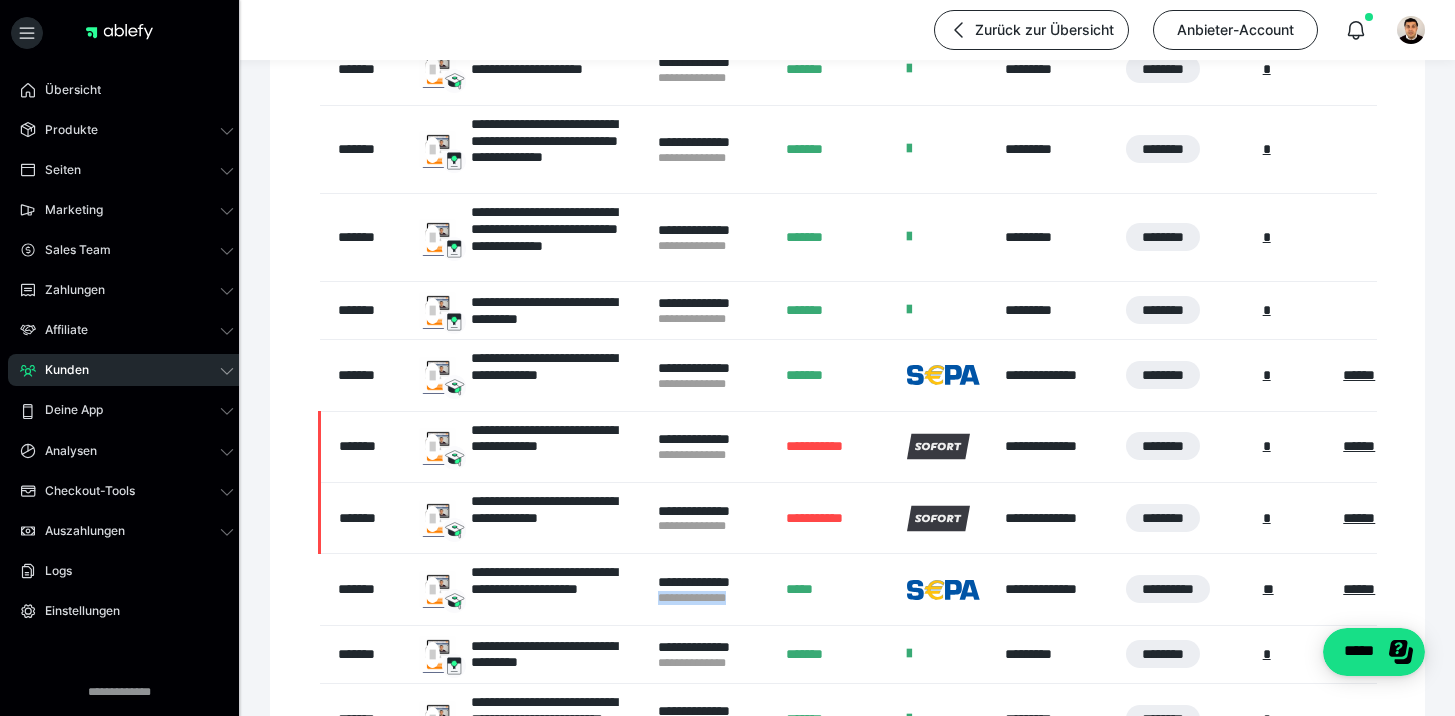drag, startPoint x: 757, startPoint y: 595, endPoint x: 655, endPoint y: 596, distance: 102.0049 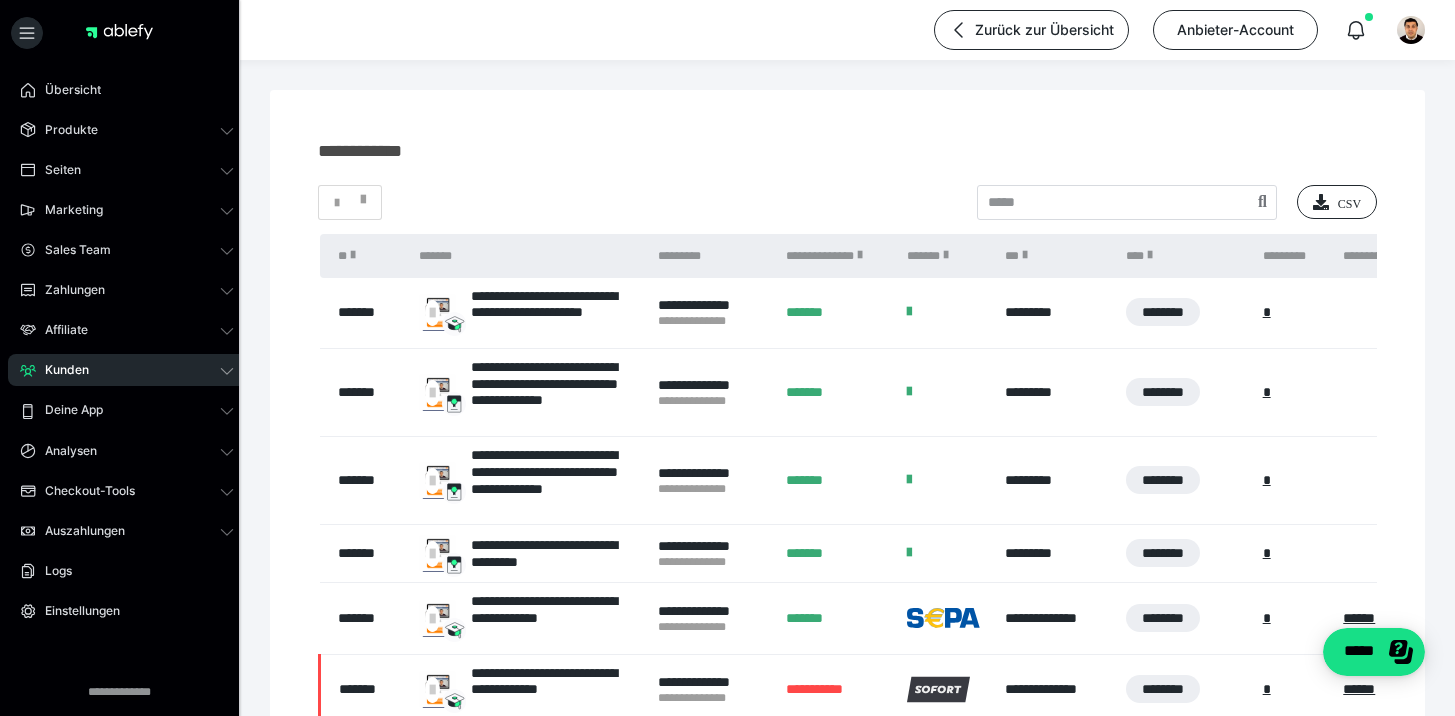 scroll, scrollTop: 0, scrollLeft: 0, axis: both 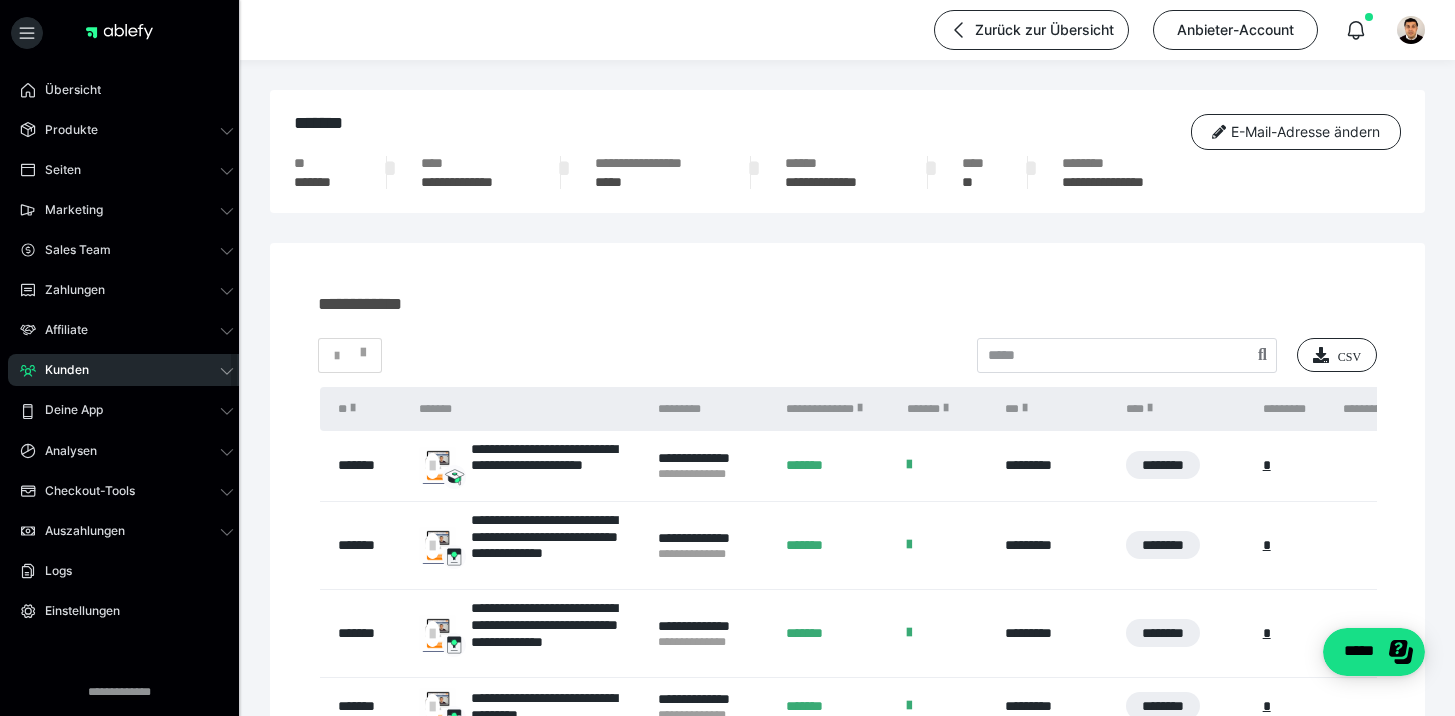 click on "Kunden" at bounding box center (60, 370) 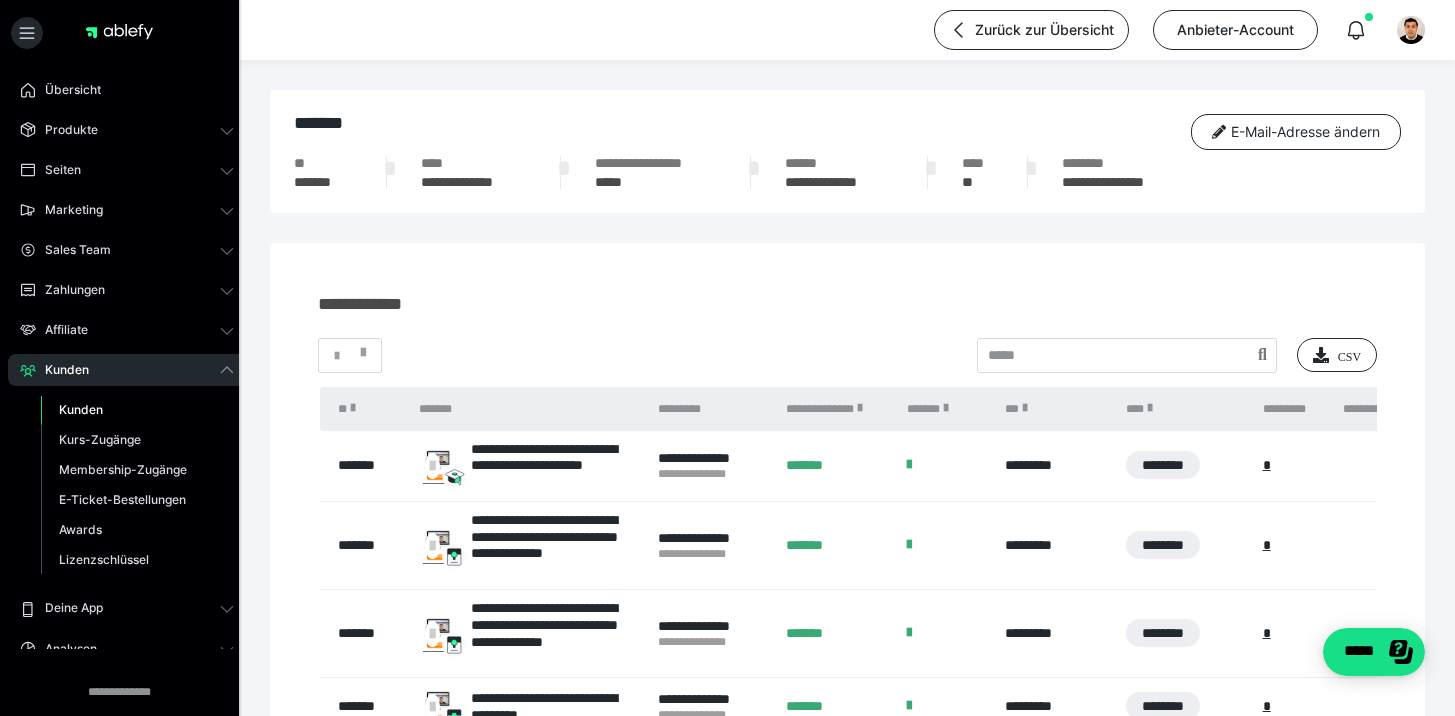 click on "Kunden" at bounding box center [81, 409] 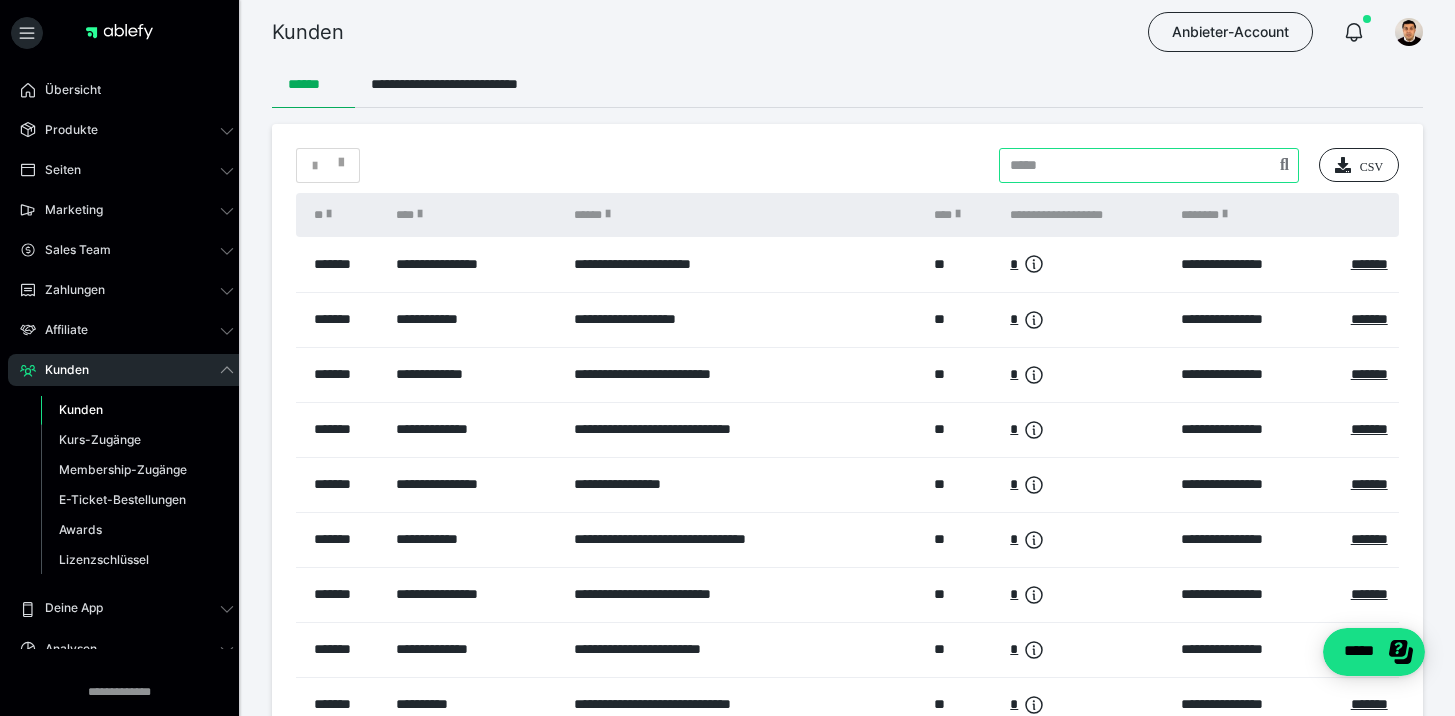 click at bounding box center (1149, 165) 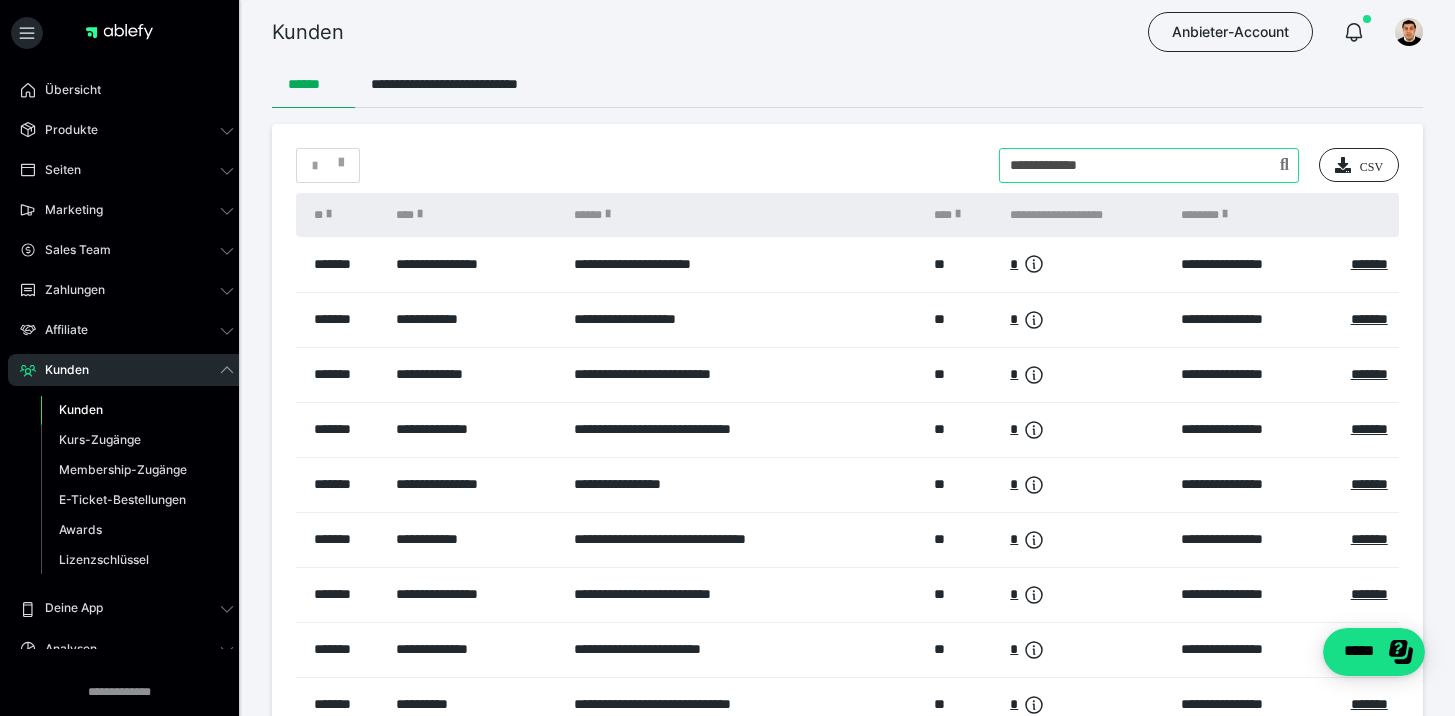 type on "**********" 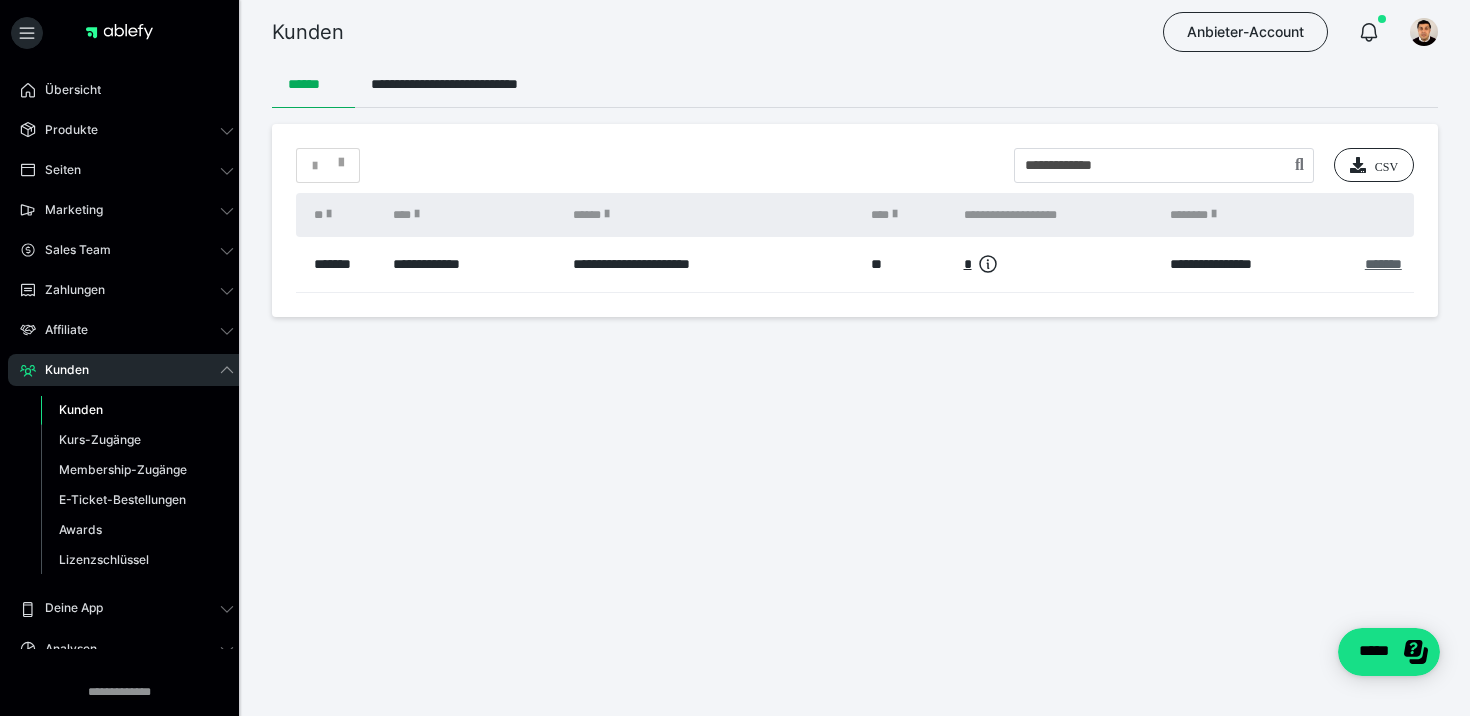 click on "*******" at bounding box center [1383, 264] 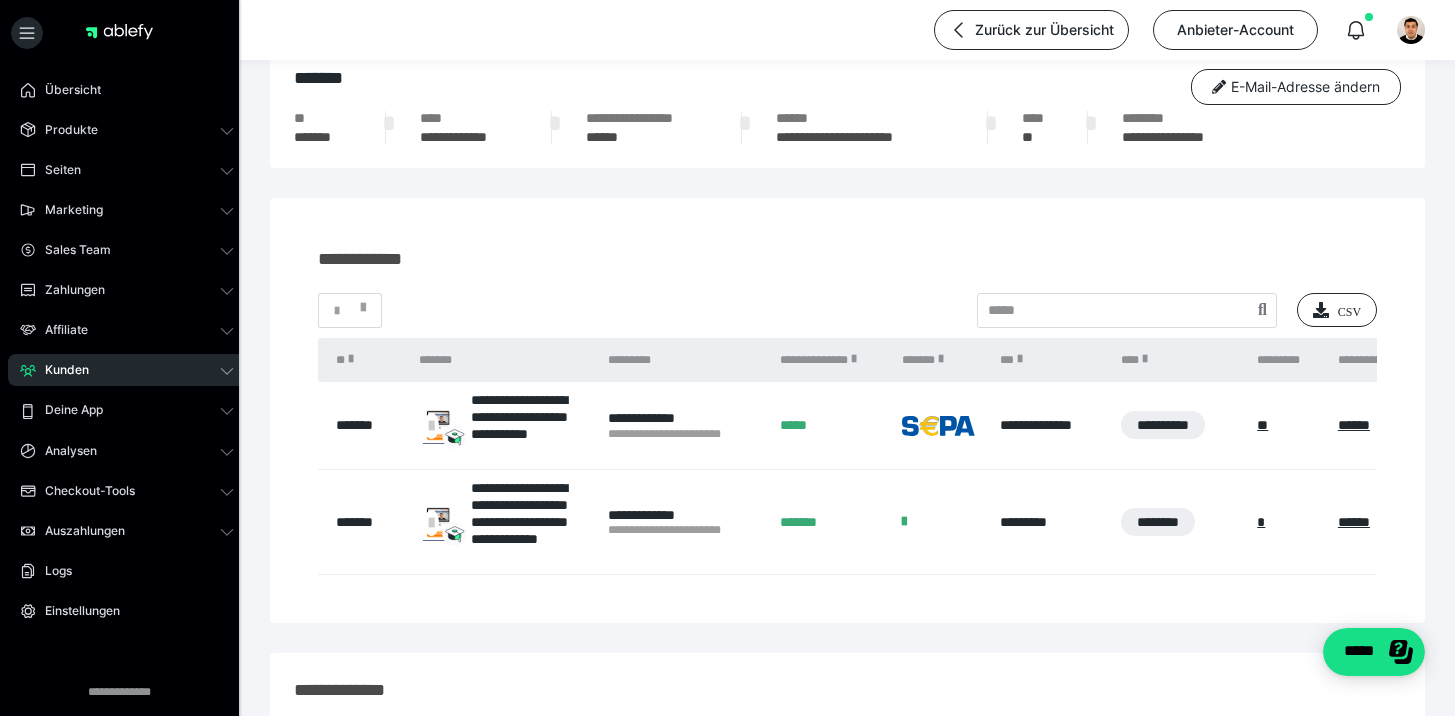 scroll, scrollTop: 94, scrollLeft: 0, axis: vertical 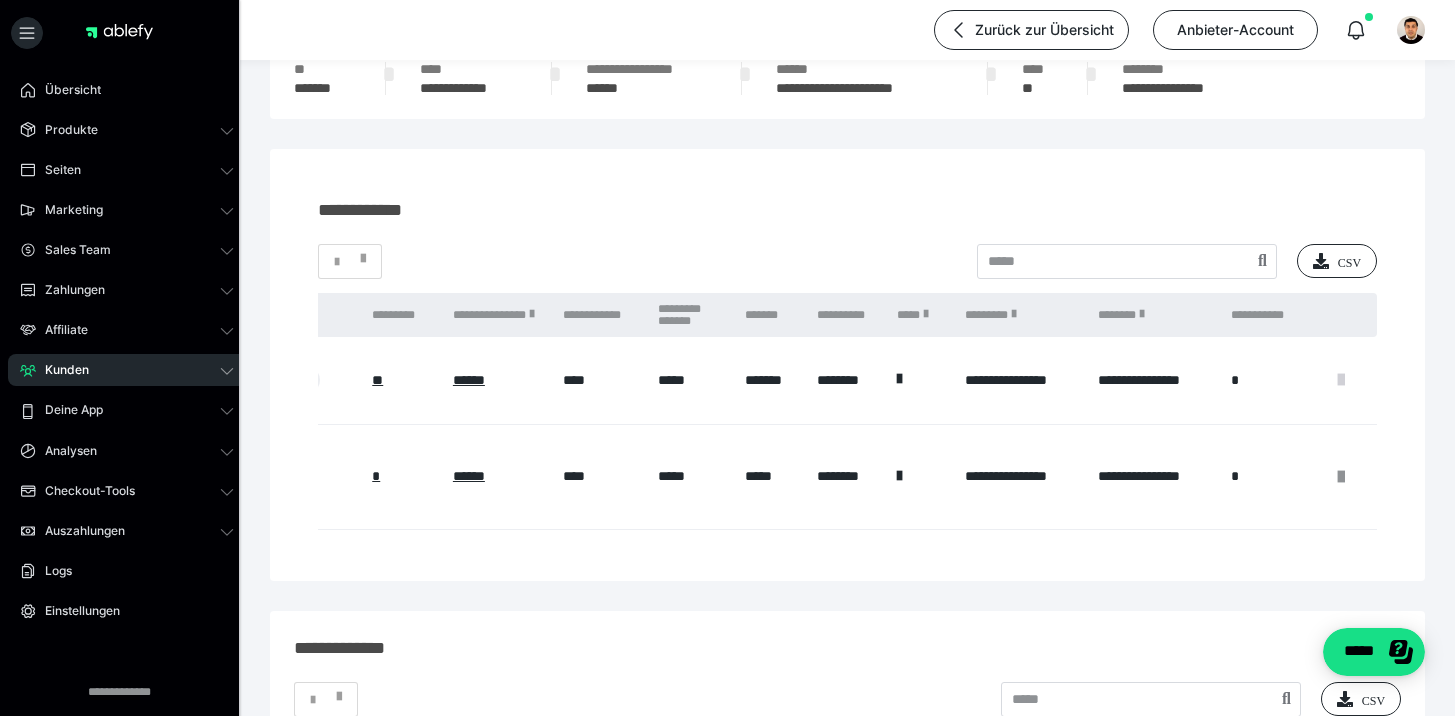 click at bounding box center [1341, 380] 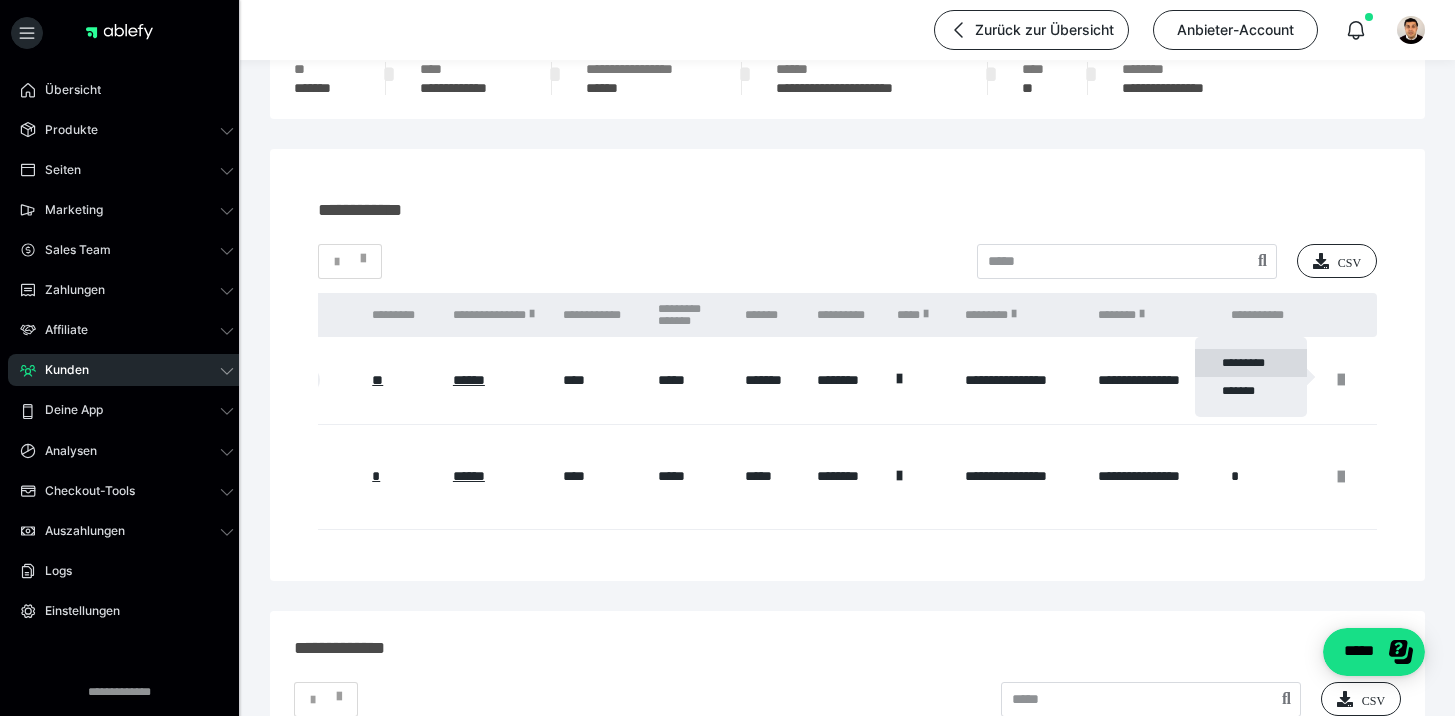 drag, startPoint x: 1227, startPoint y: 395, endPoint x: 1270, endPoint y: 359, distance: 56.0803 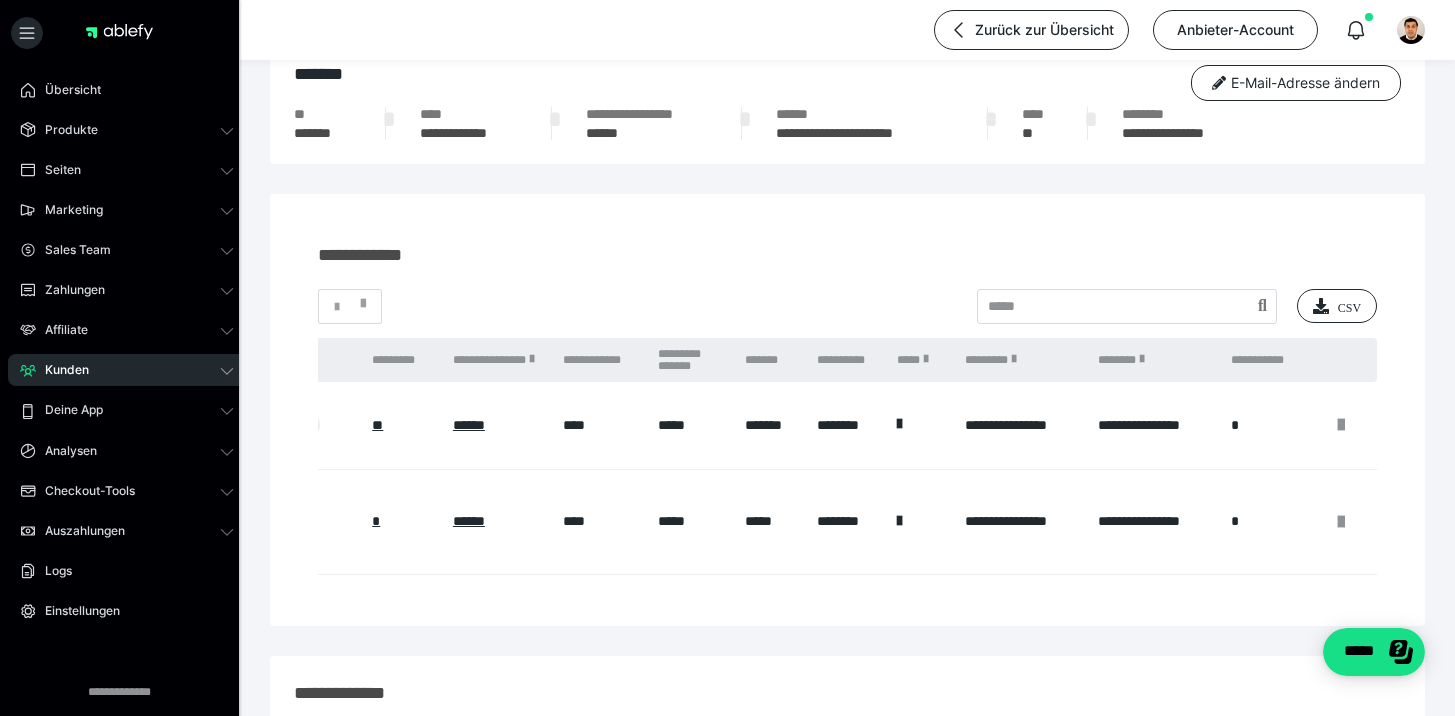 scroll, scrollTop: 0, scrollLeft: 0, axis: both 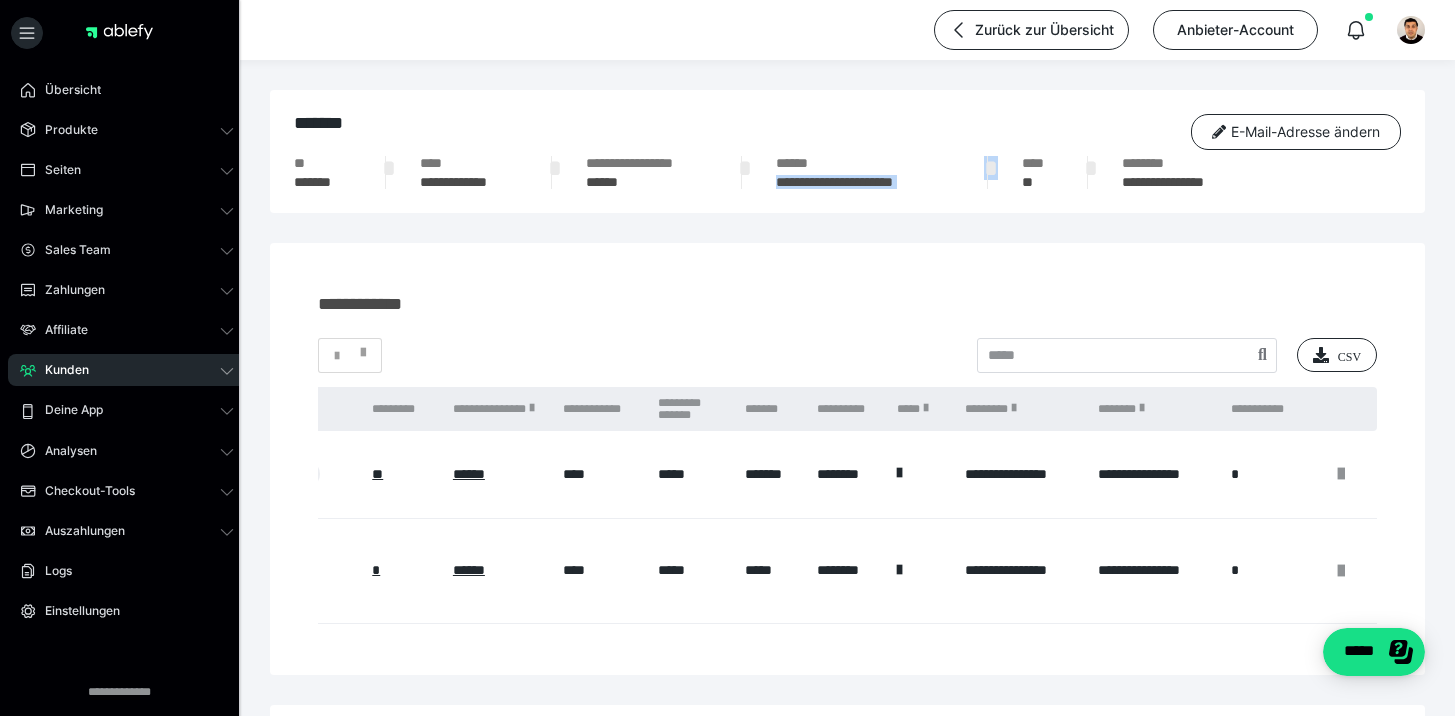 drag, startPoint x: 773, startPoint y: 184, endPoint x: 974, endPoint y: 190, distance: 201.08954 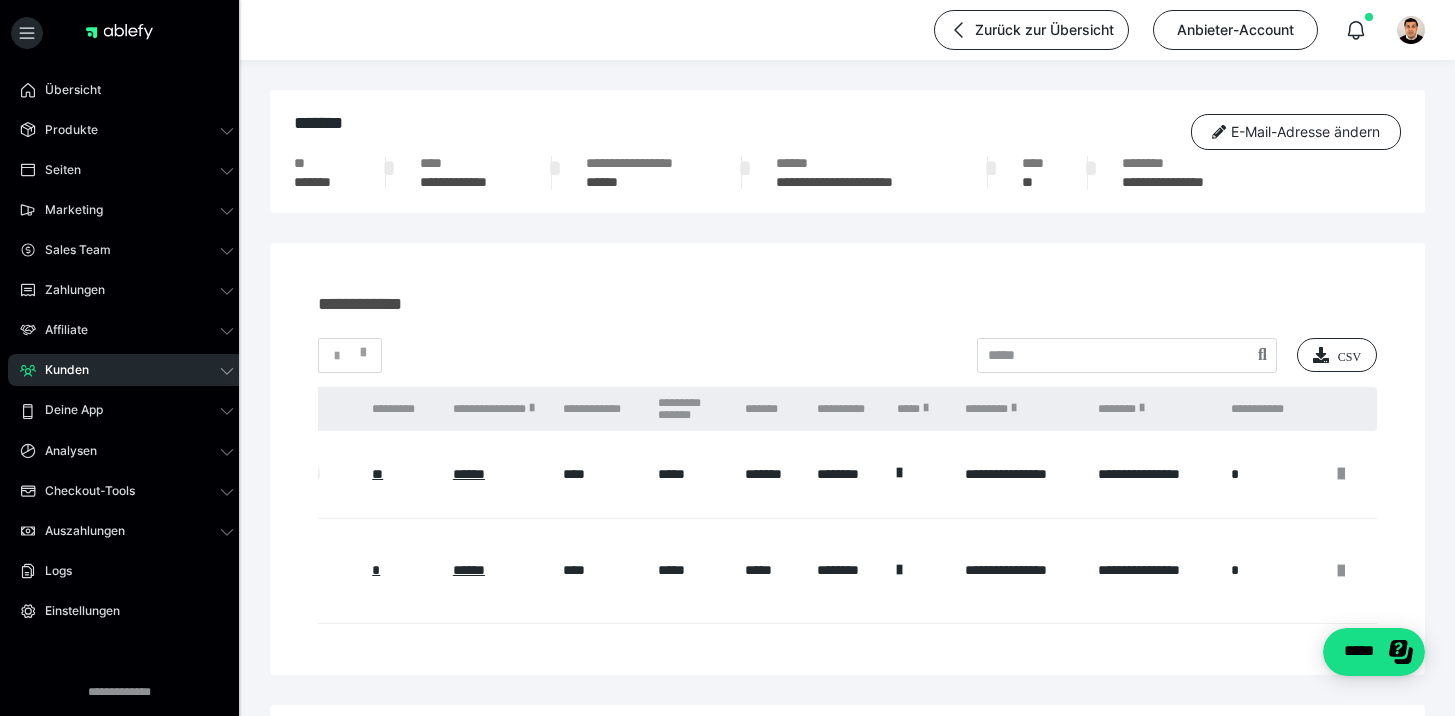 click on "**********" at bounding box center [847, 151] 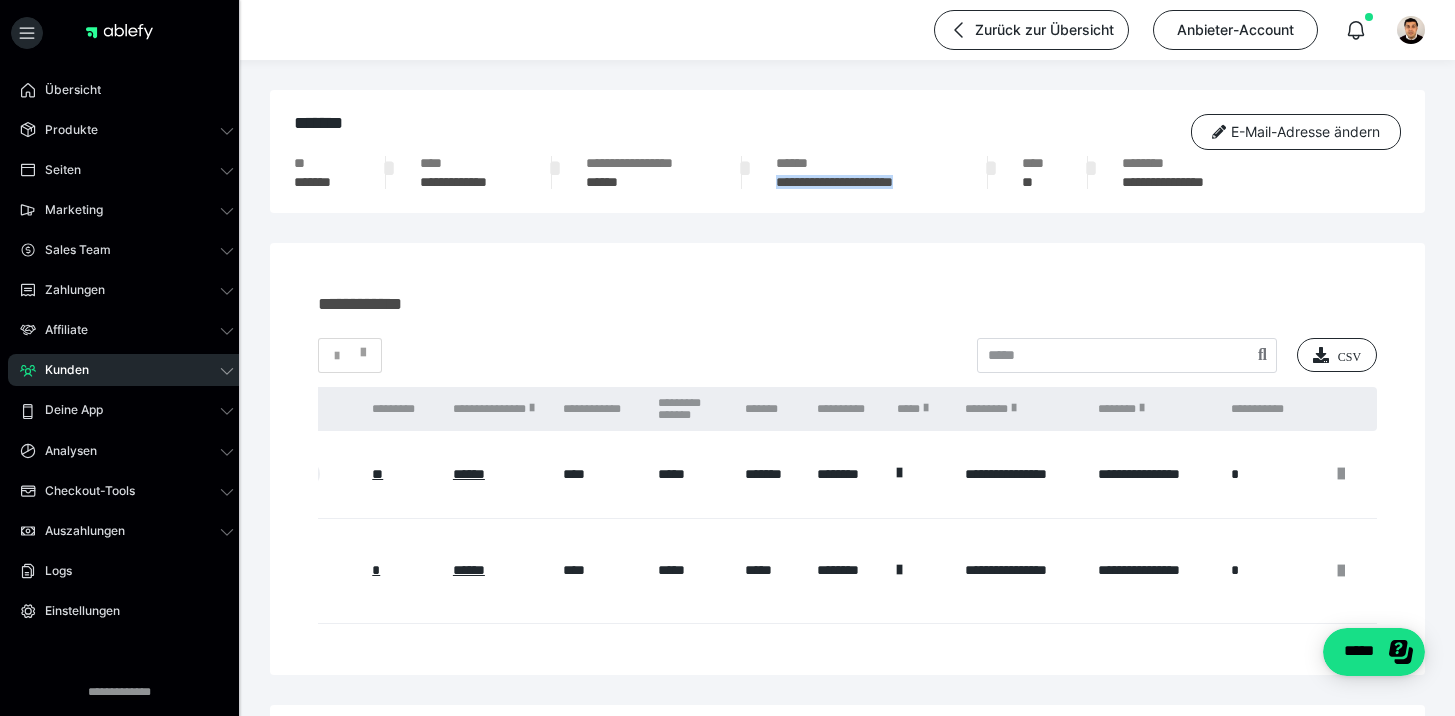drag, startPoint x: 773, startPoint y: 186, endPoint x: 960, endPoint y: 186, distance: 187 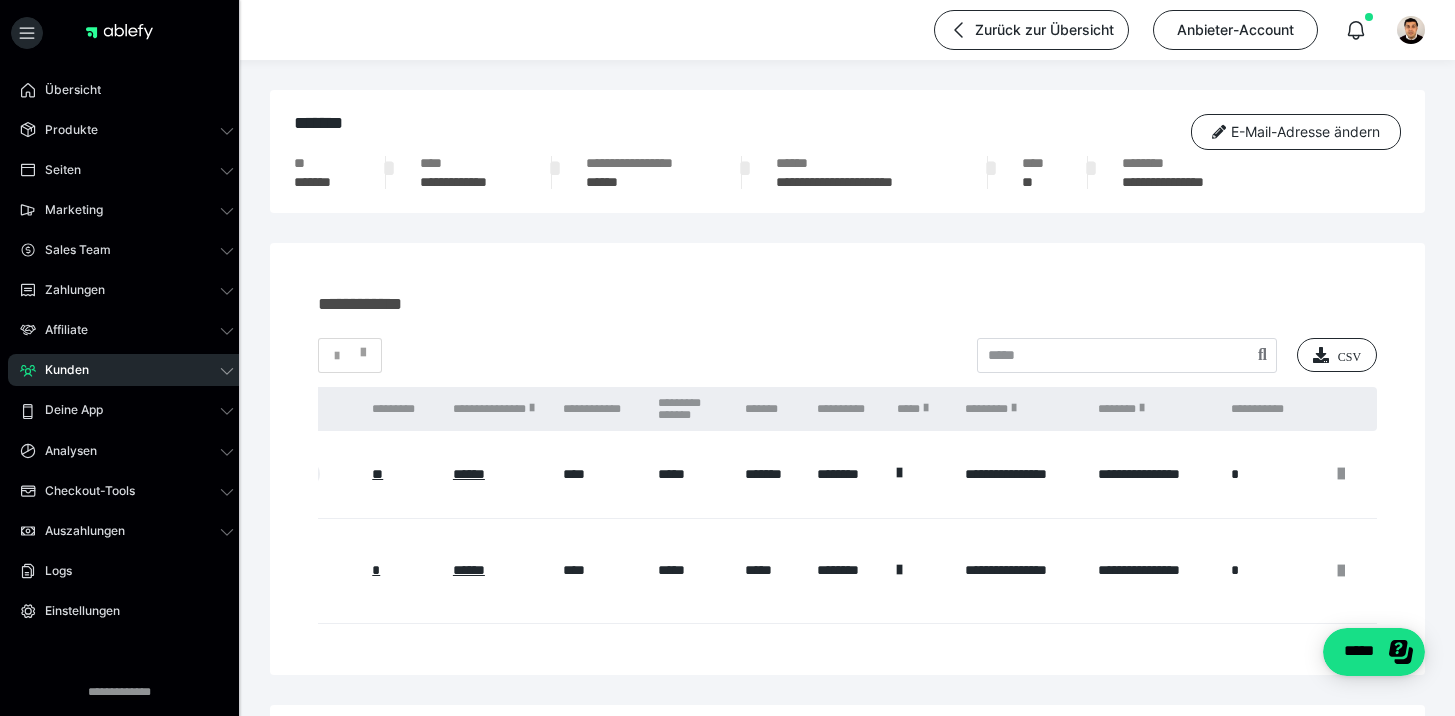 click on "**********" at bounding box center [847, 1180] 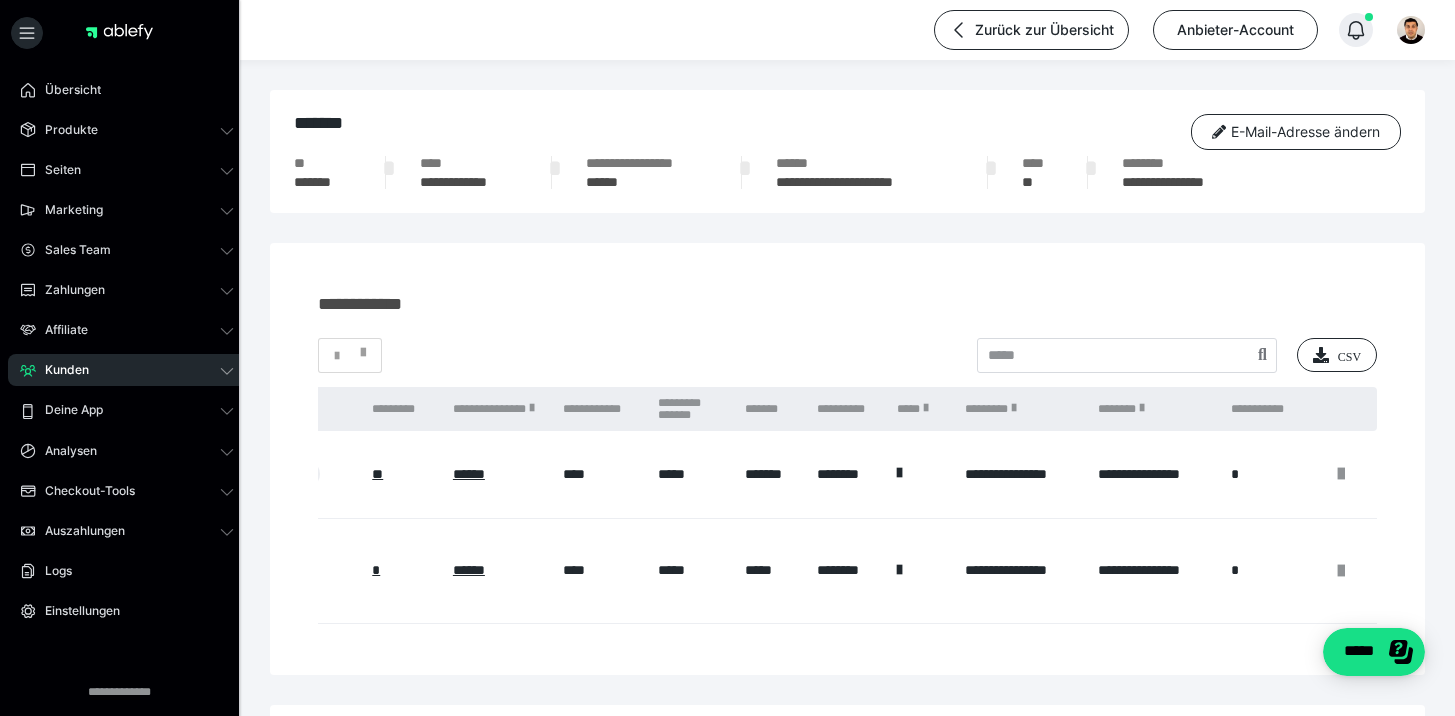 click 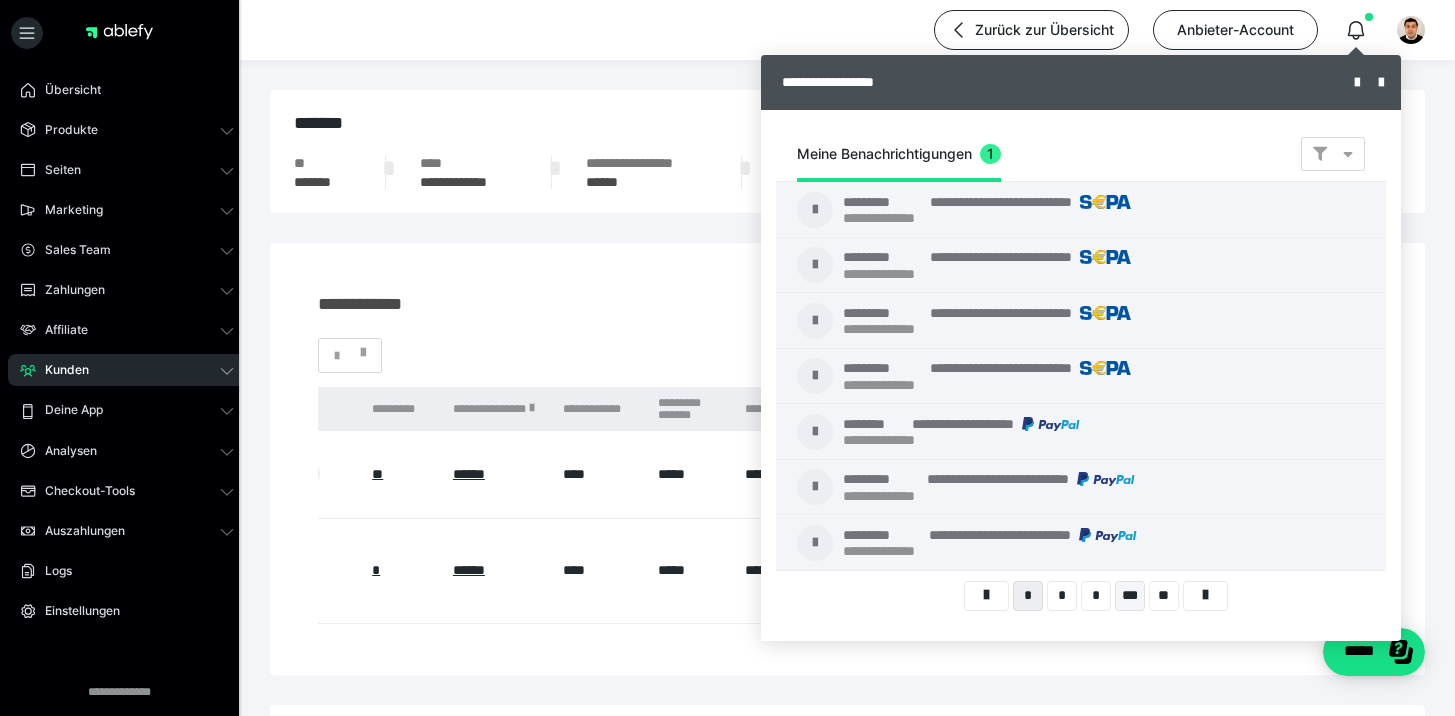 click on "***" at bounding box center [1130, 596] 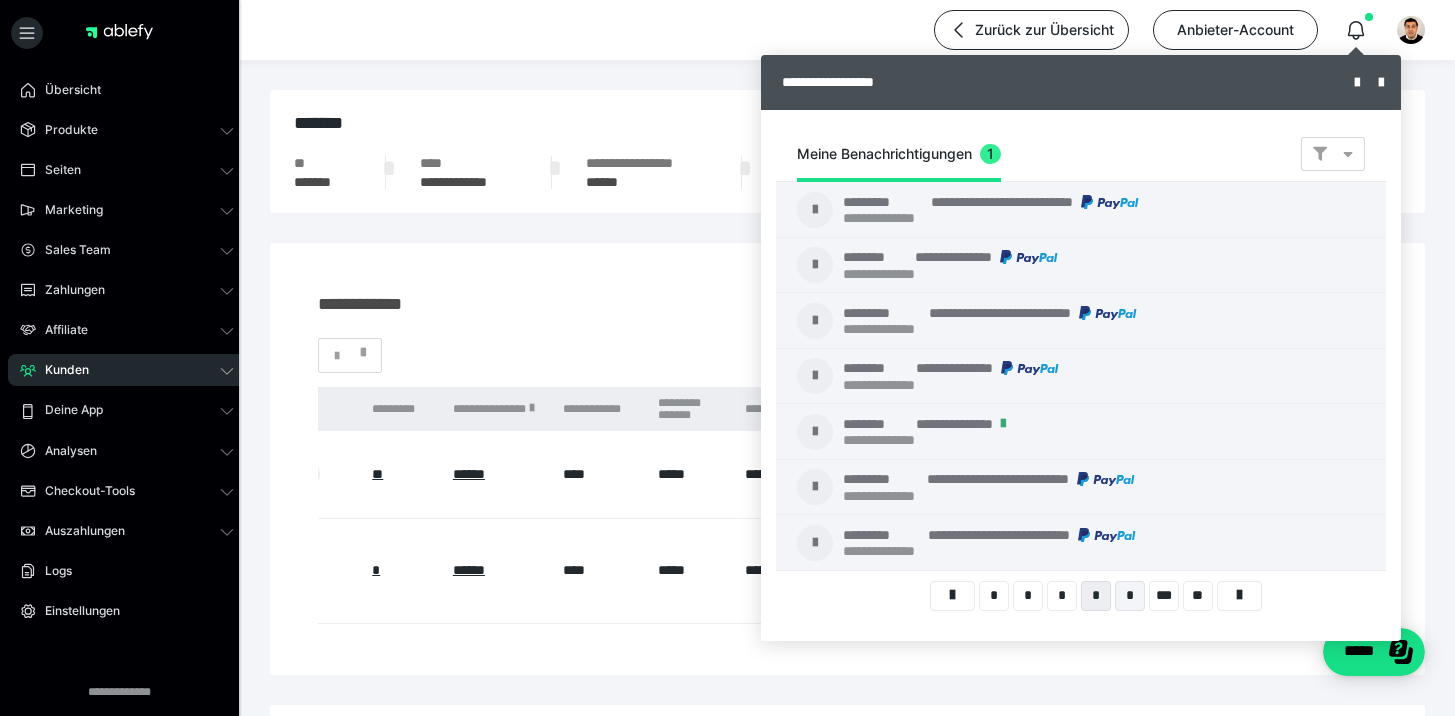 click on "*" at bounding box center [1130, 596] 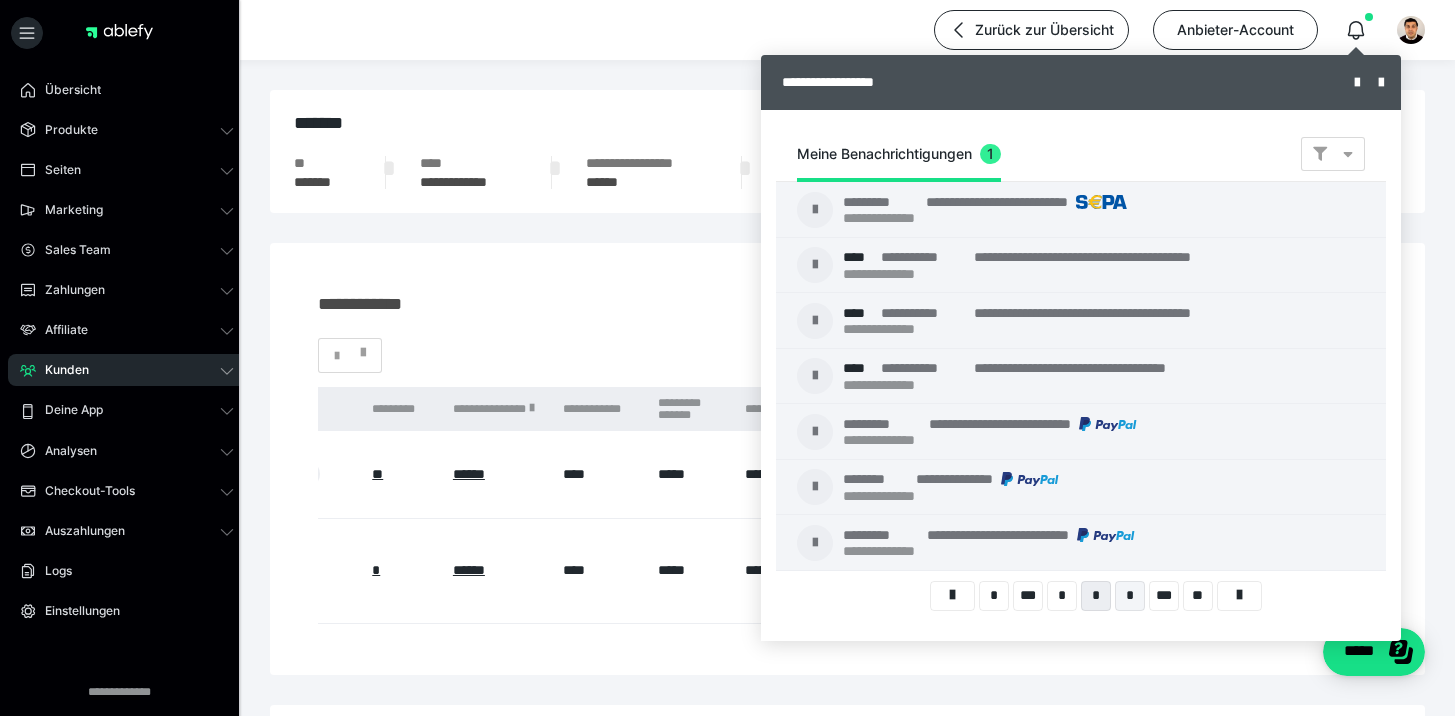 click on "*" at bounding box center (1130, 596) 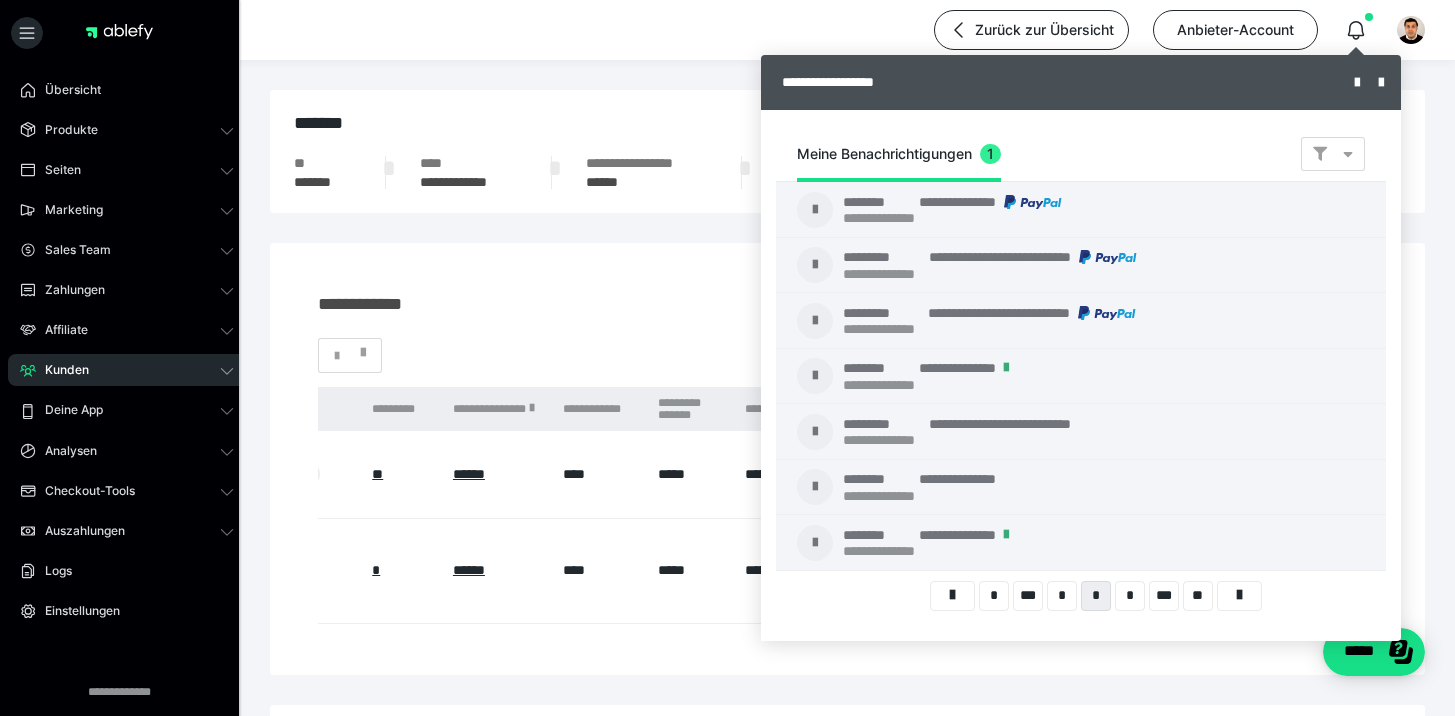 click on "*" at bounding box center [1130, 596] 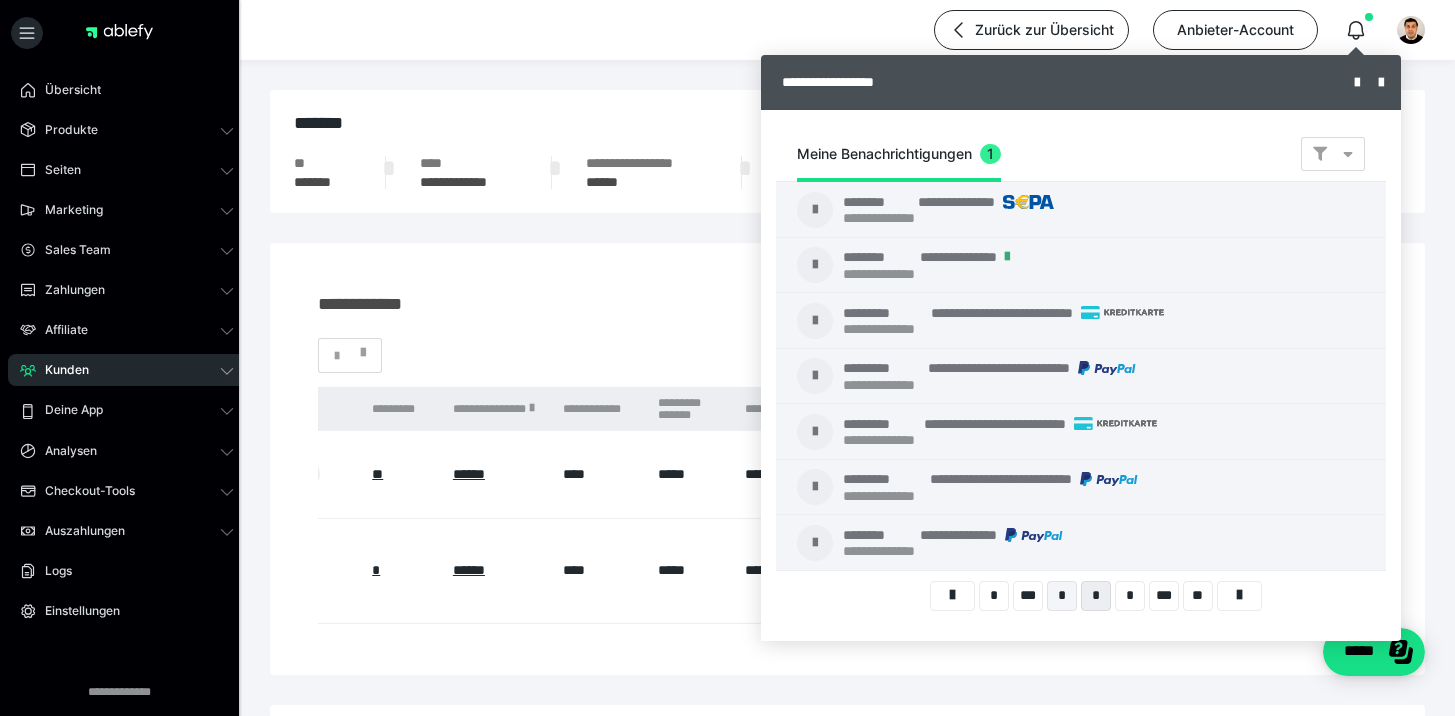 click on "*" at bounding box center (1130, 596) 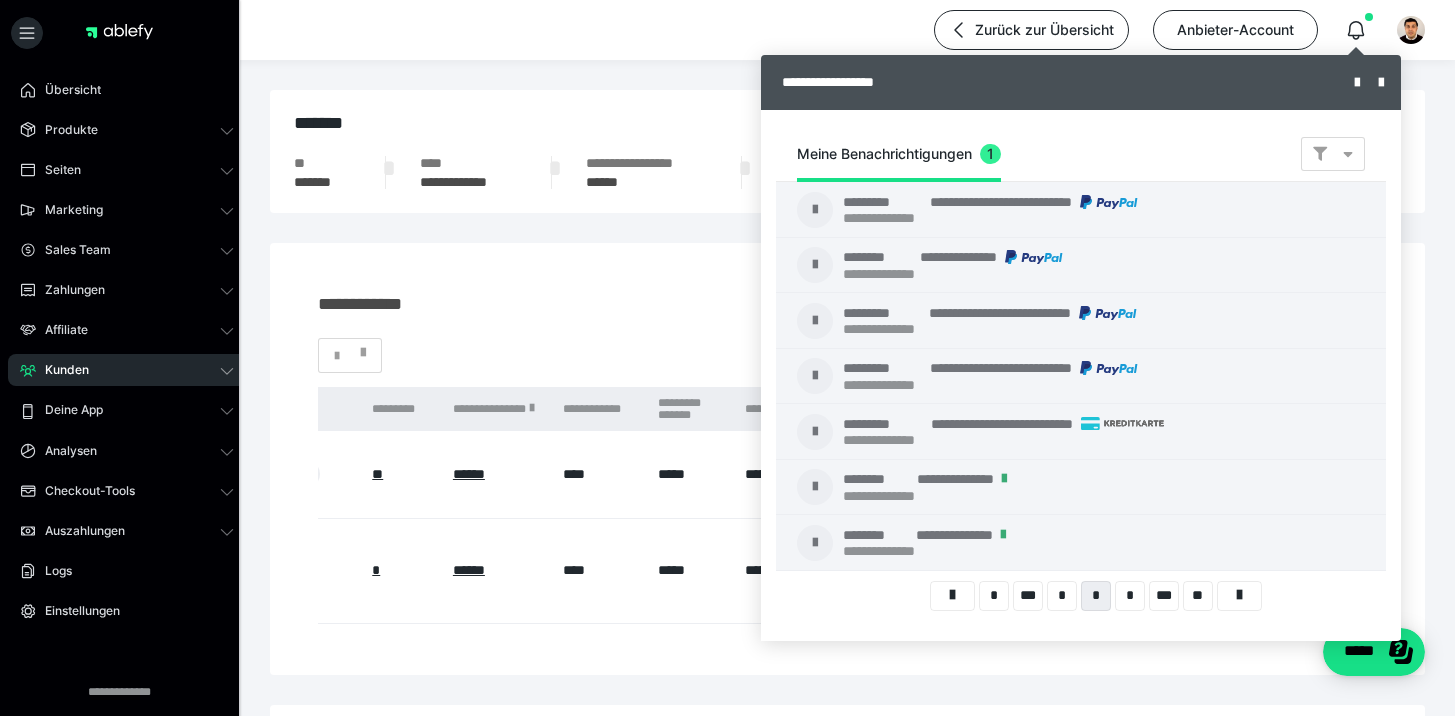 click on "*" at bounding box center (1130, 596) 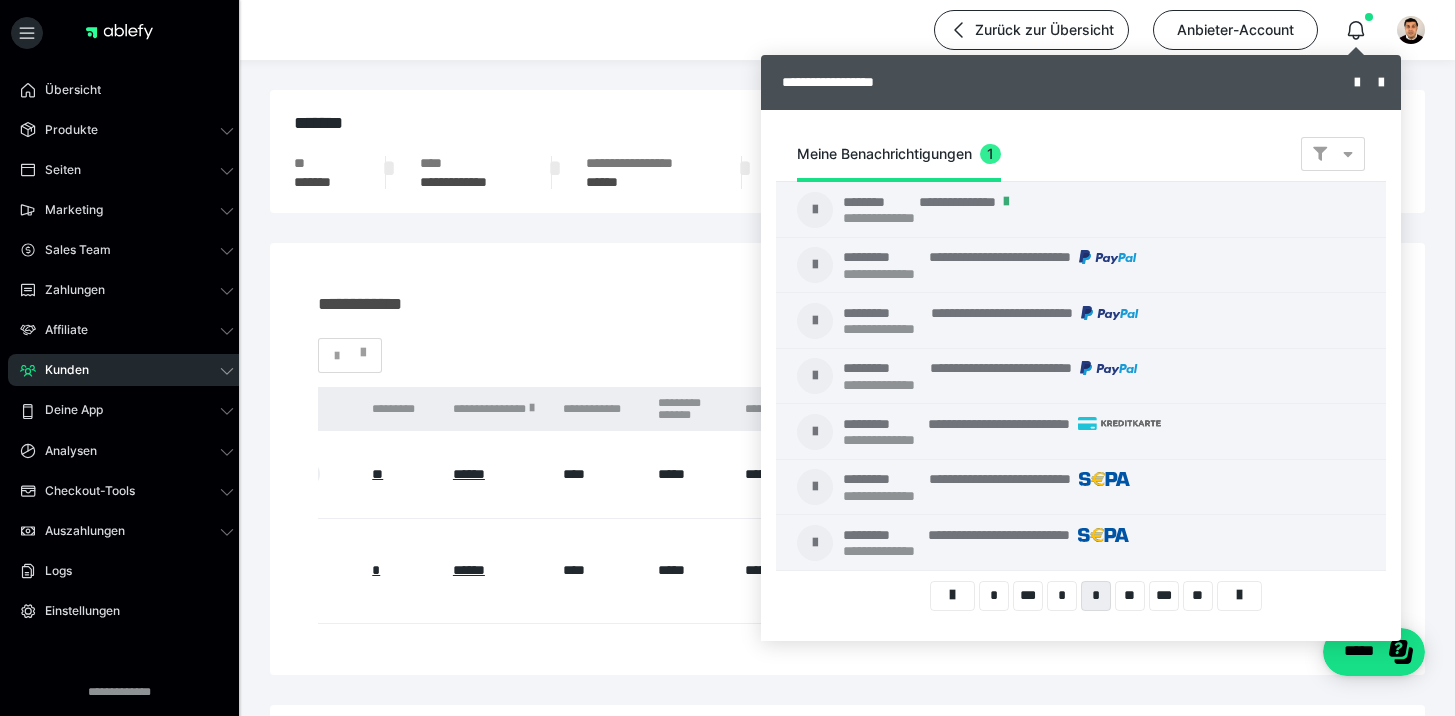 click on "**" at bounding box center [1130, 596] 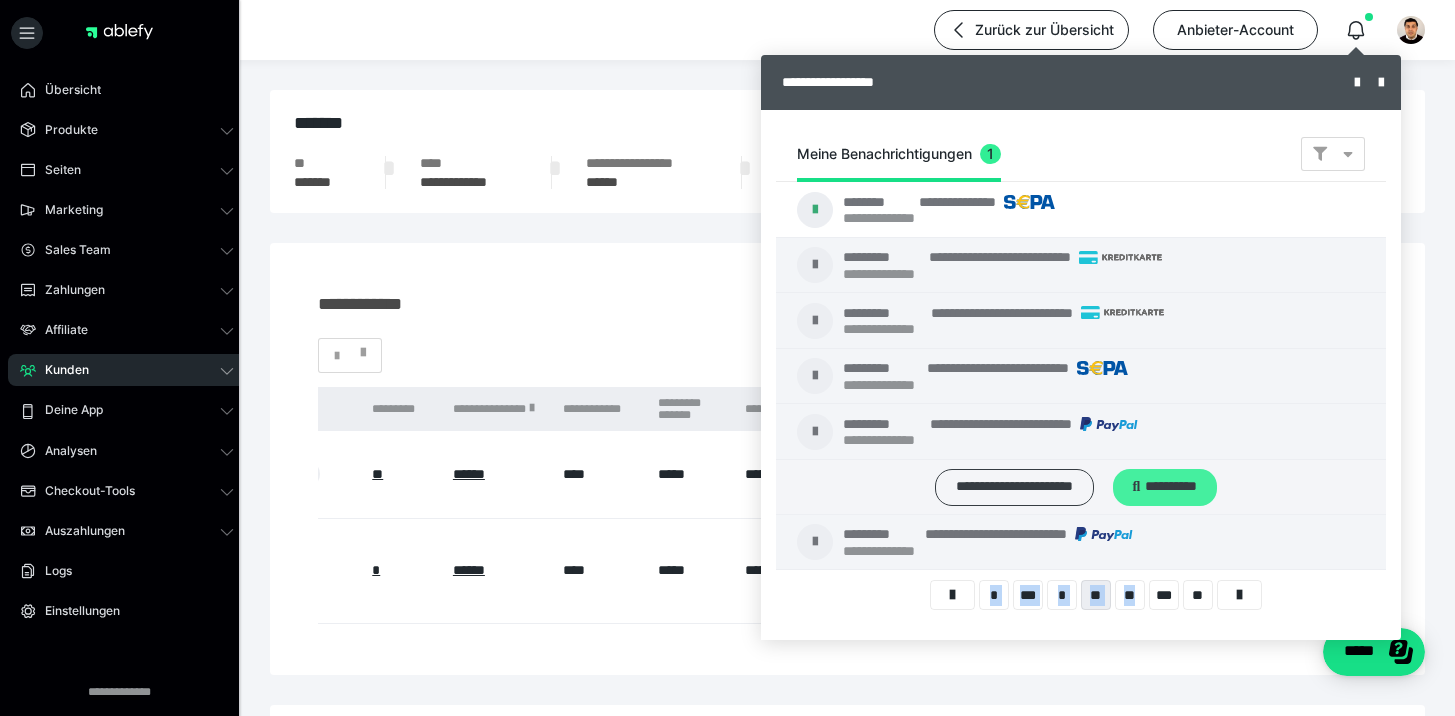 drag, startPoint x: 1135, startPoint y: 595, endPoint x: 1135, endPoint y: 498, distance: 97 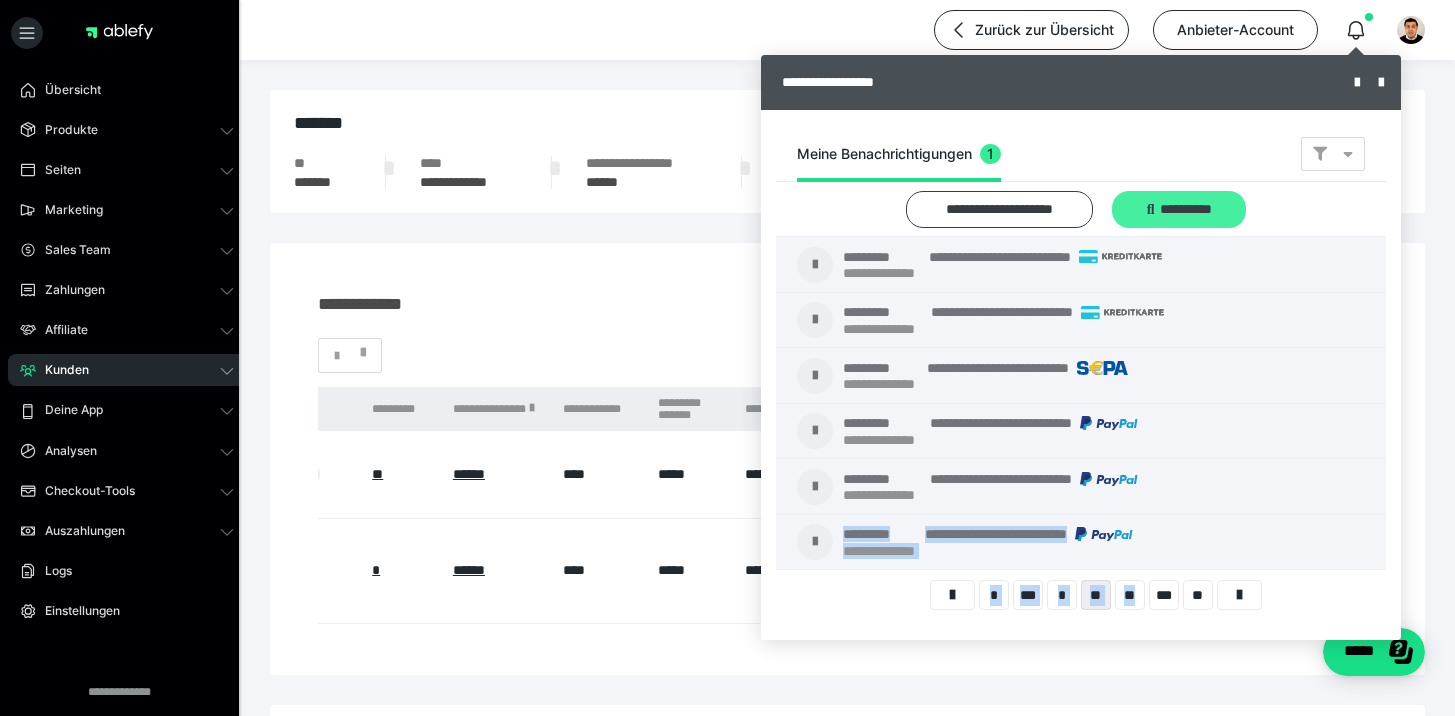 click on "**********" at bounding box center (1179, 209) 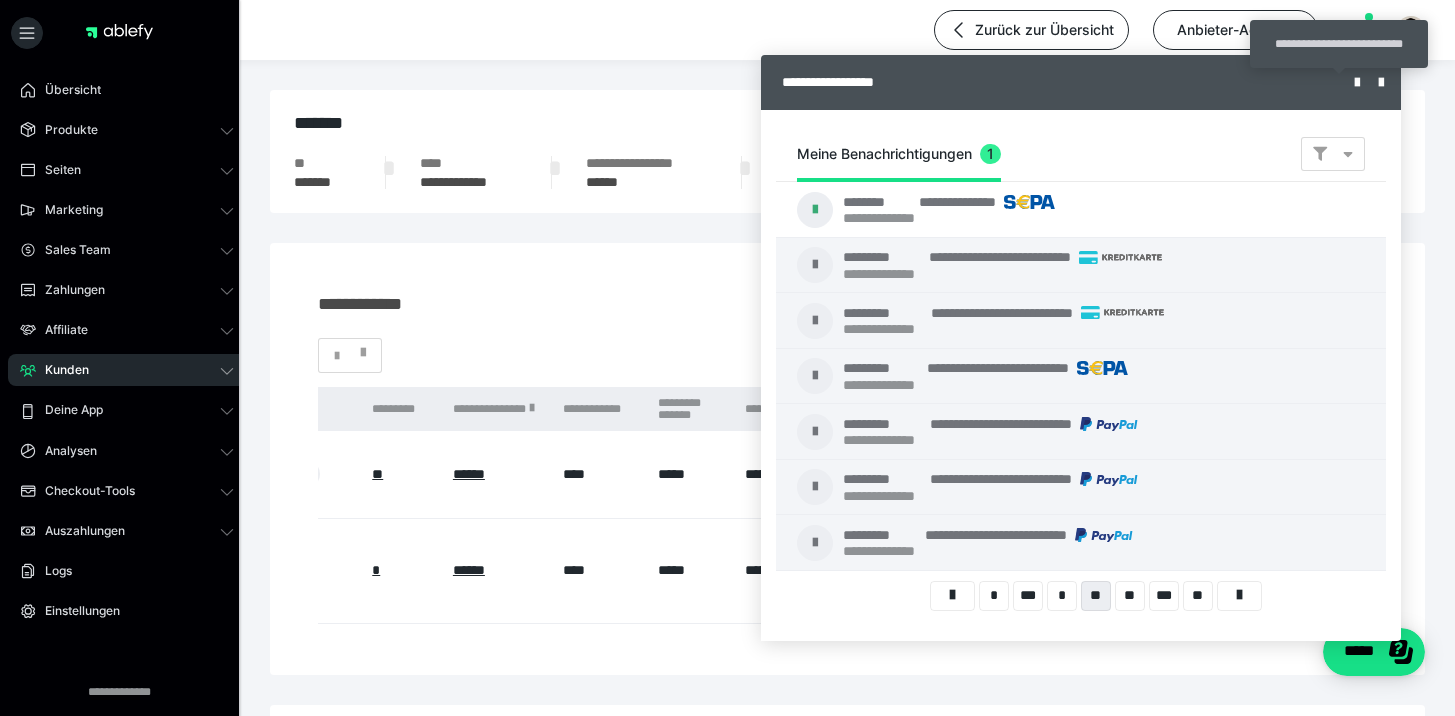 click at bounding box center [727, 358] 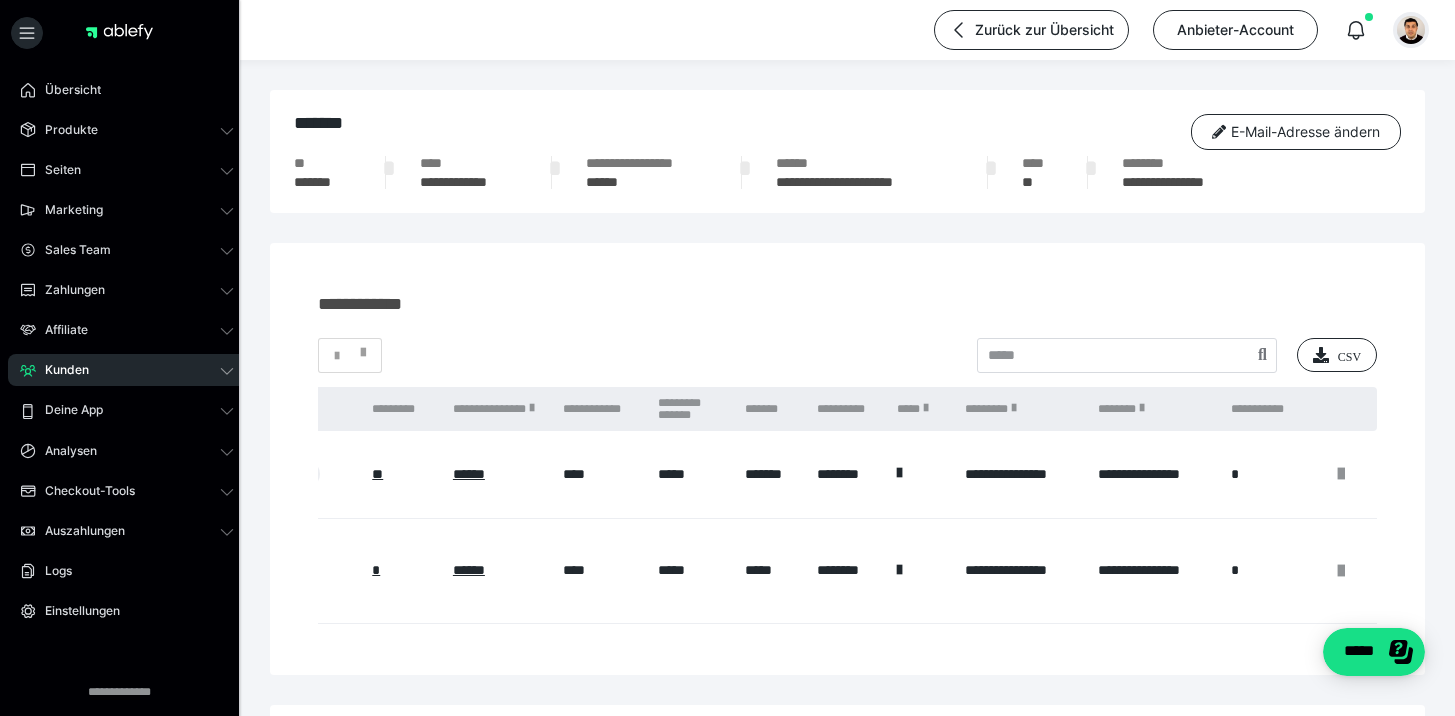 click at bounding box center [1411, 30] 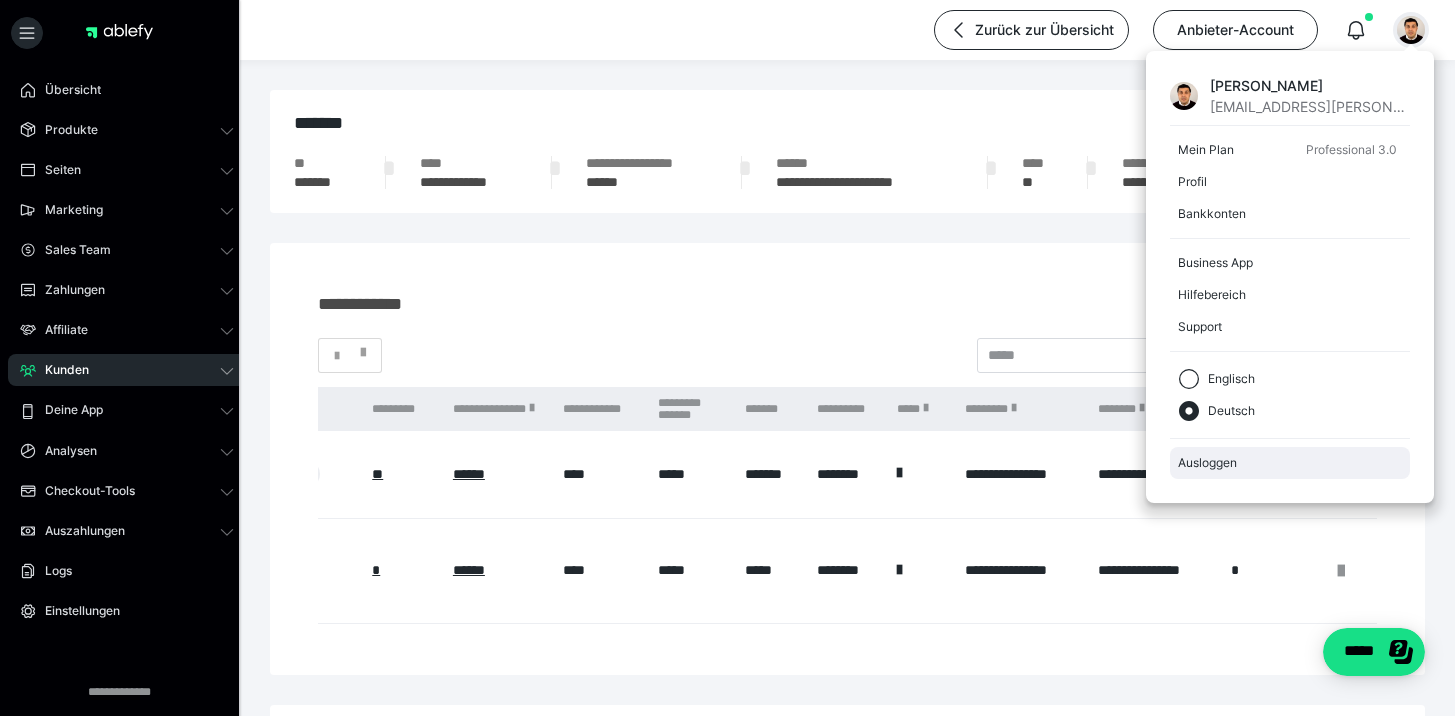 click on "Ausloggen" at bounding box center [1290, 463] 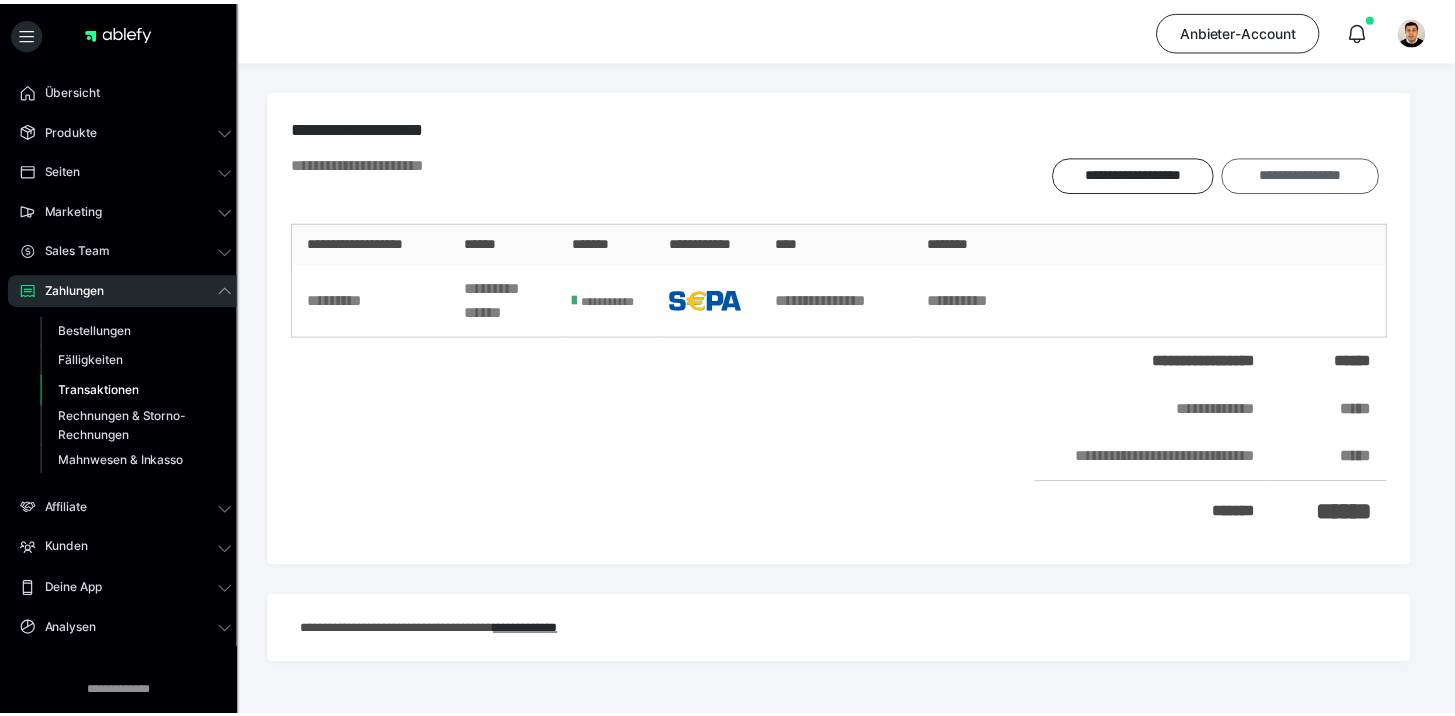 scroll, scrollTop: 0, scrollLeft: 0, axis: both 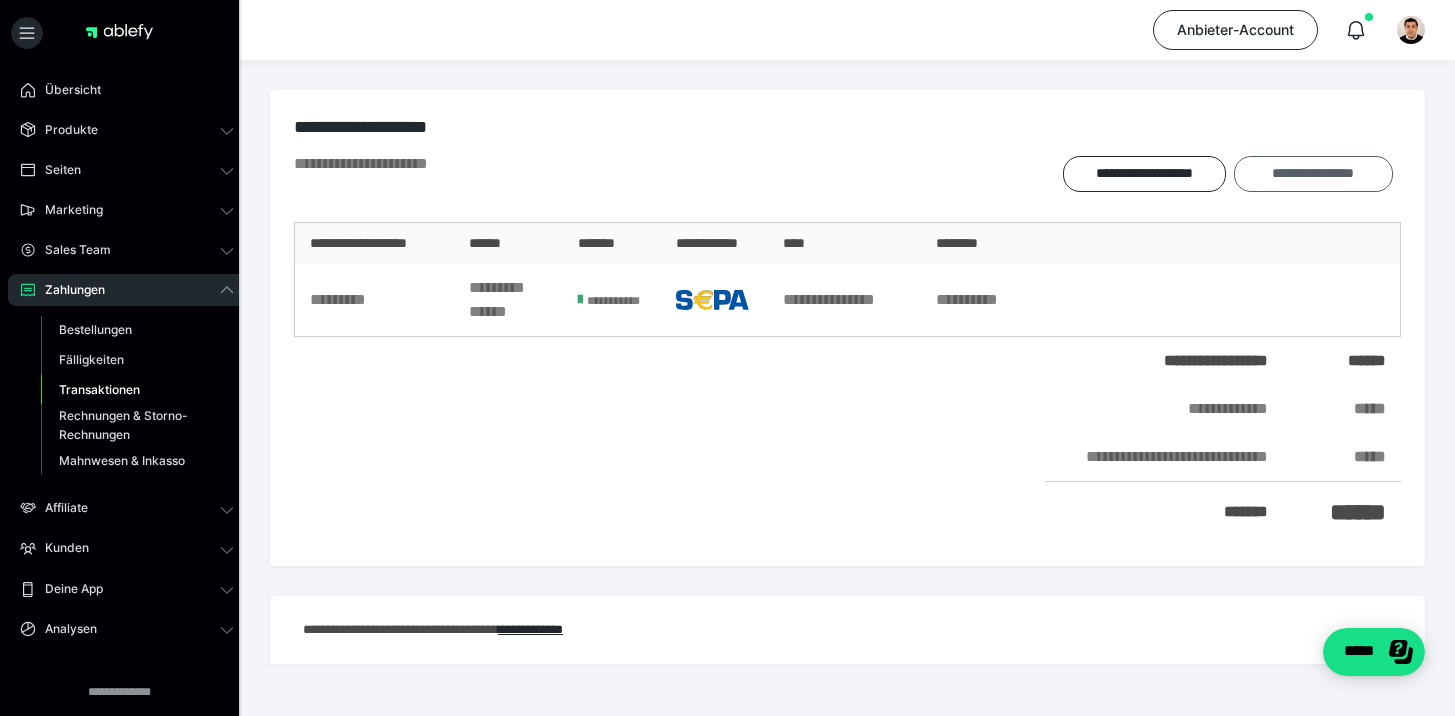 click on "**********" at bounding box center (1313, 174) 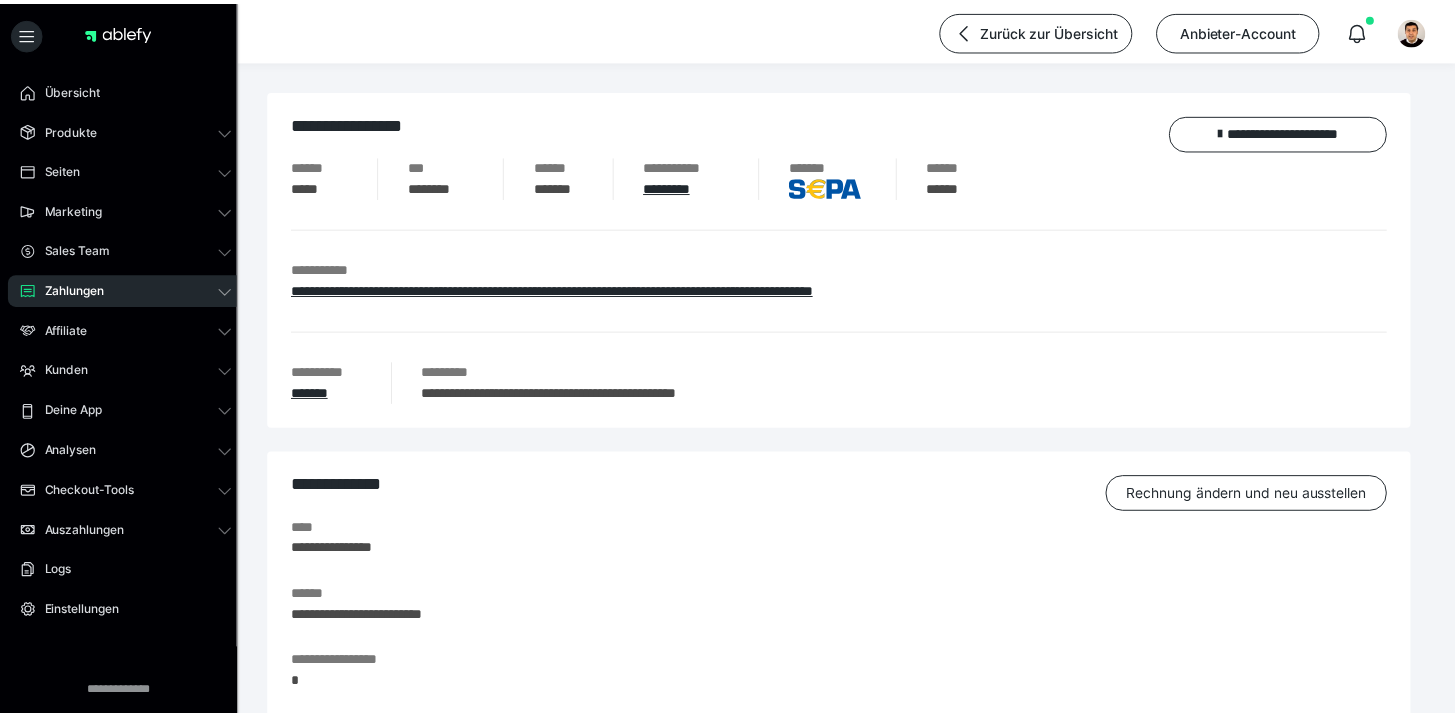 scroll, scrollTop: 0, scrollLeft: 0, axis: both 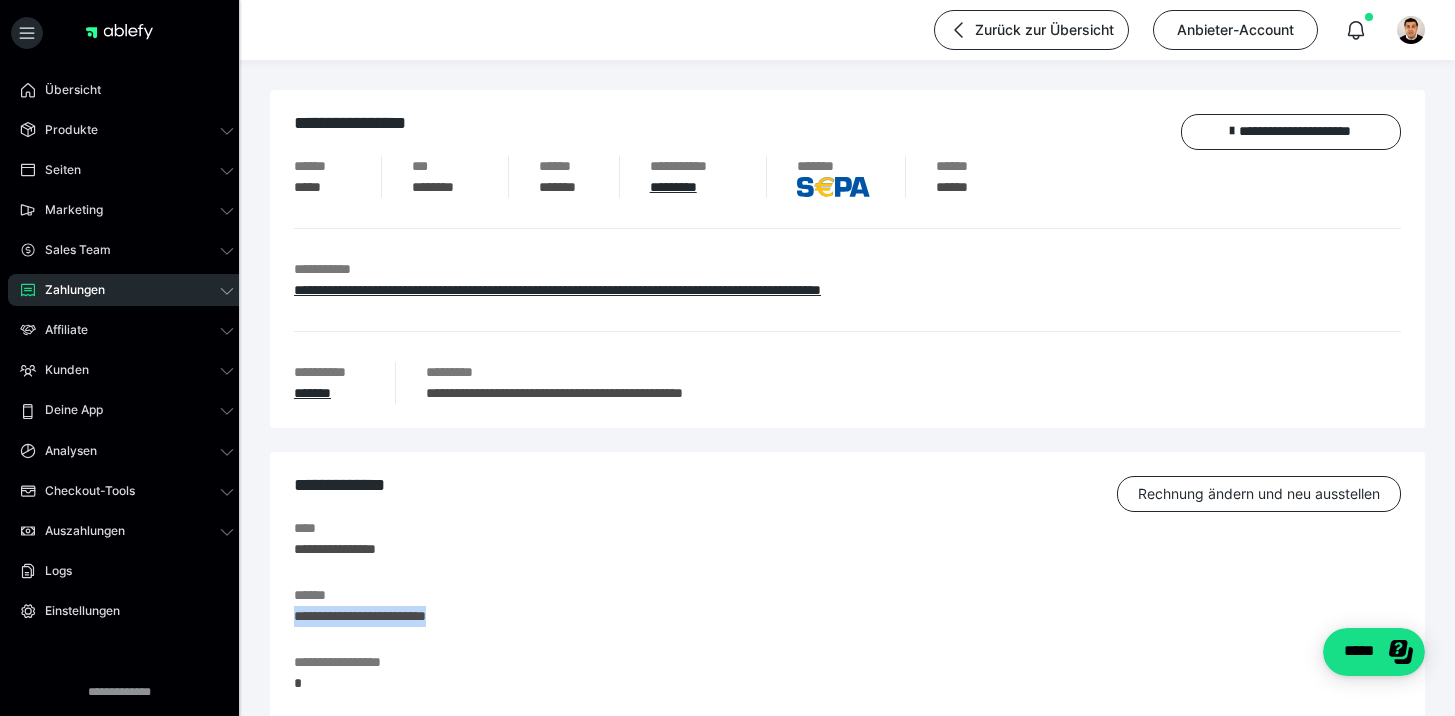 drag, startPoint x: 489, startPoint y: 616, endPoint x: 277, endPoint y: 624, distance: 212.1509 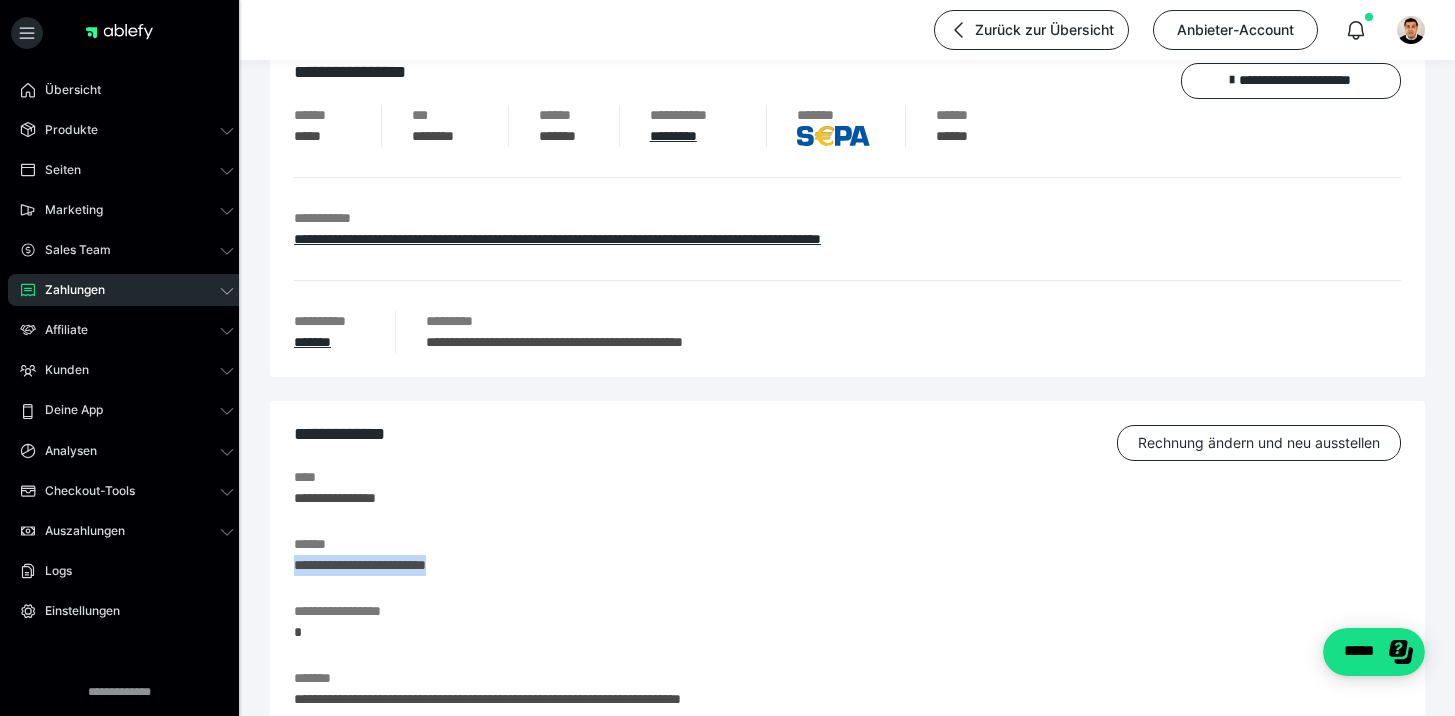 scroll, scrollTop: 0, scrollLeft: 0, axis: both 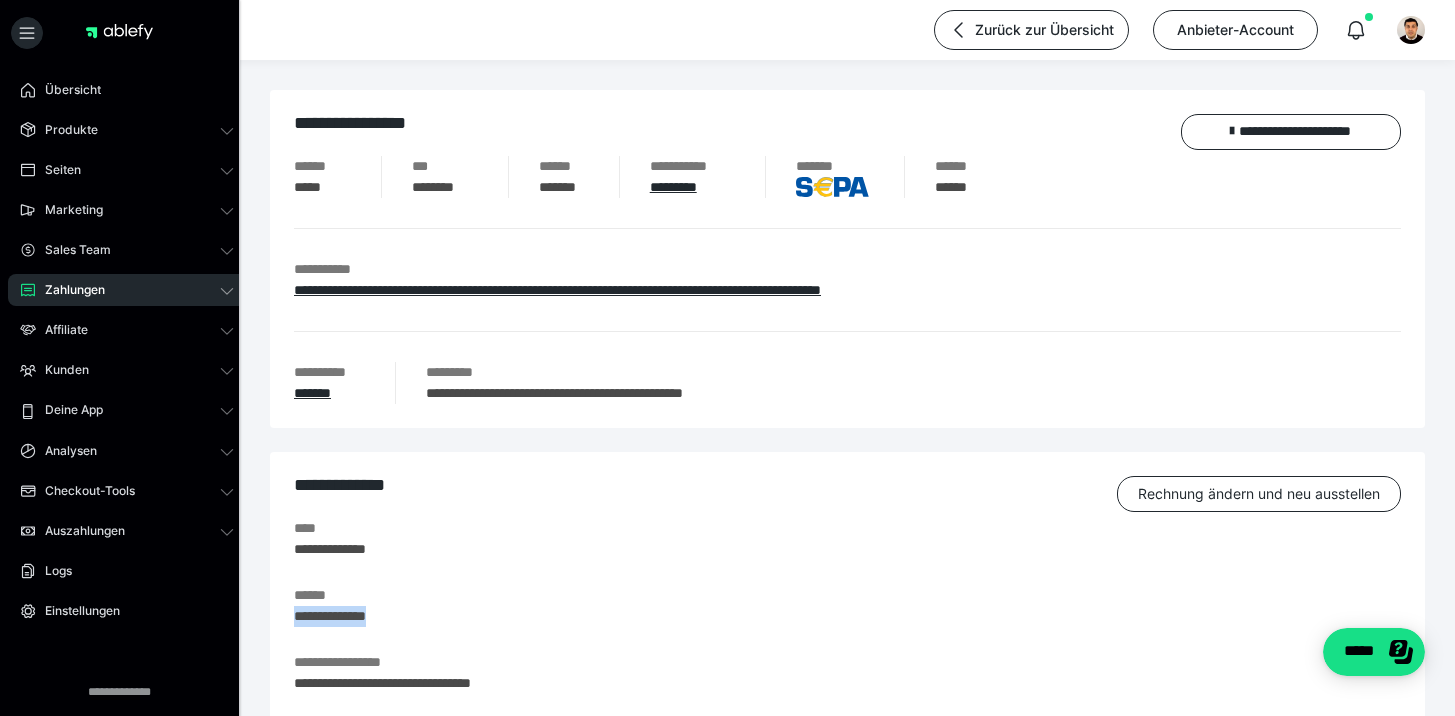 drag, startPoint x: 426, startPoint y: 611, endPoint x: 261, endPoint y: 612, distance: 165.00304 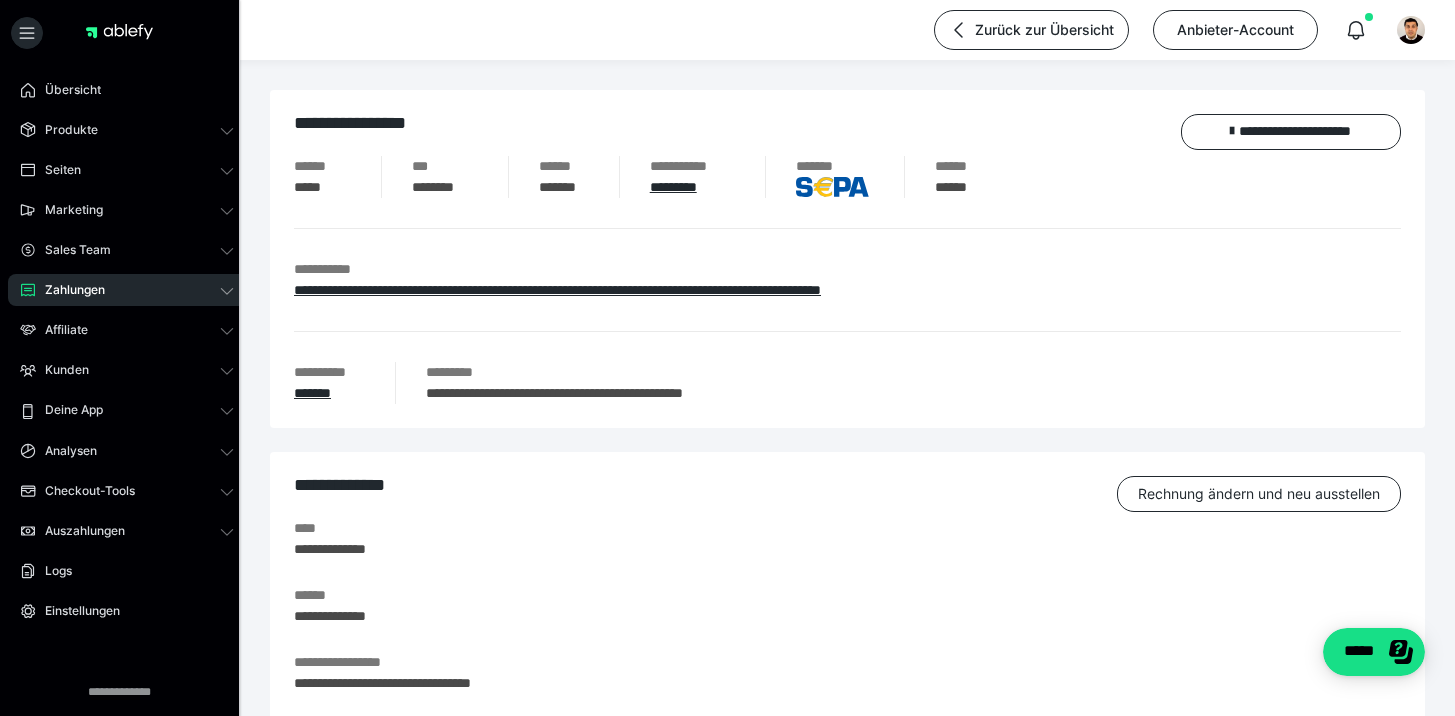 click on "**********" at bounding box center (832, 549) 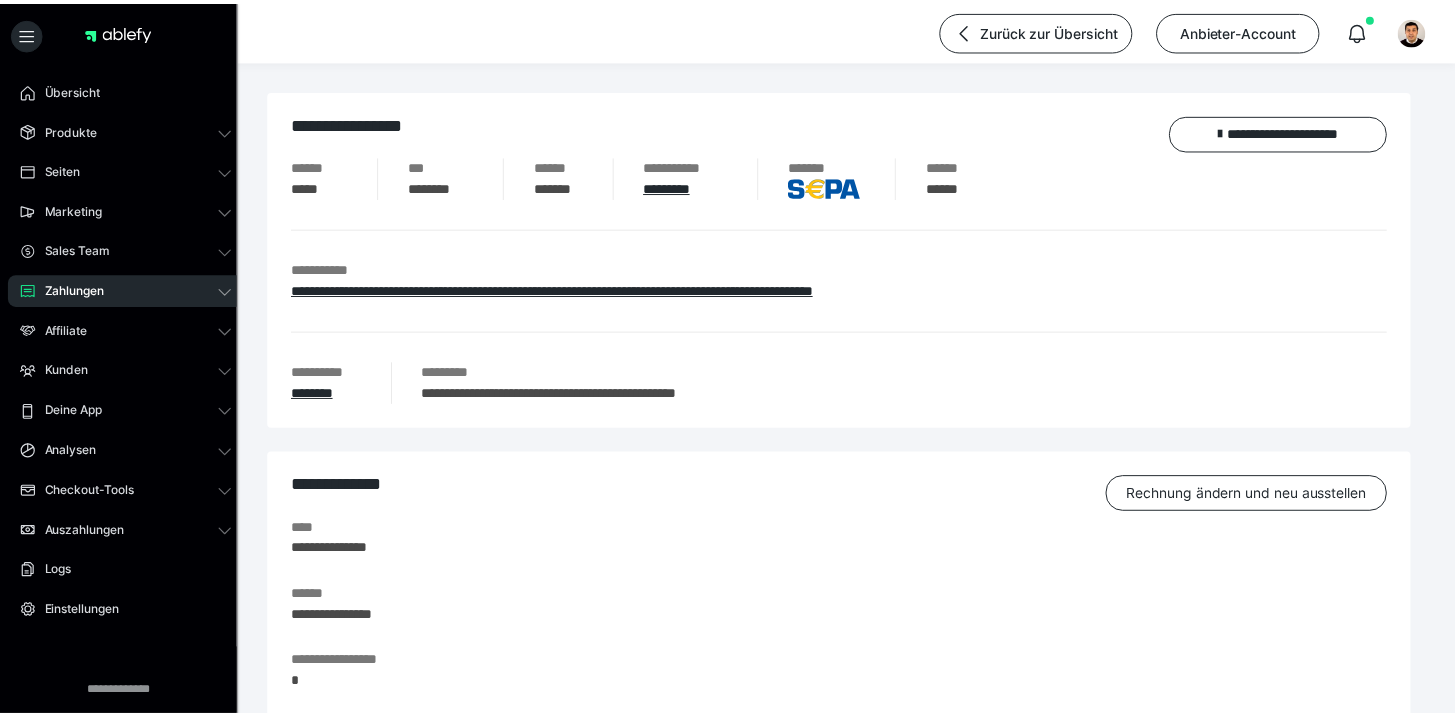 scroll, scrollTop: 0, scrollLeft: 0, axis: both 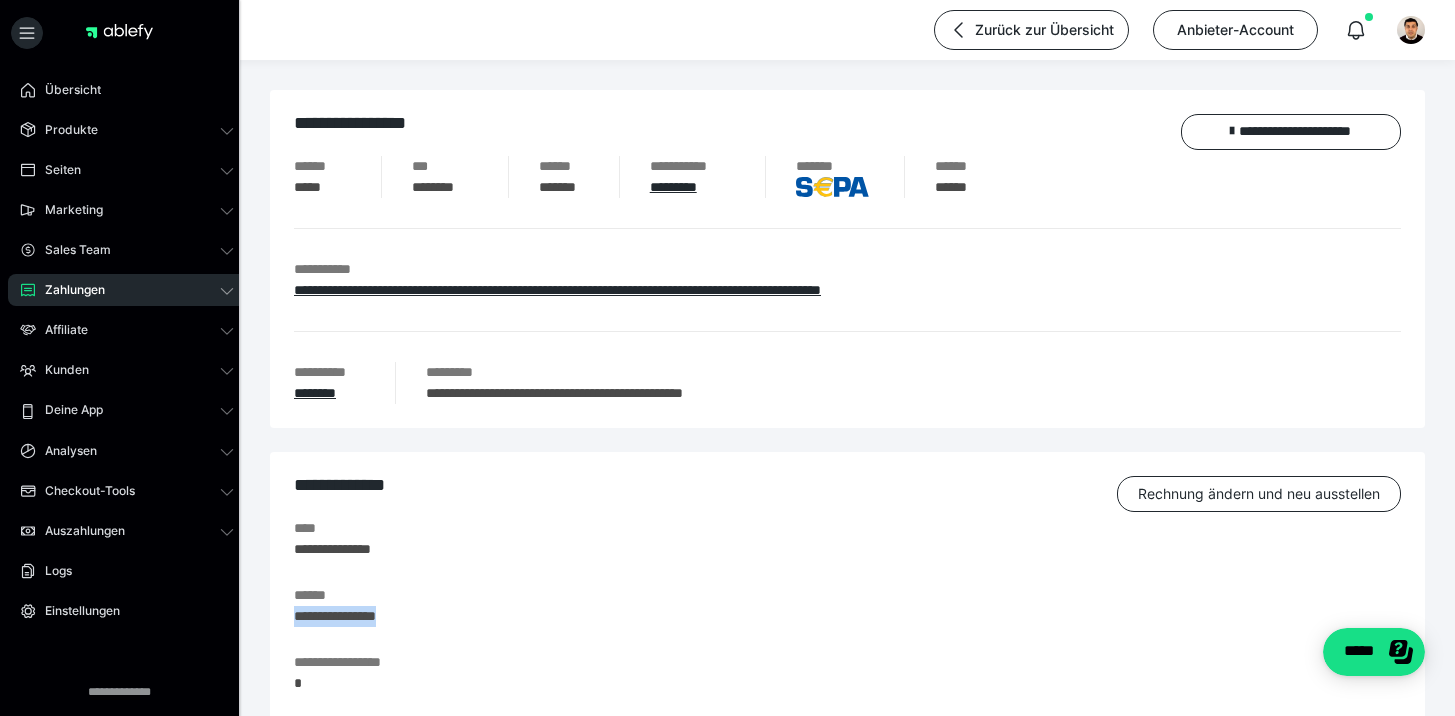 drag, startPoint x: 429, startPoint y: 623, endPoint x: 276, endPoint y: 618, distance: 153.08168 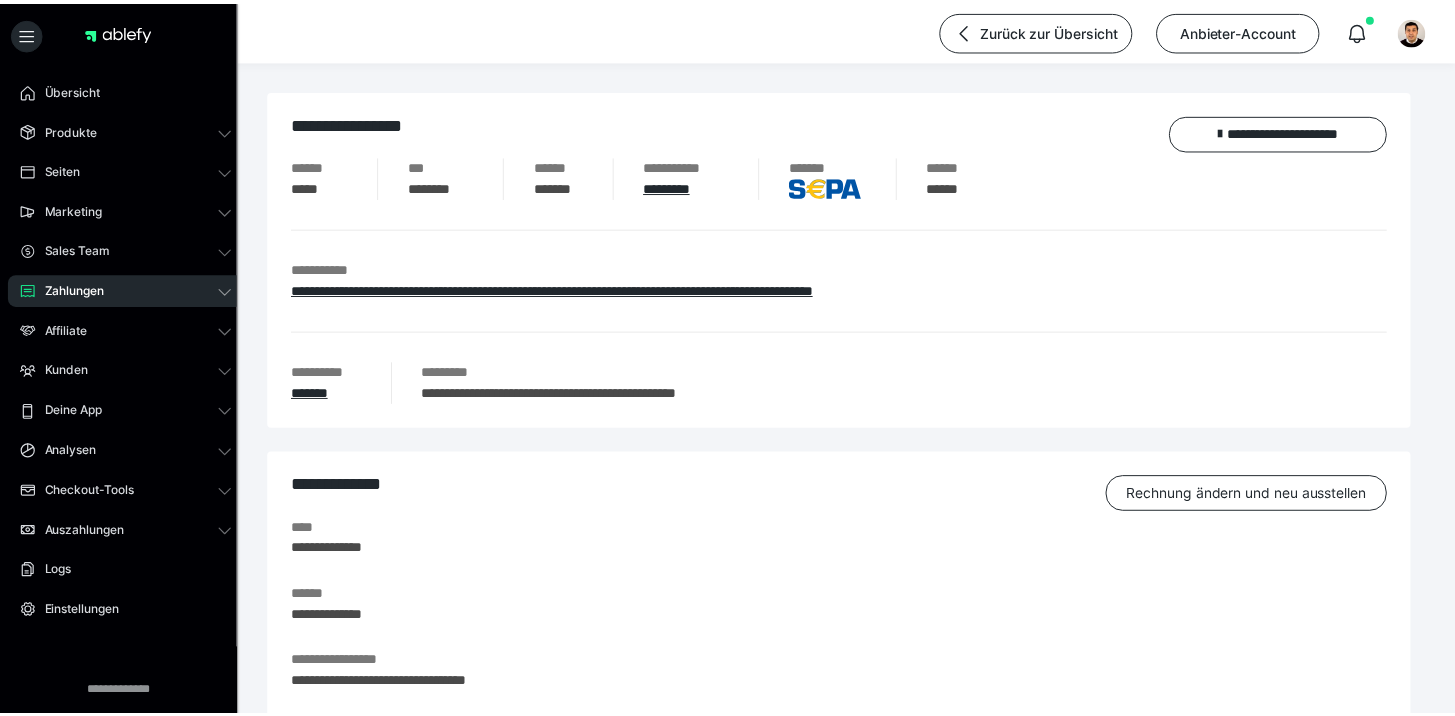 scroll, scrollTop: 0, scrollLeft: 0, axis: both 